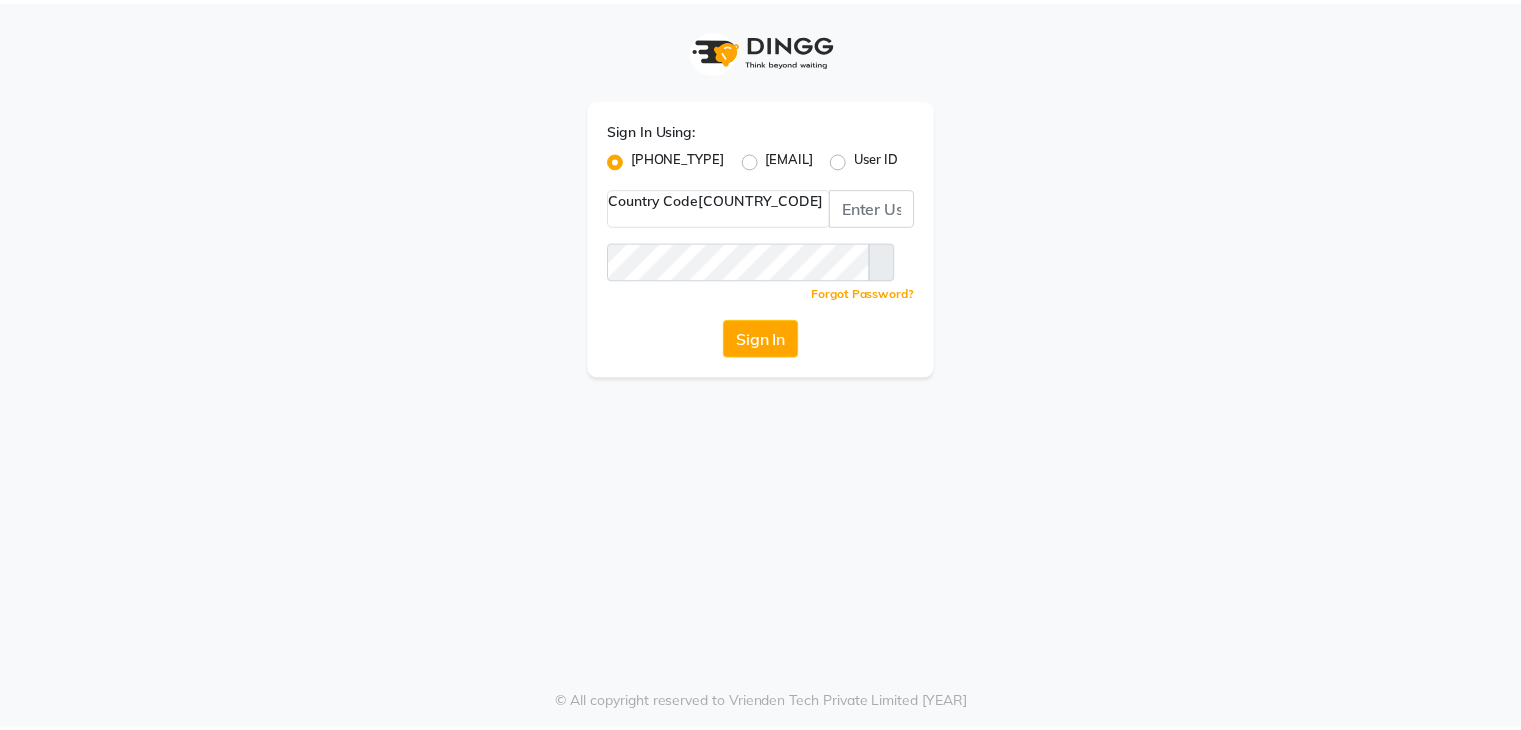 scroll, scrollTop: 0, scrollLeft: 0, axis: both 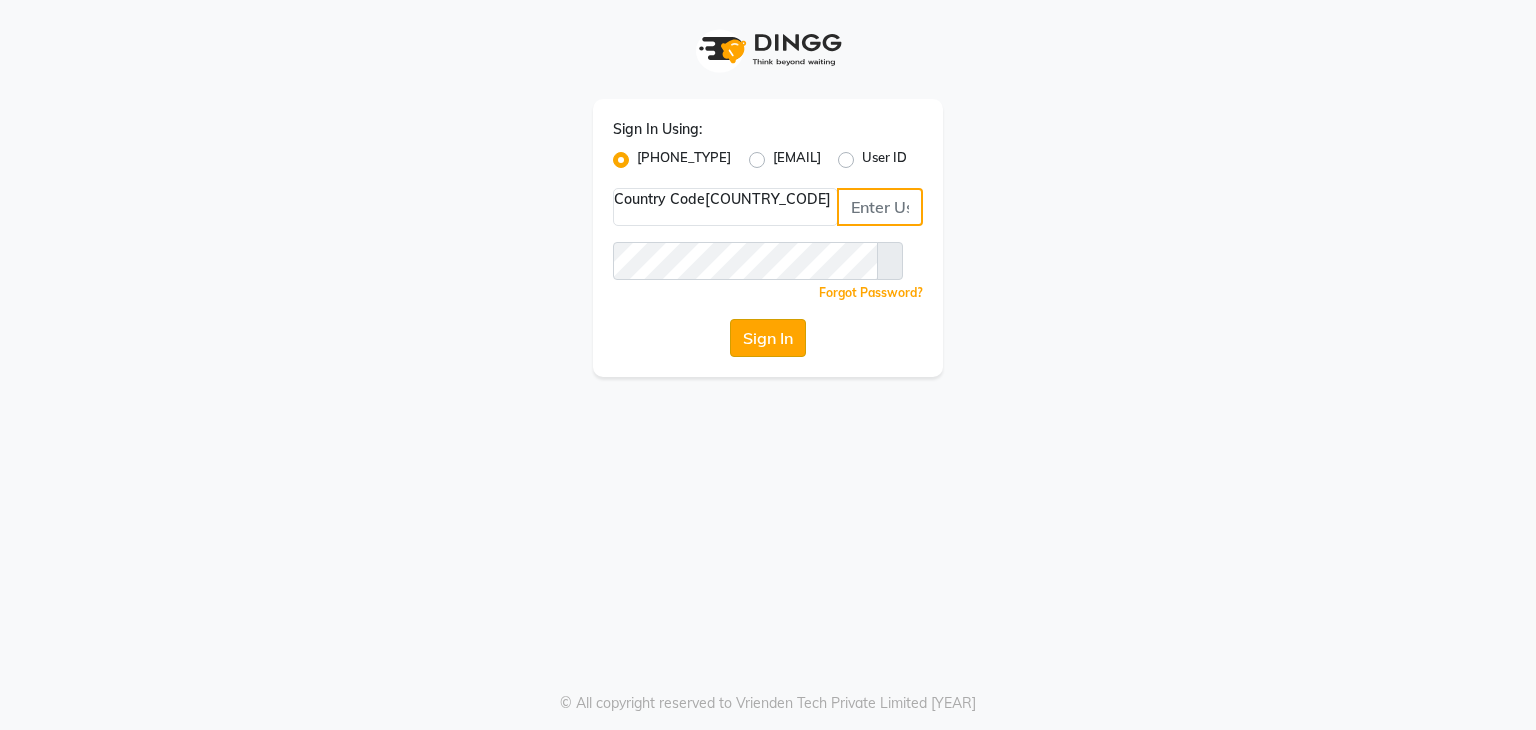 type on "[PHONE]" 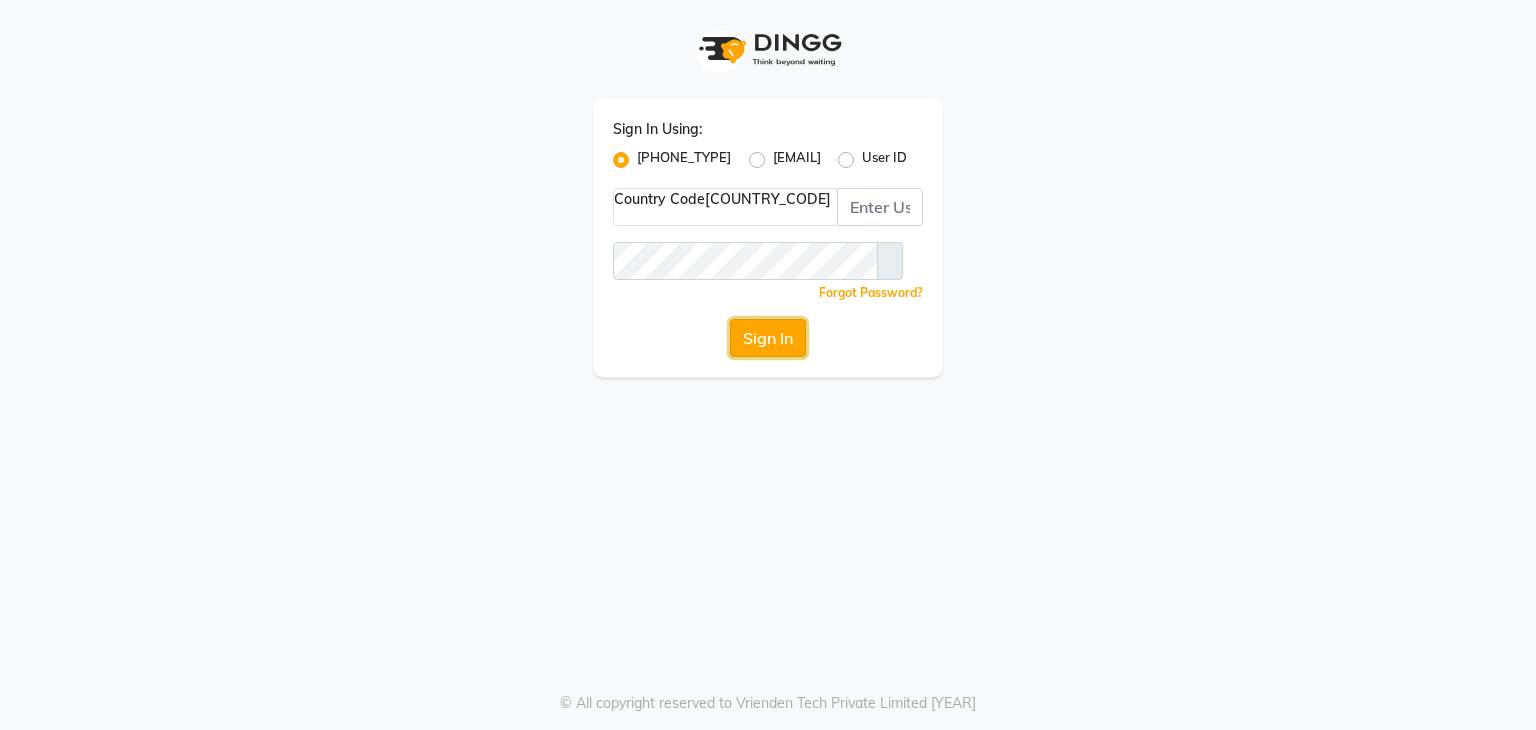 click on "Sign In" at bounding box center [768, 338] 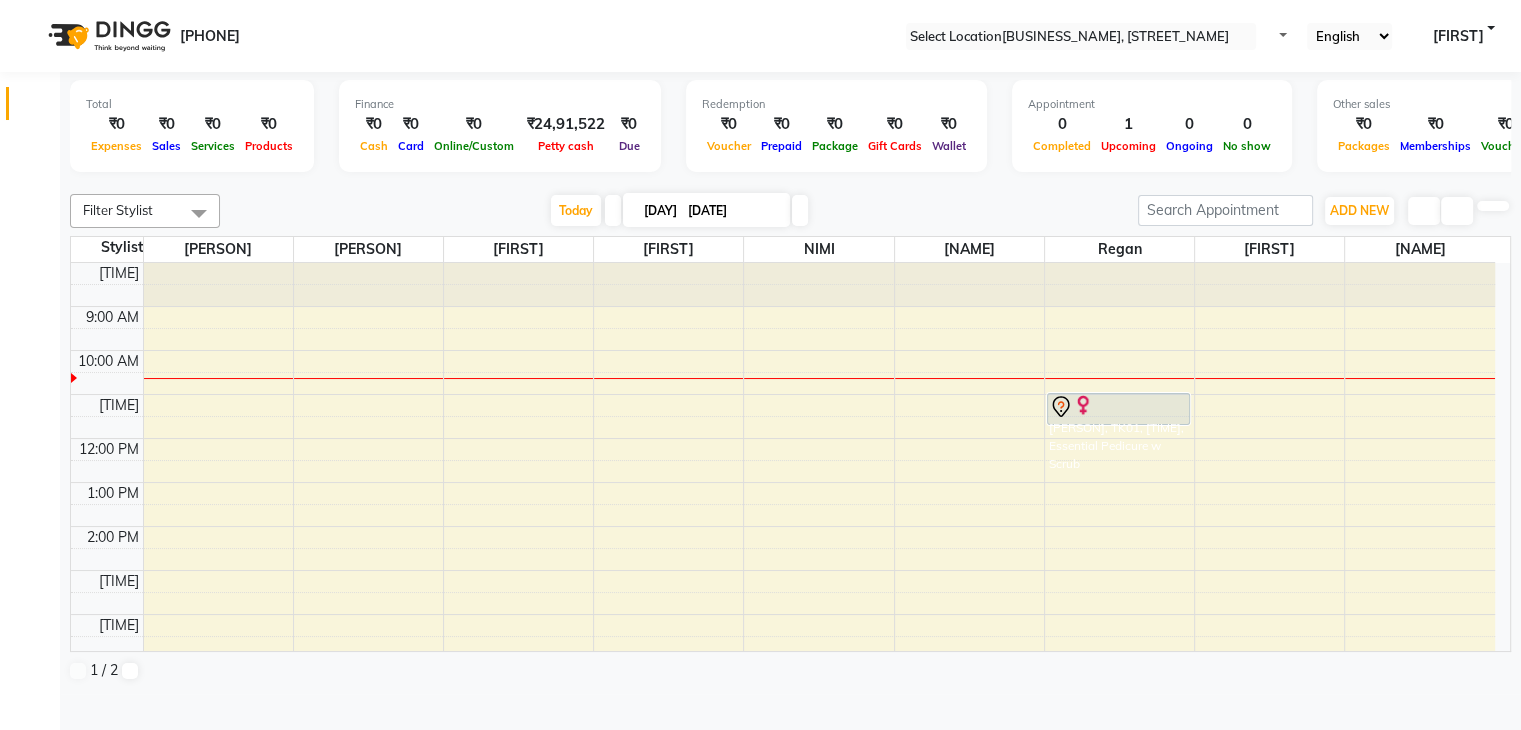 scroll, scrollTop: 0, scrollLeft: 0, axis: both 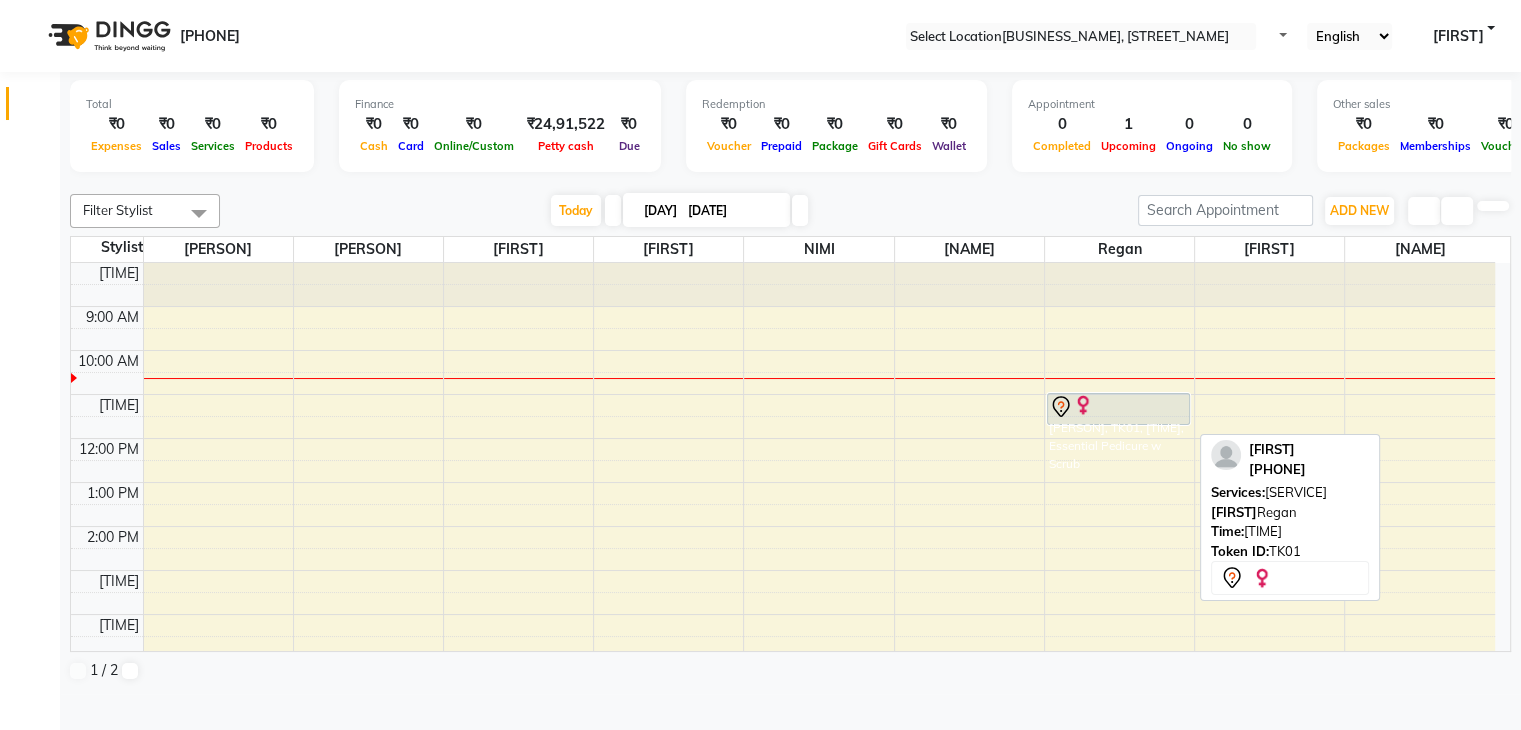 click at bounding box center [1119, 407] 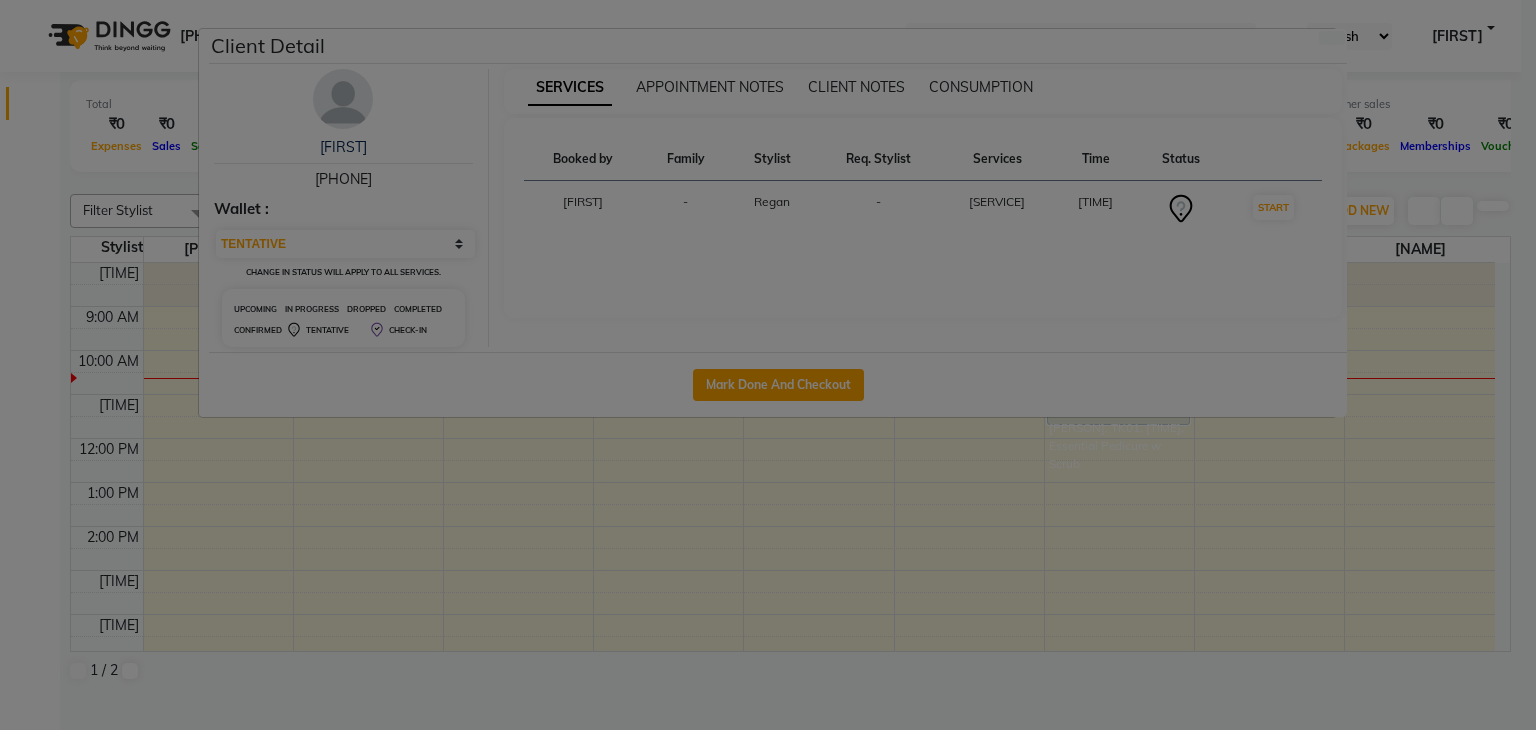 click on "[FIRST]" at bounding box center (343, 147) 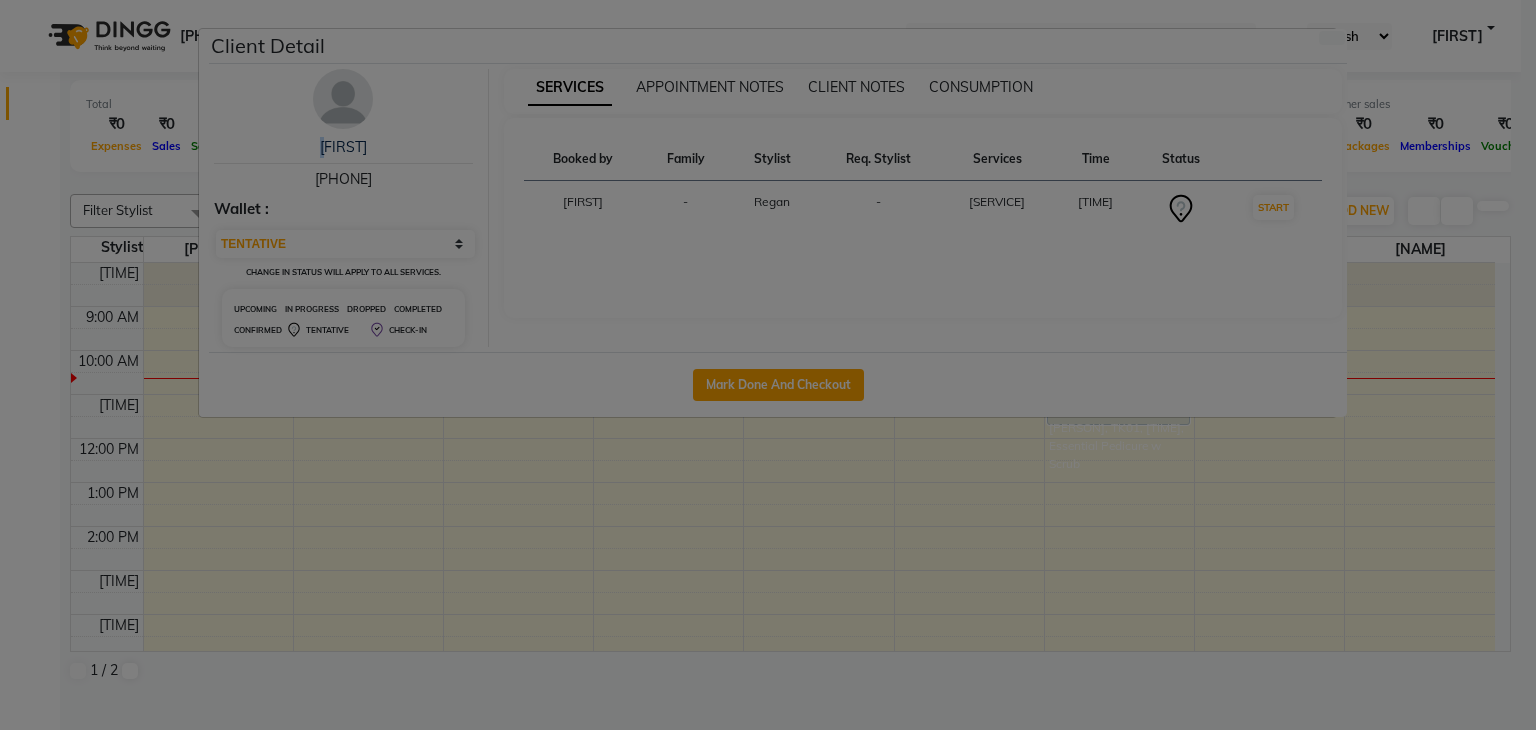click on "[FIRST]" at bounding box center (343, 147) 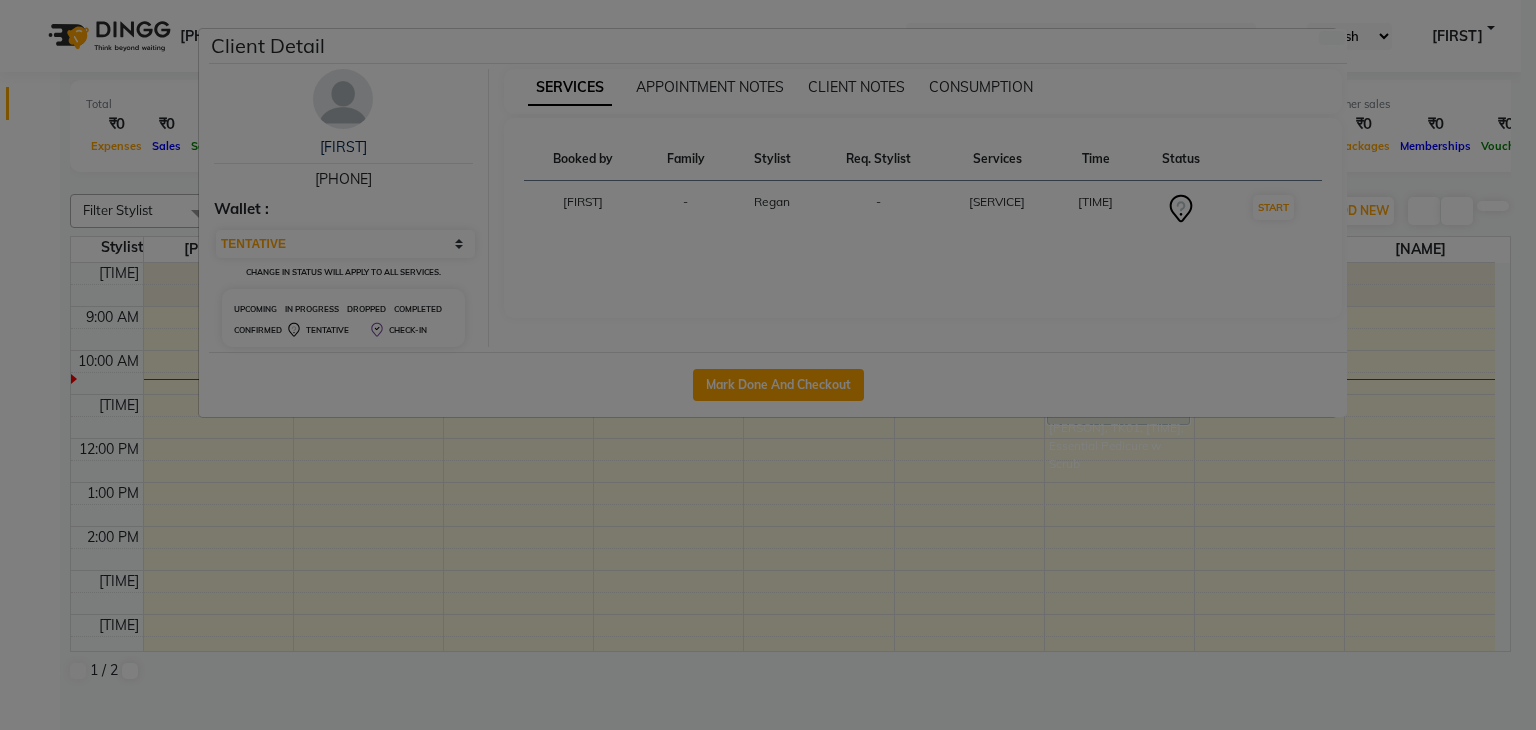 drag, startPoint x: 935, startPoint y: 235, endPoint x: 948, endPoint y: 225, distance: 16.40122 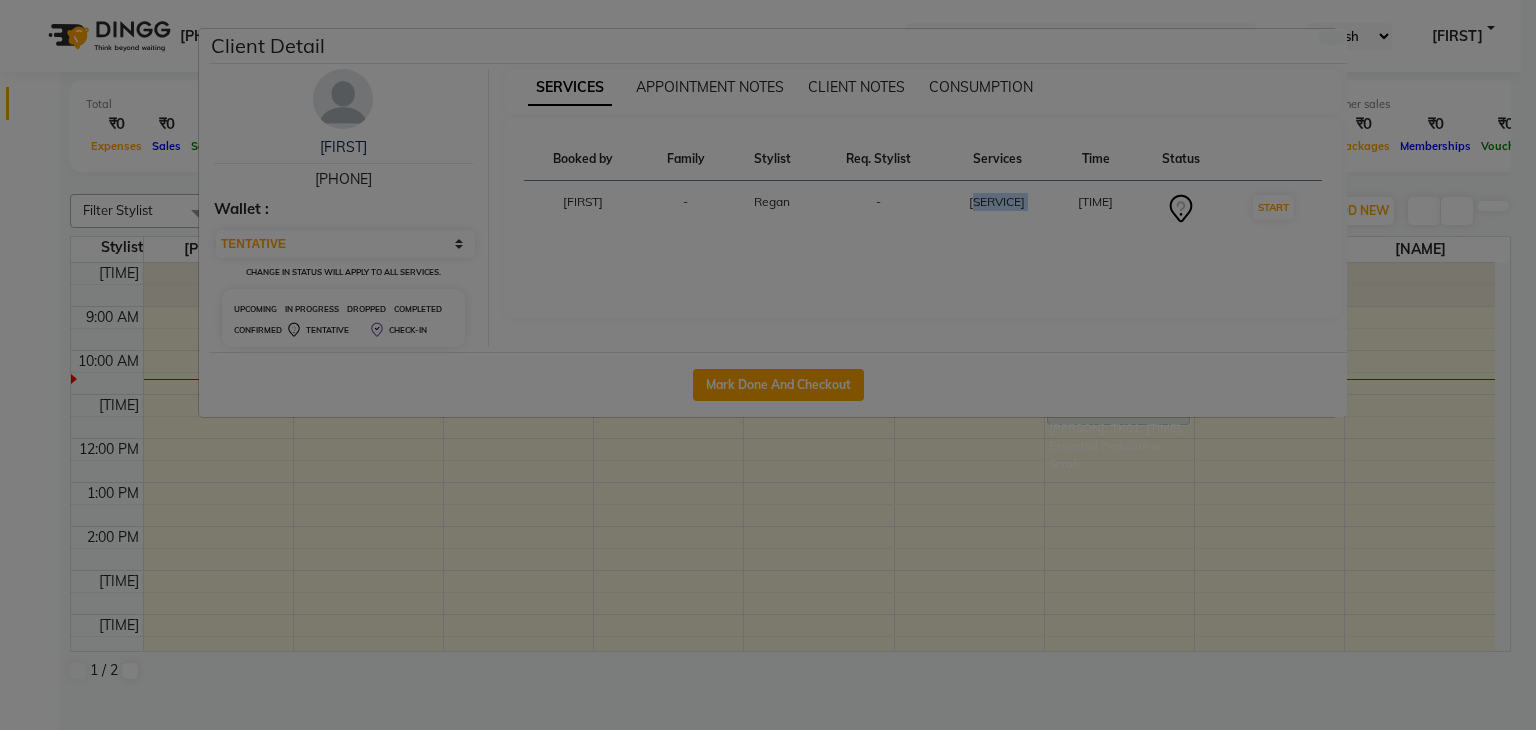click on "[SERVICE]" at bounding box center [997, 202] 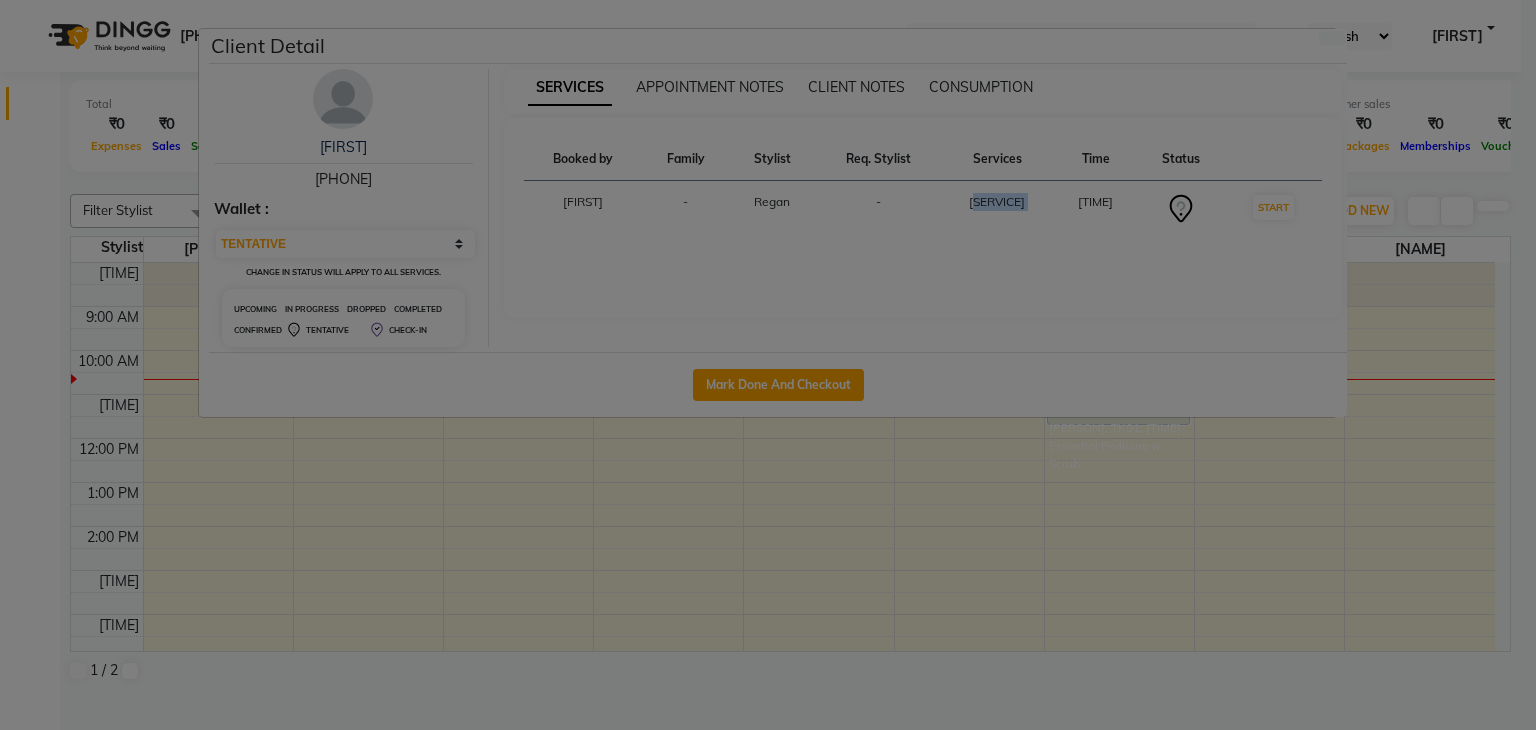 copy on "[SERVICE]" 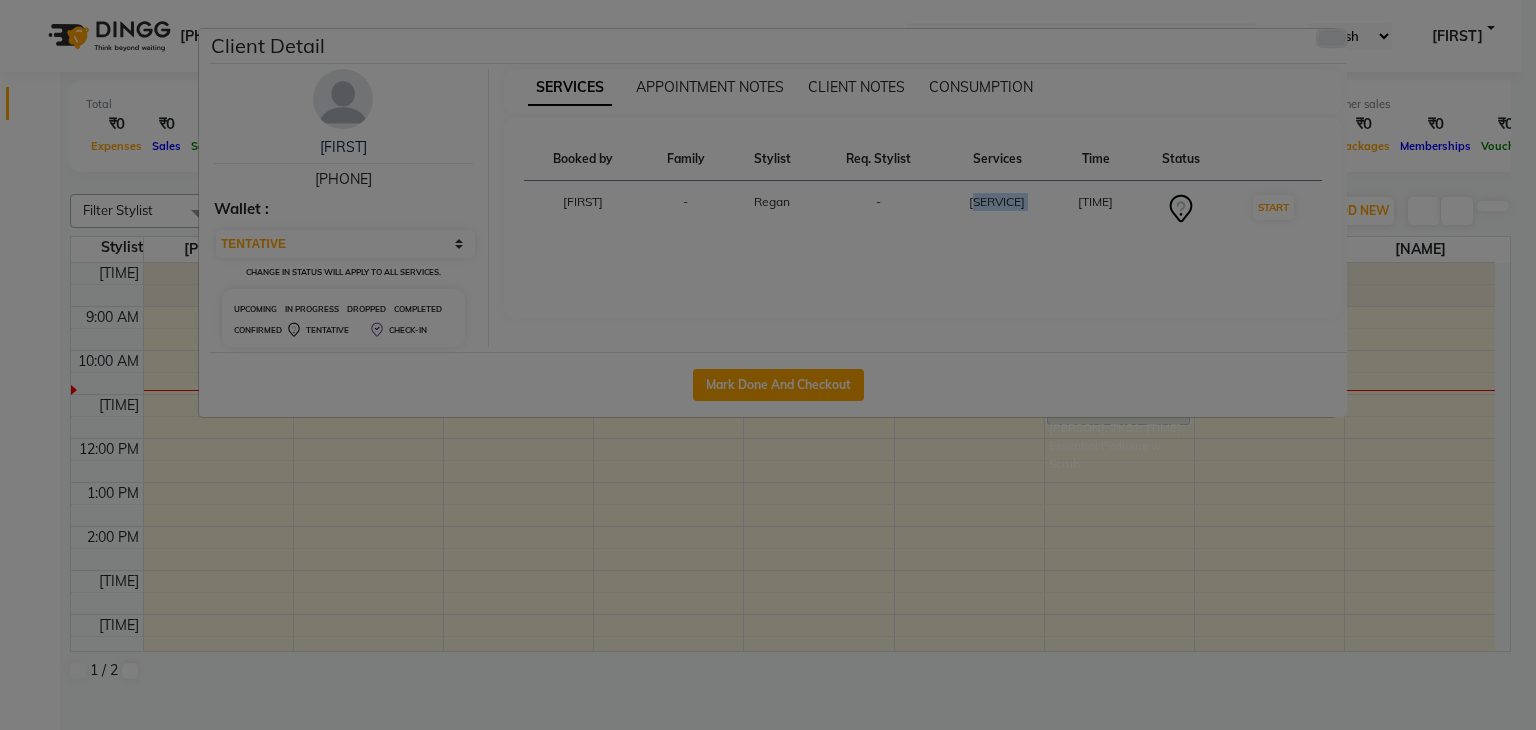 drag, startPoint x: 1307, startPoint y: 48, endPoint x: 1295, endPoint y: 62, distance: 18.439089 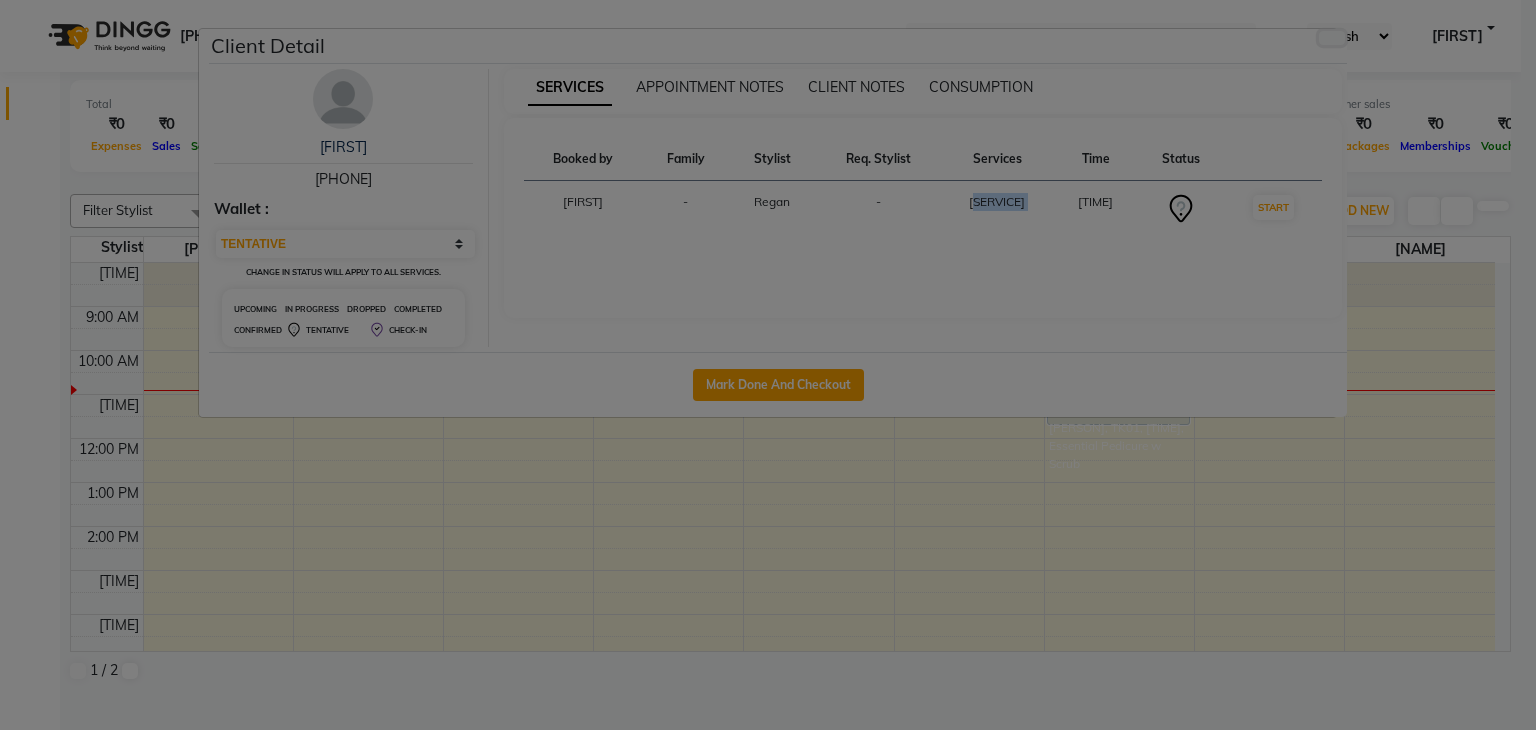 click on "Client Detail" at bounding box center (778, 46) 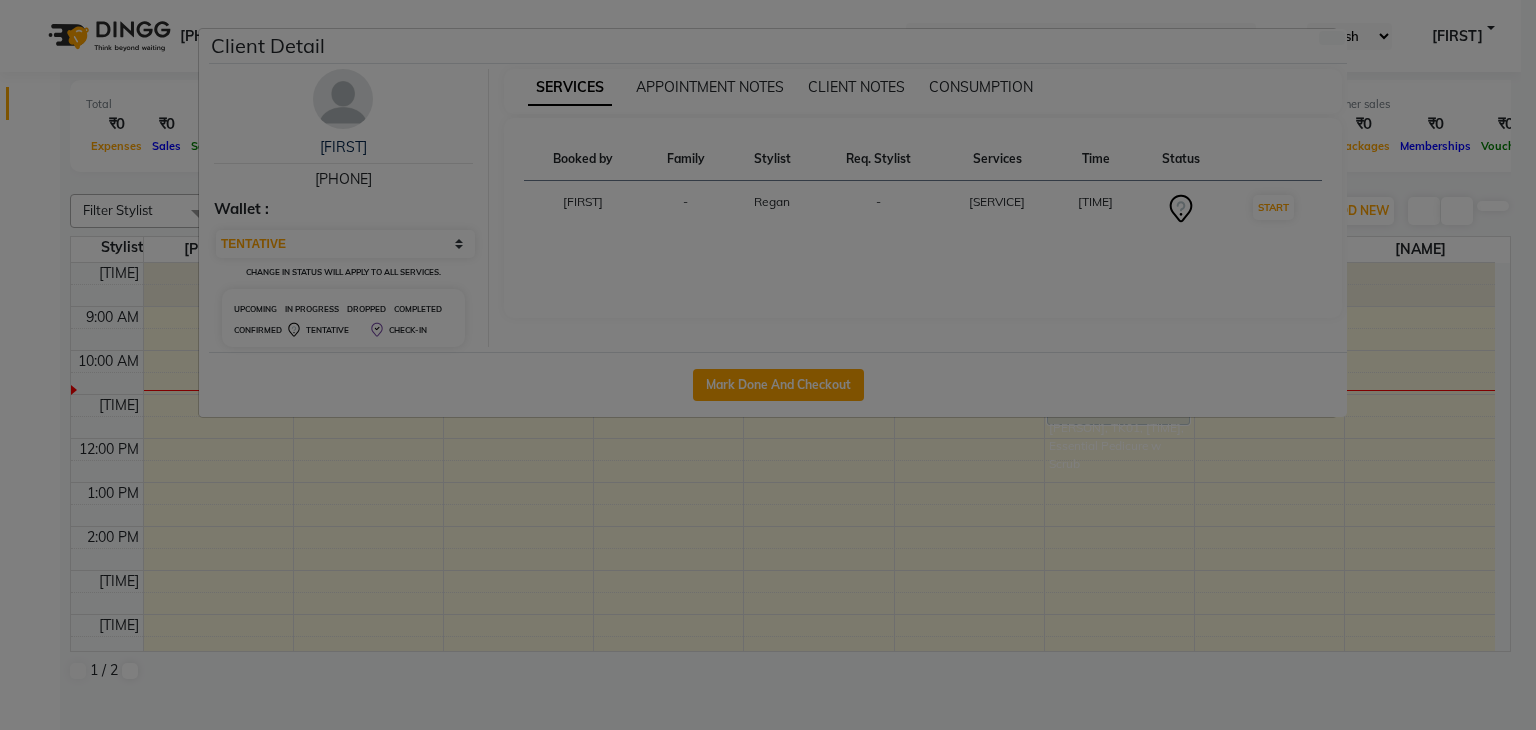 click on "Client Detail" at bounding box center [778, 46] 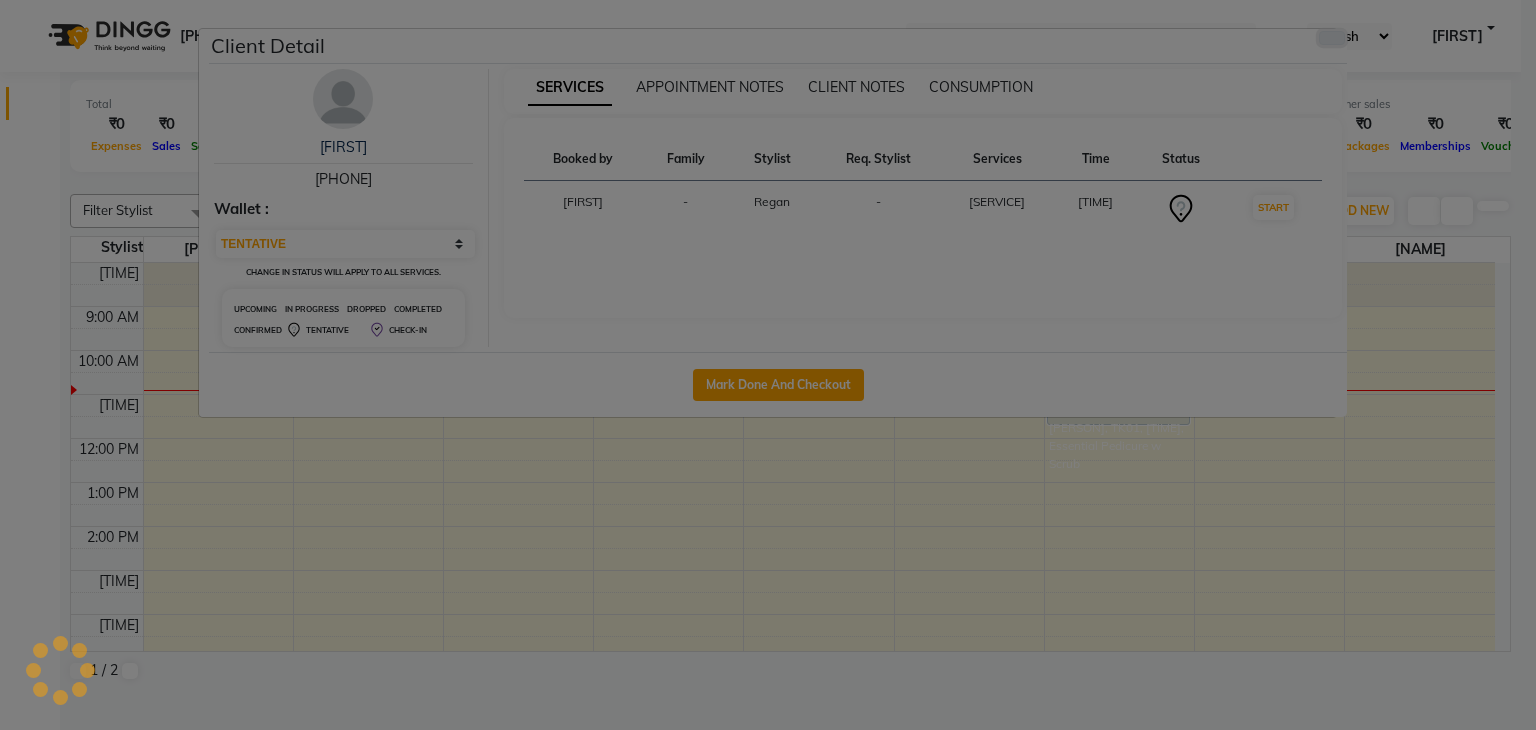 click at bounding box center [1332, 38] 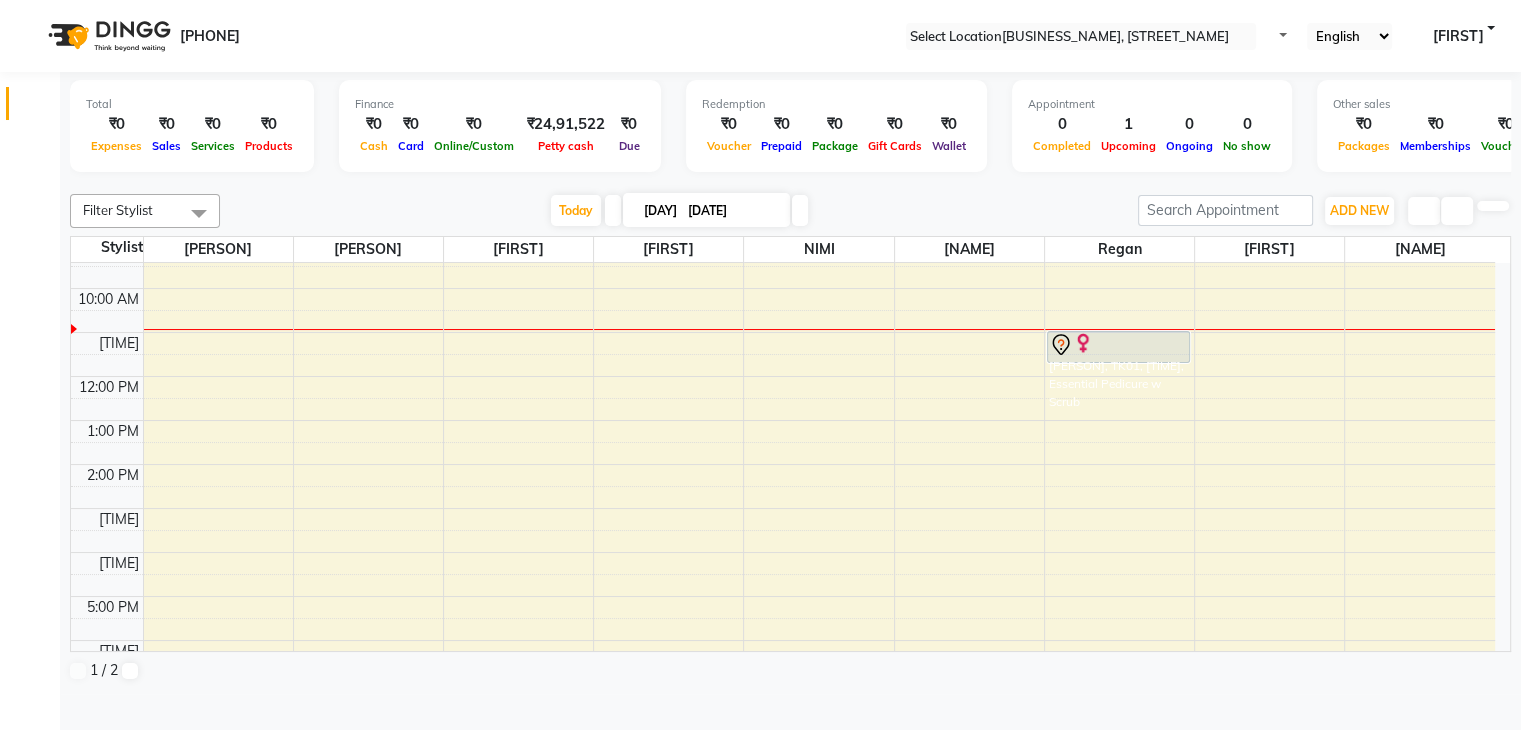 scroll, scrollTop: 0, scrollLeft: 0, axis: both 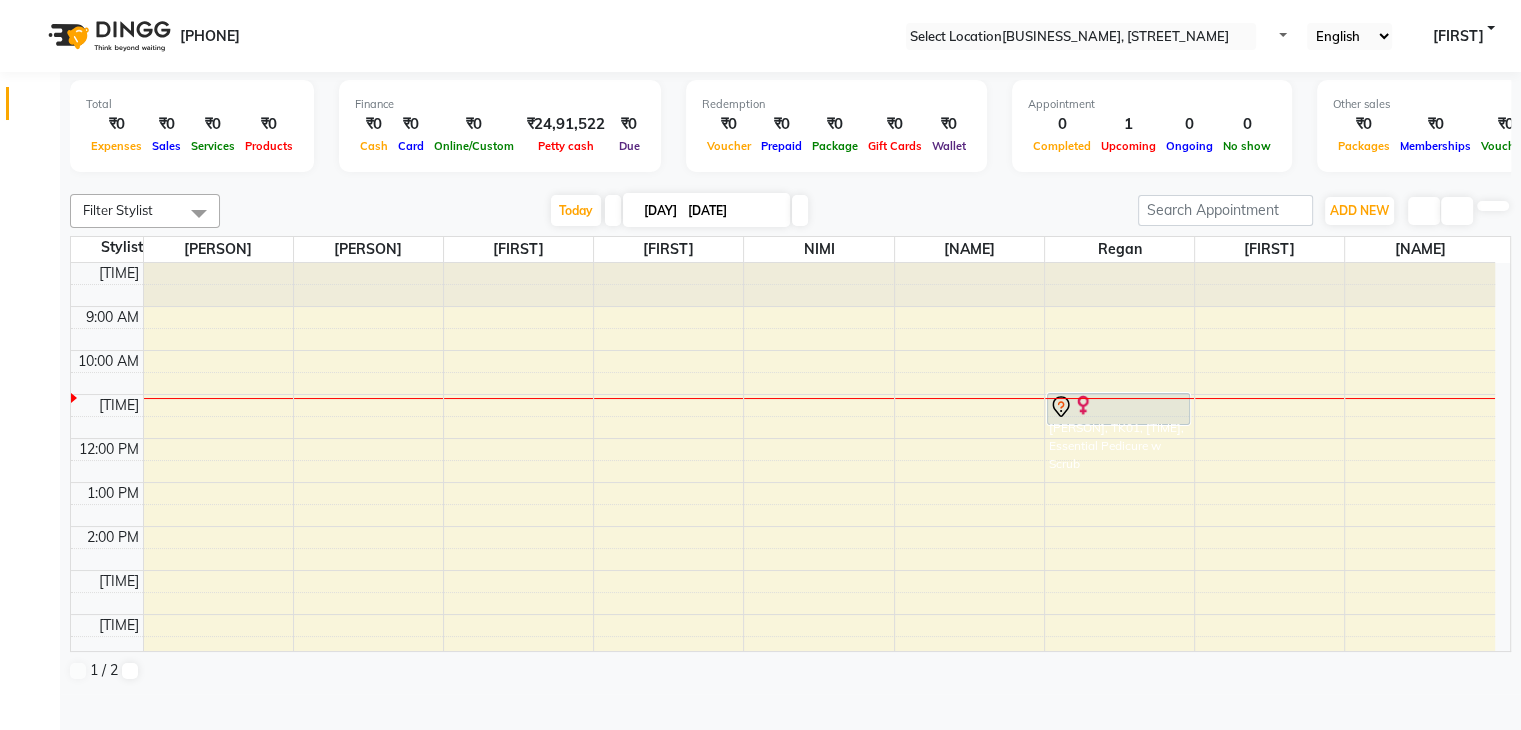 click at bounding box center [800, 210] 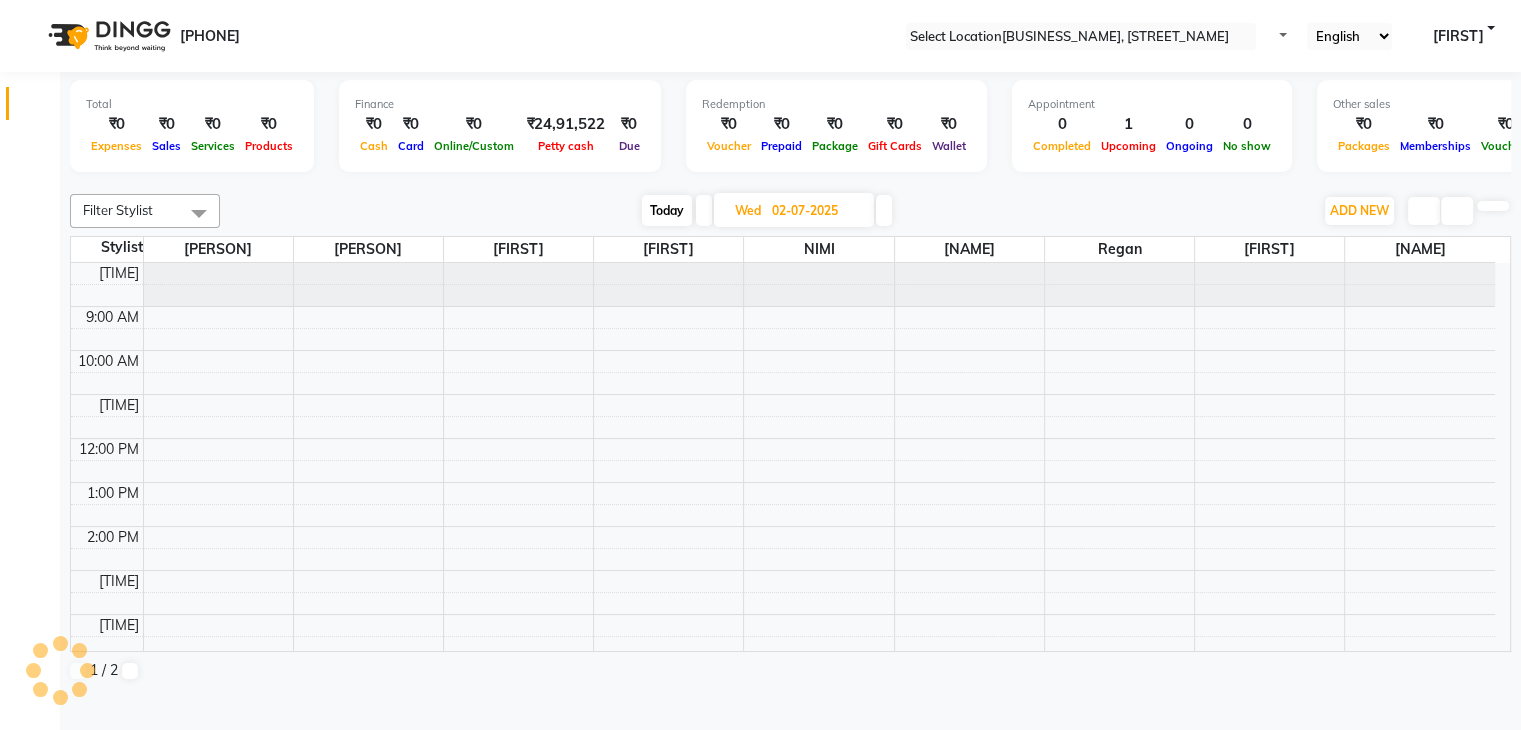 scroll, scrollTop: 132, scrollLeft: 0, axis: vertical 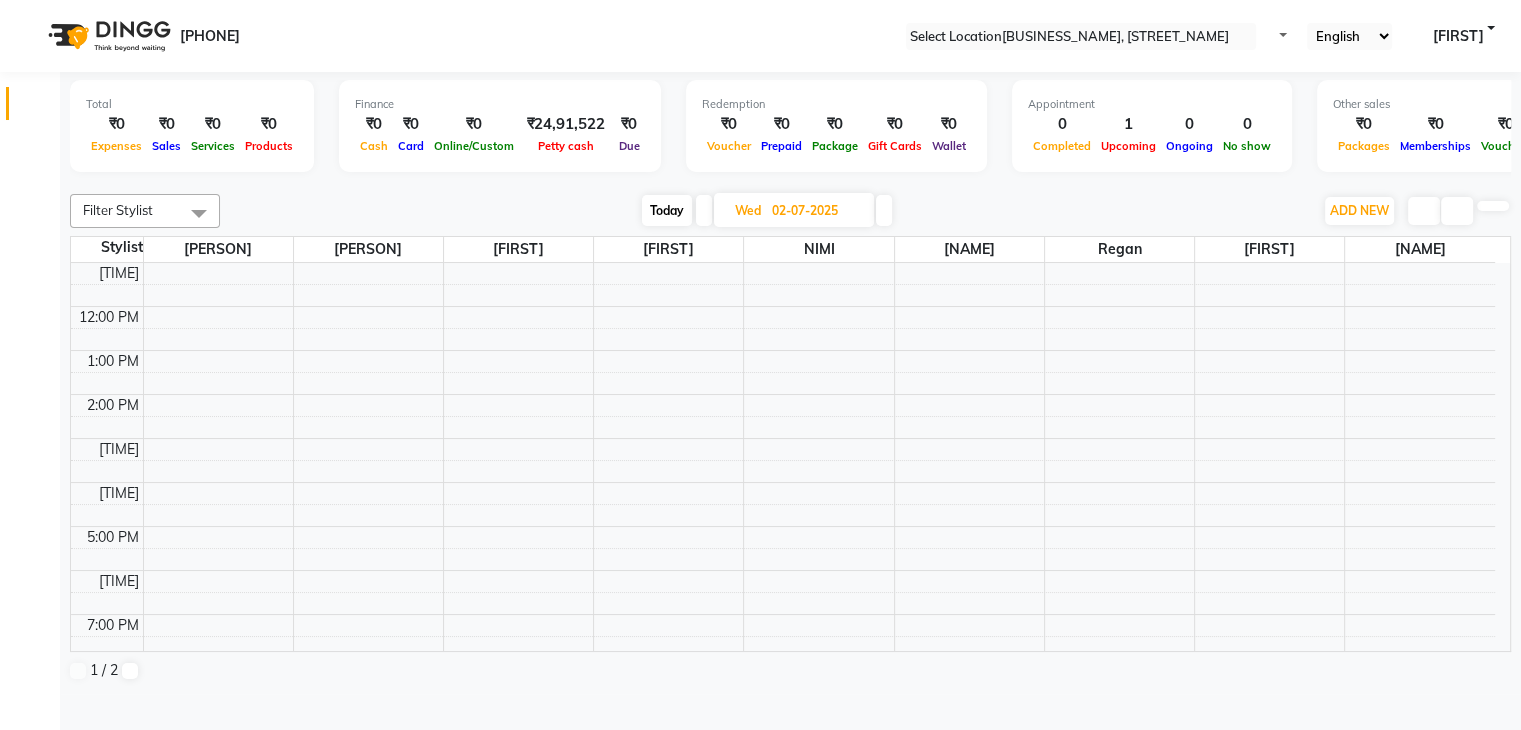 click on "[TIME] [TIME] [TIME] [TIME] [TIME] [TIME] [TIME] [TIME] [TIME] [TIME] [TIME] [TIME]" at bounding box center [783, 416] 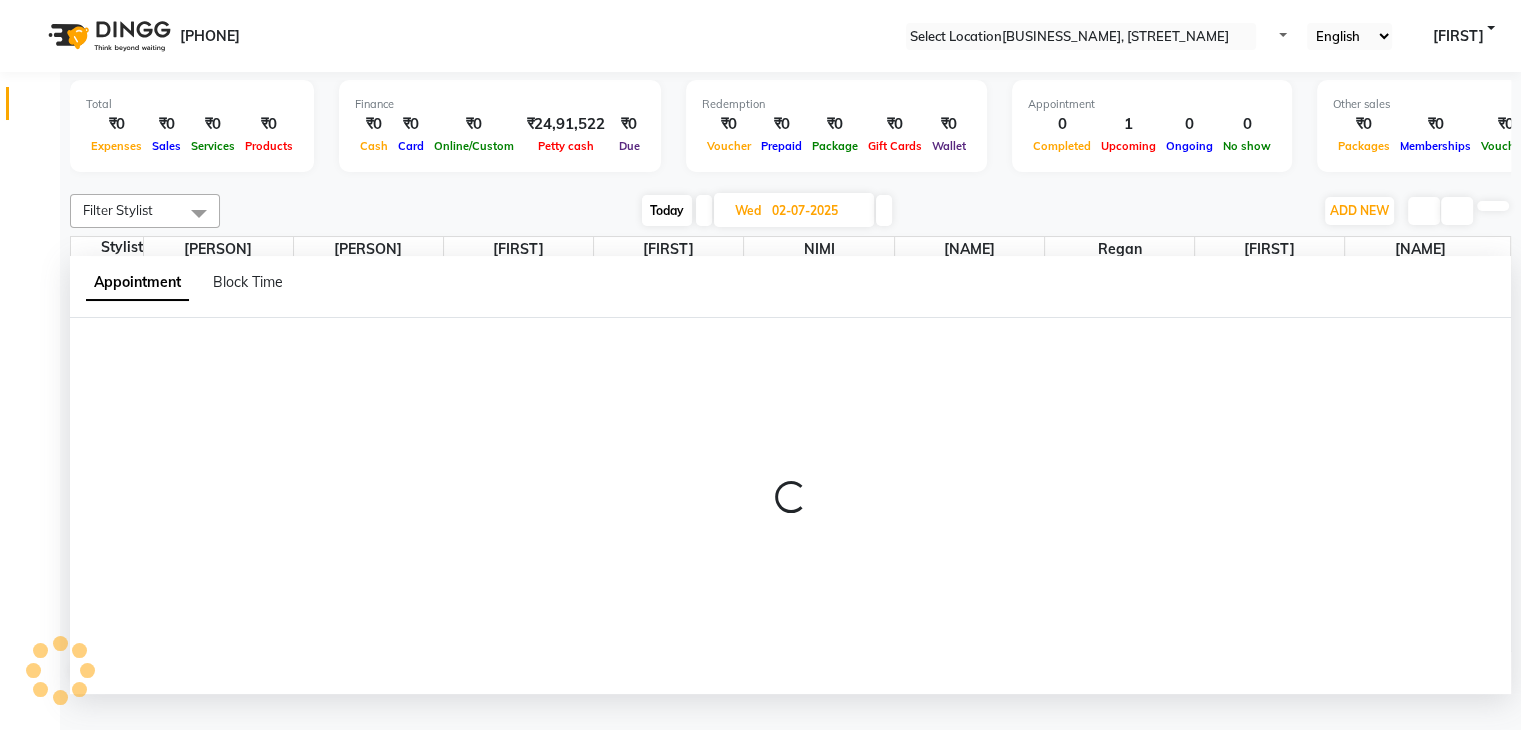 scroll, scrollTop: 1, scrollLeft: 0, axis: vertical 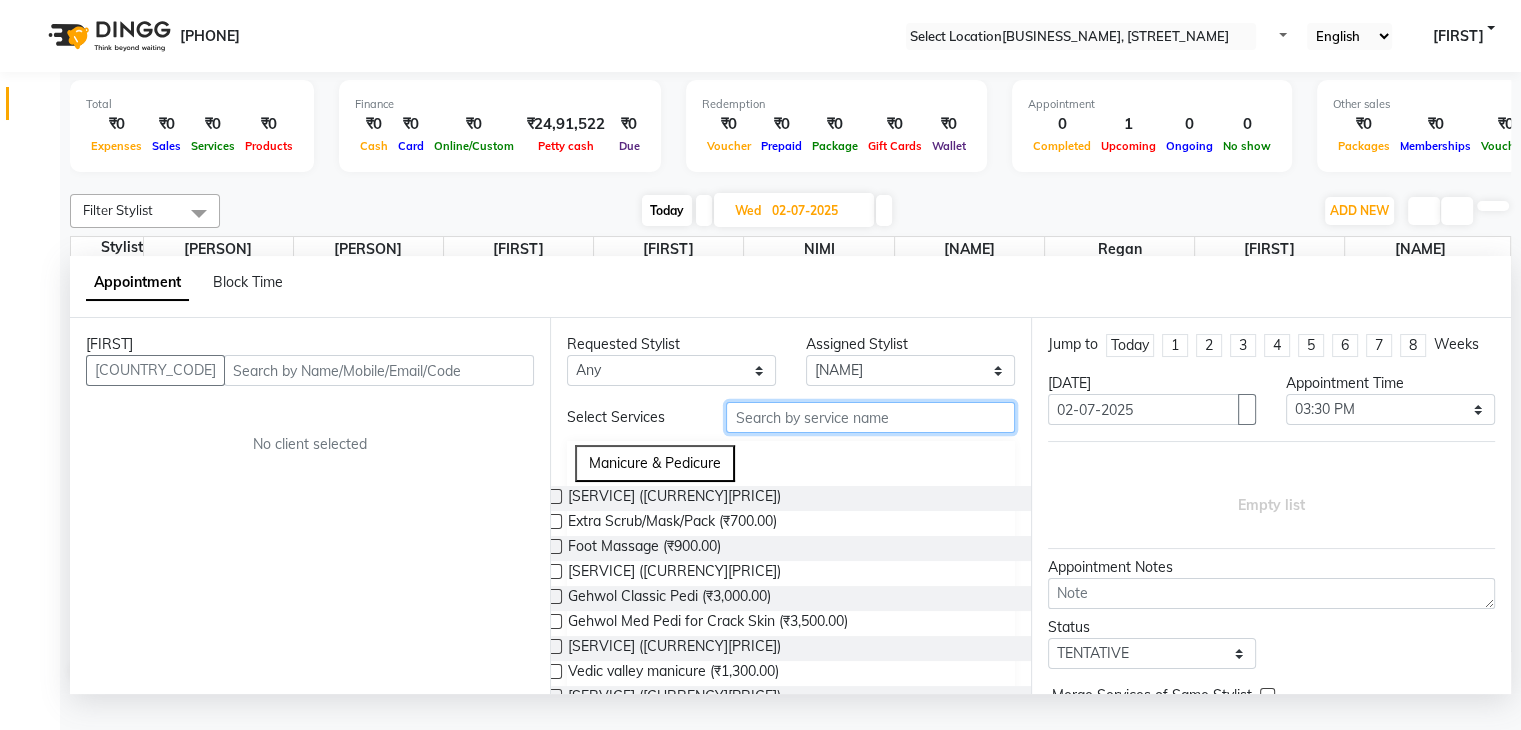 click at bounding box center (870, 417) 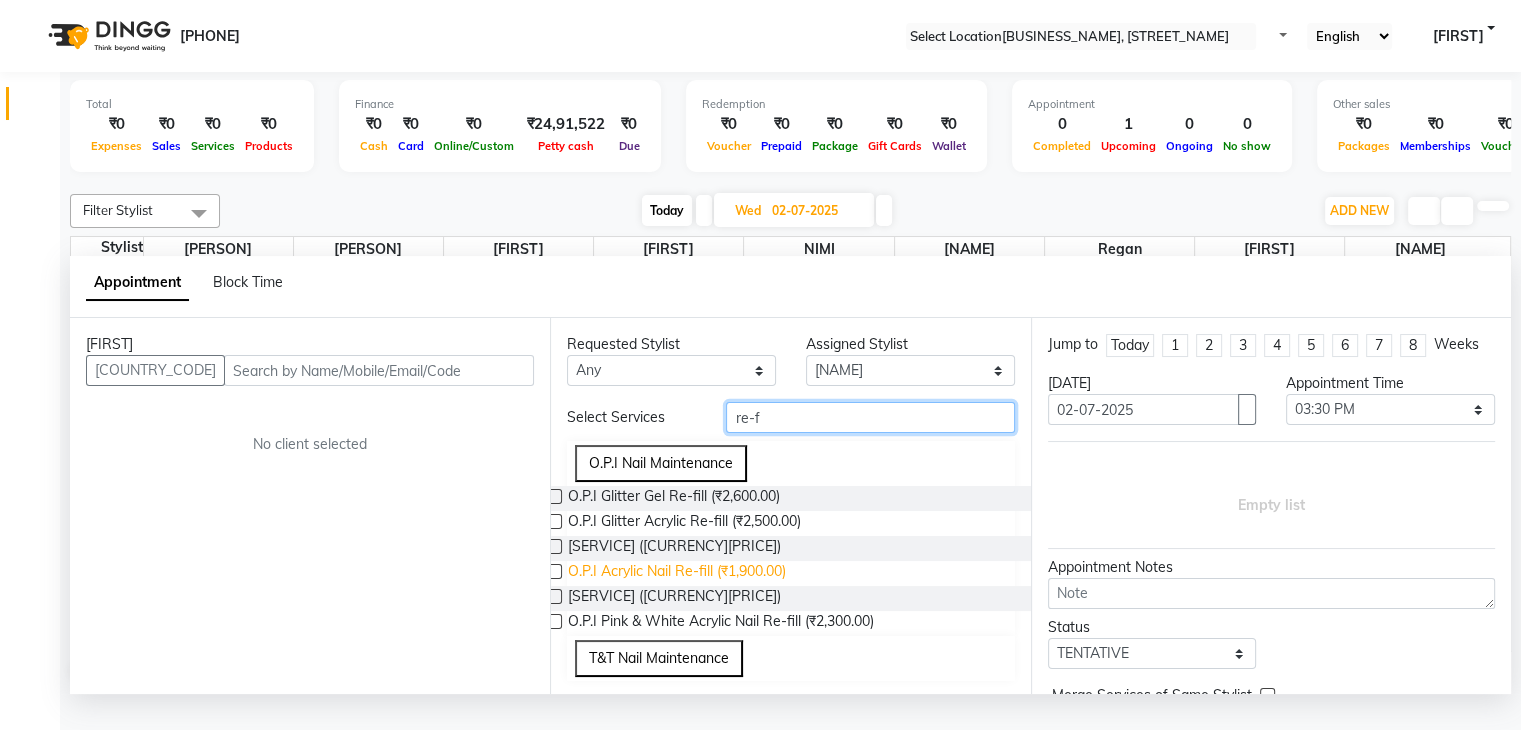 type on "re-f" 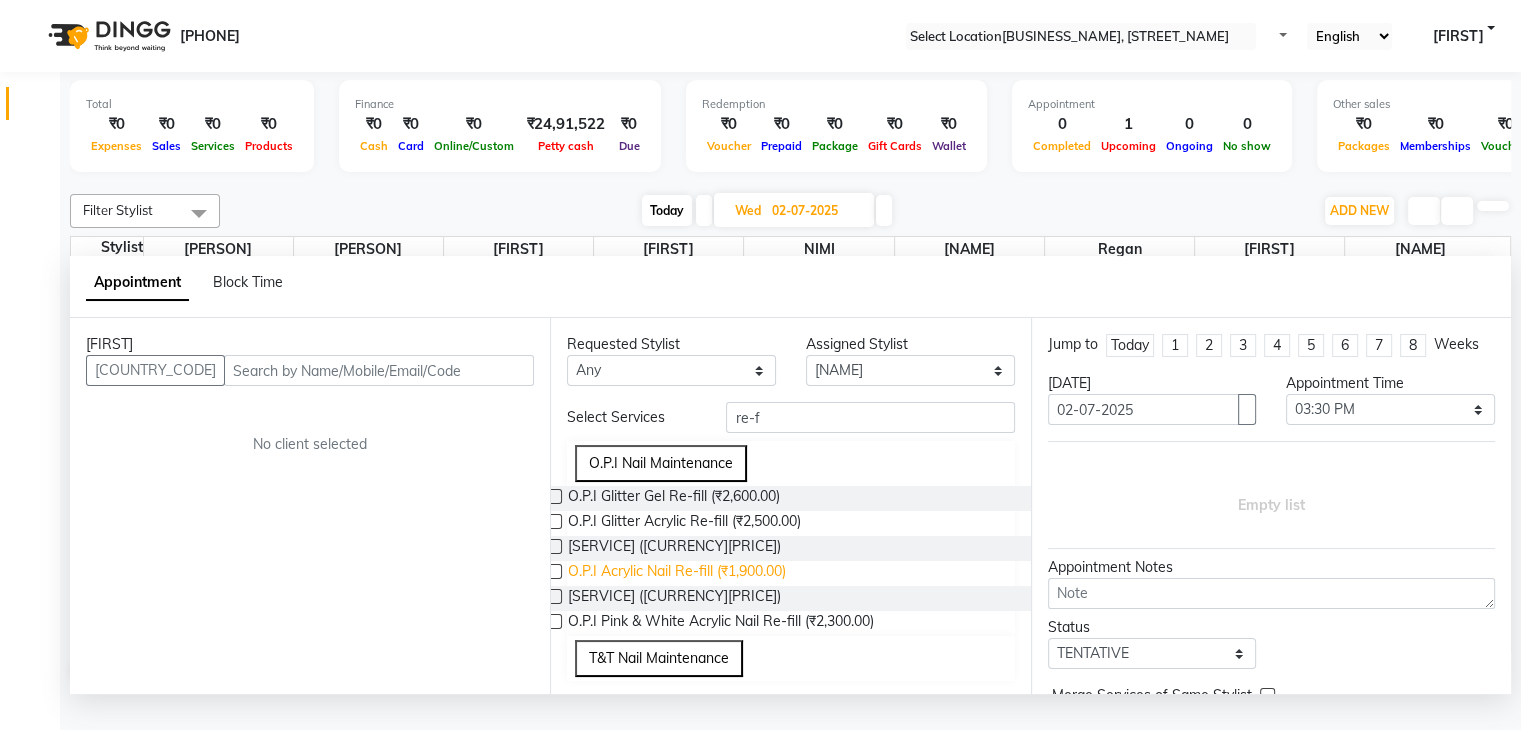 click on "O.P.I Acrylic Nail Re-fill (₹1,900.00)" at bounding box center (674, 498) 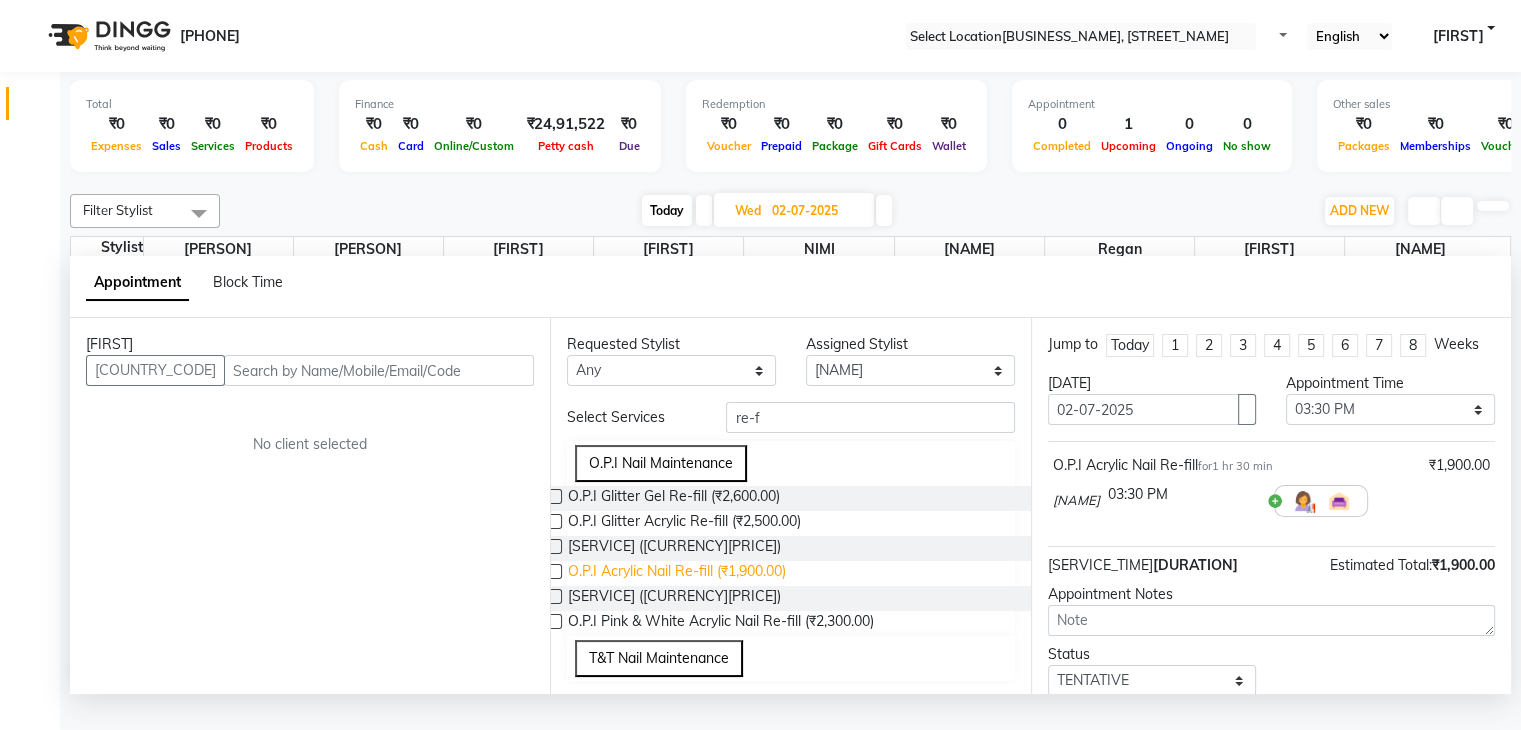click on "O.P.I Acrylic Nail Re-fill (₹1,900.00)" at bounding box center (674, 498) 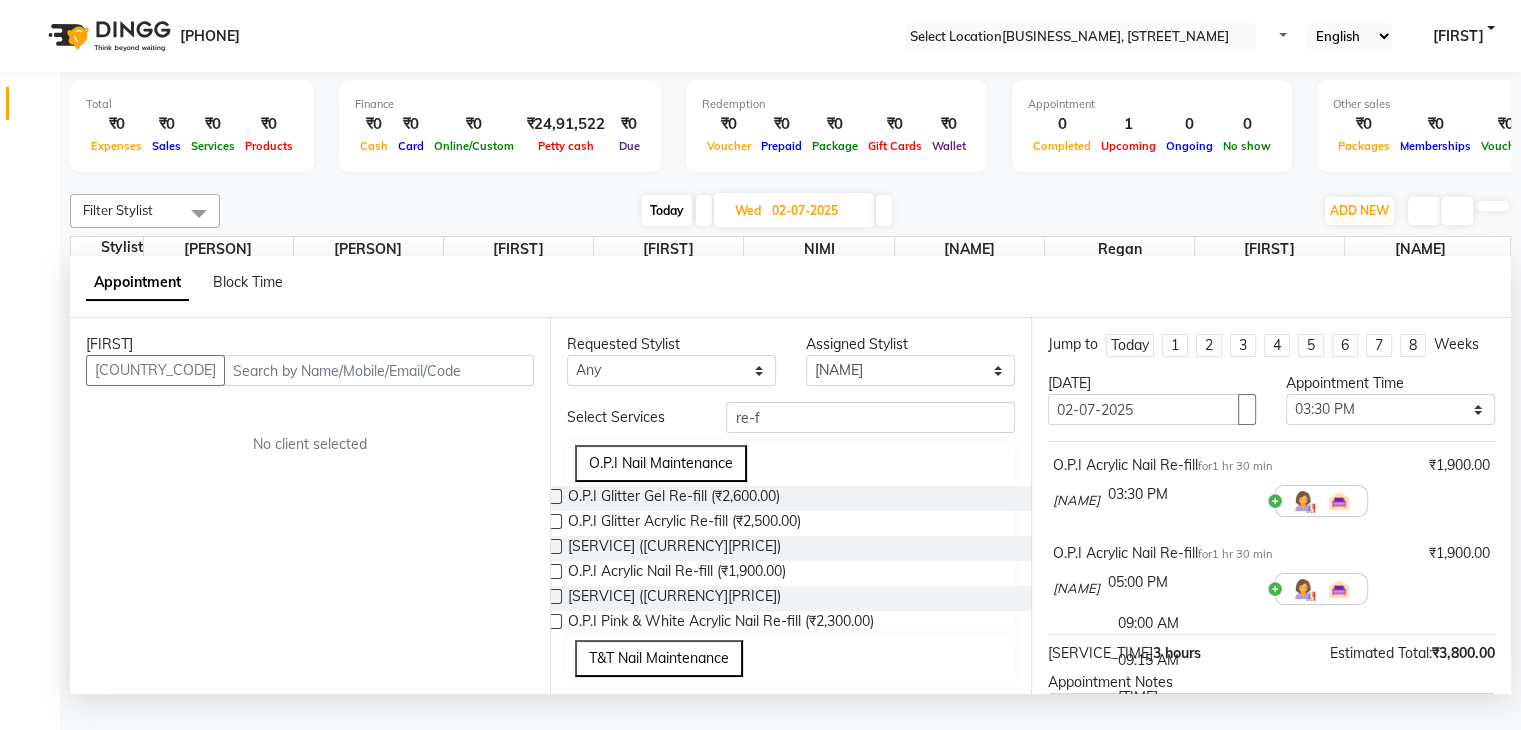 click at bounding box center (1258, 594) 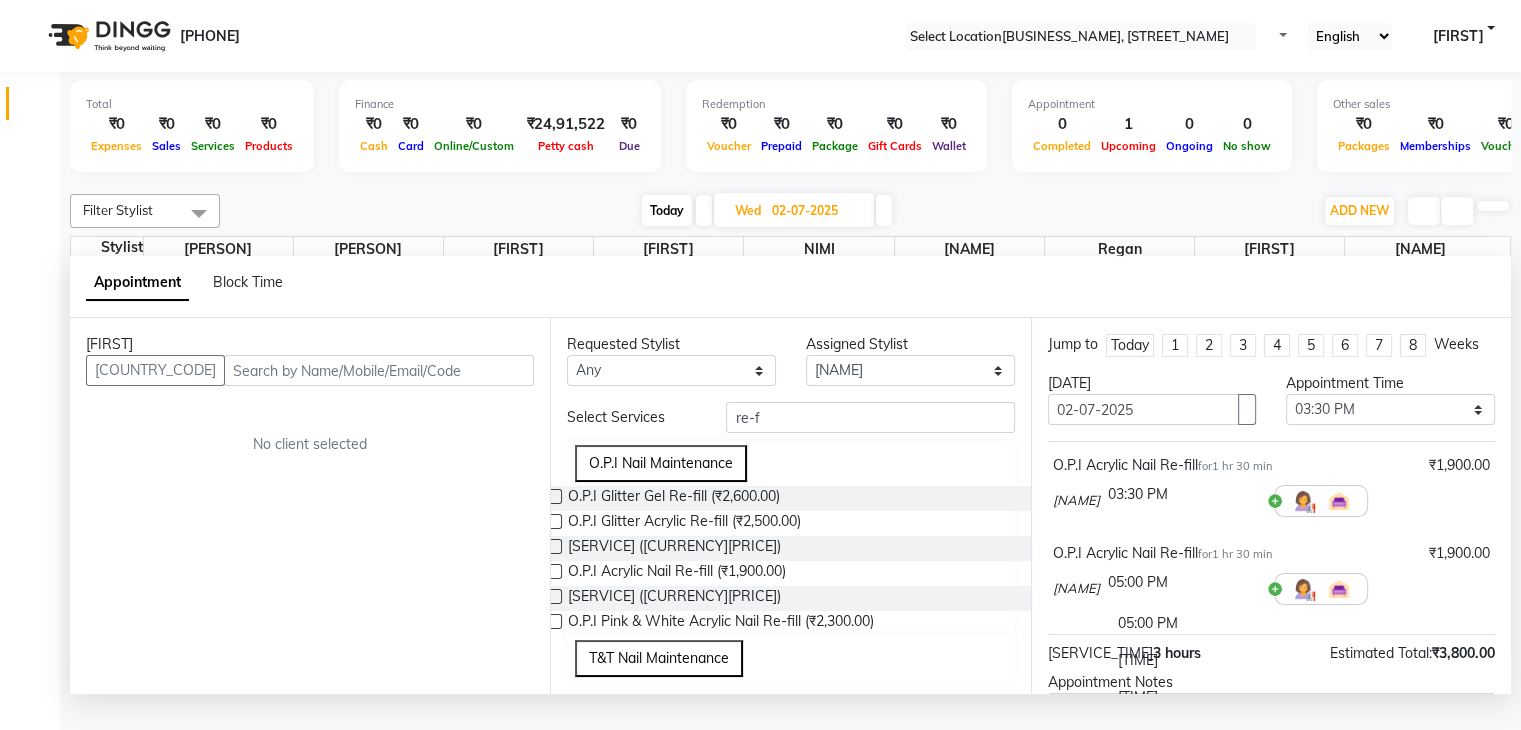scroll, scrollTop: 1284, scrollLeft: 0, axis: vertical 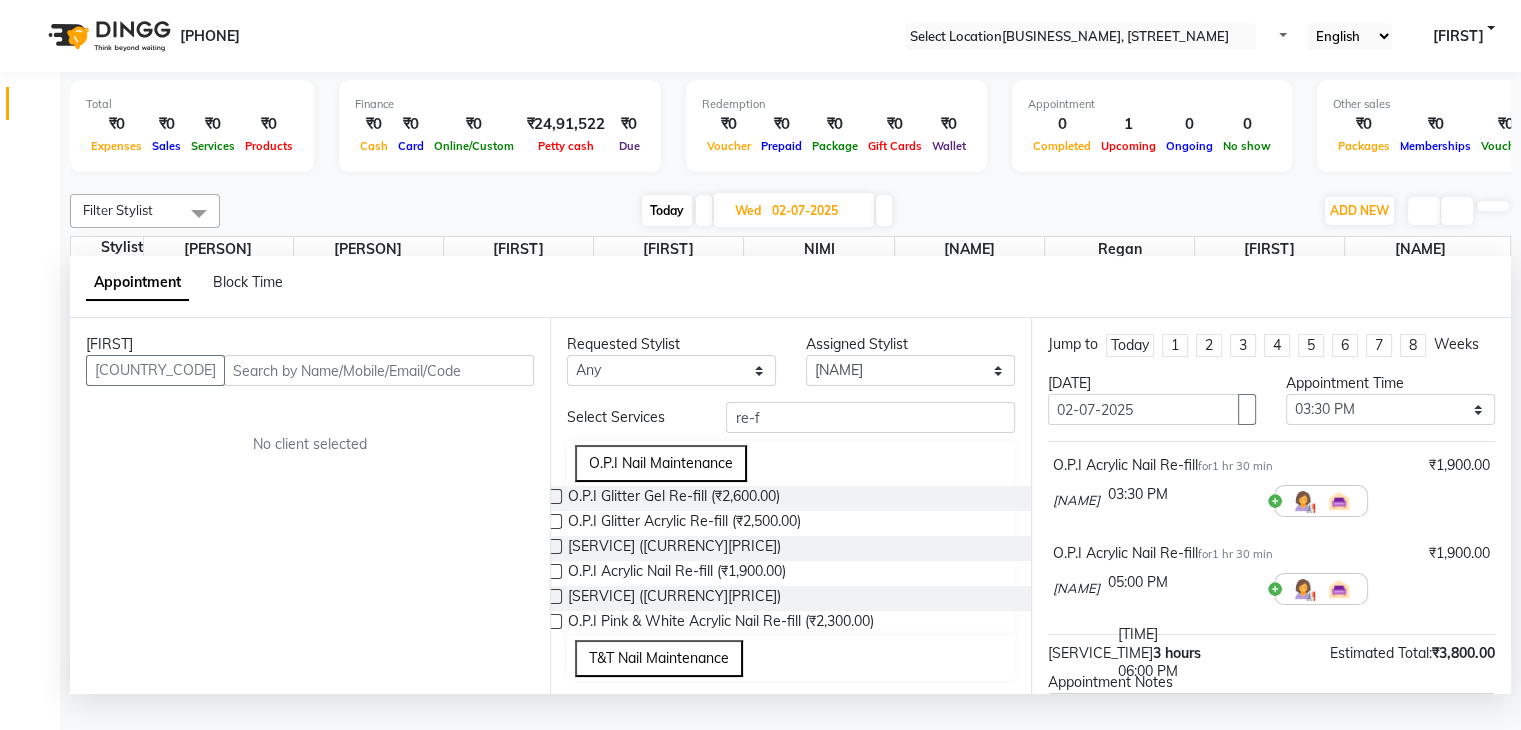 click on "O.P.I Acrylic Nail Re-fill   for  1 hr 30 min ₹1,900.00" at bounding box center (1271, 465) 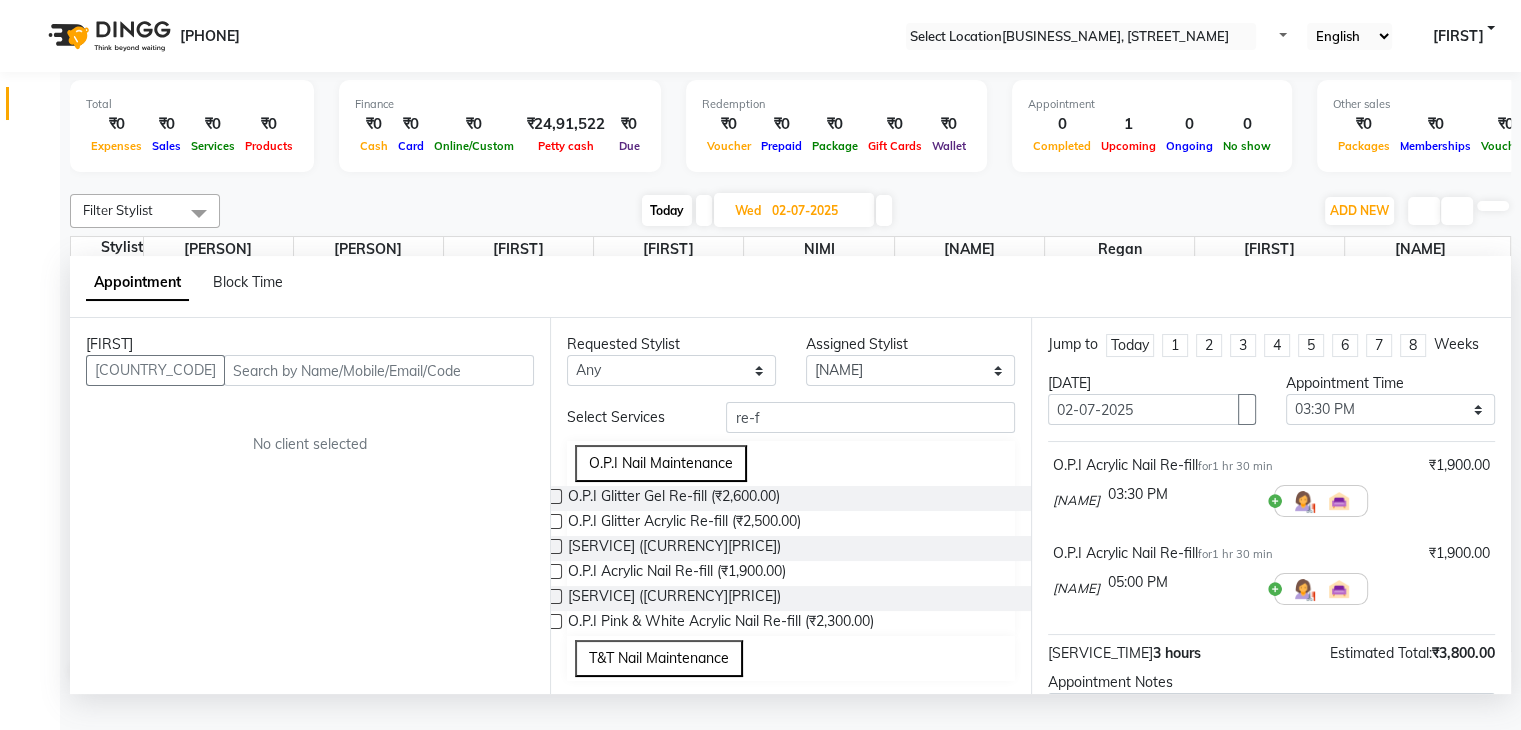 scroll, scrollTop: 222, scrollLeft: 0, axis: vertical 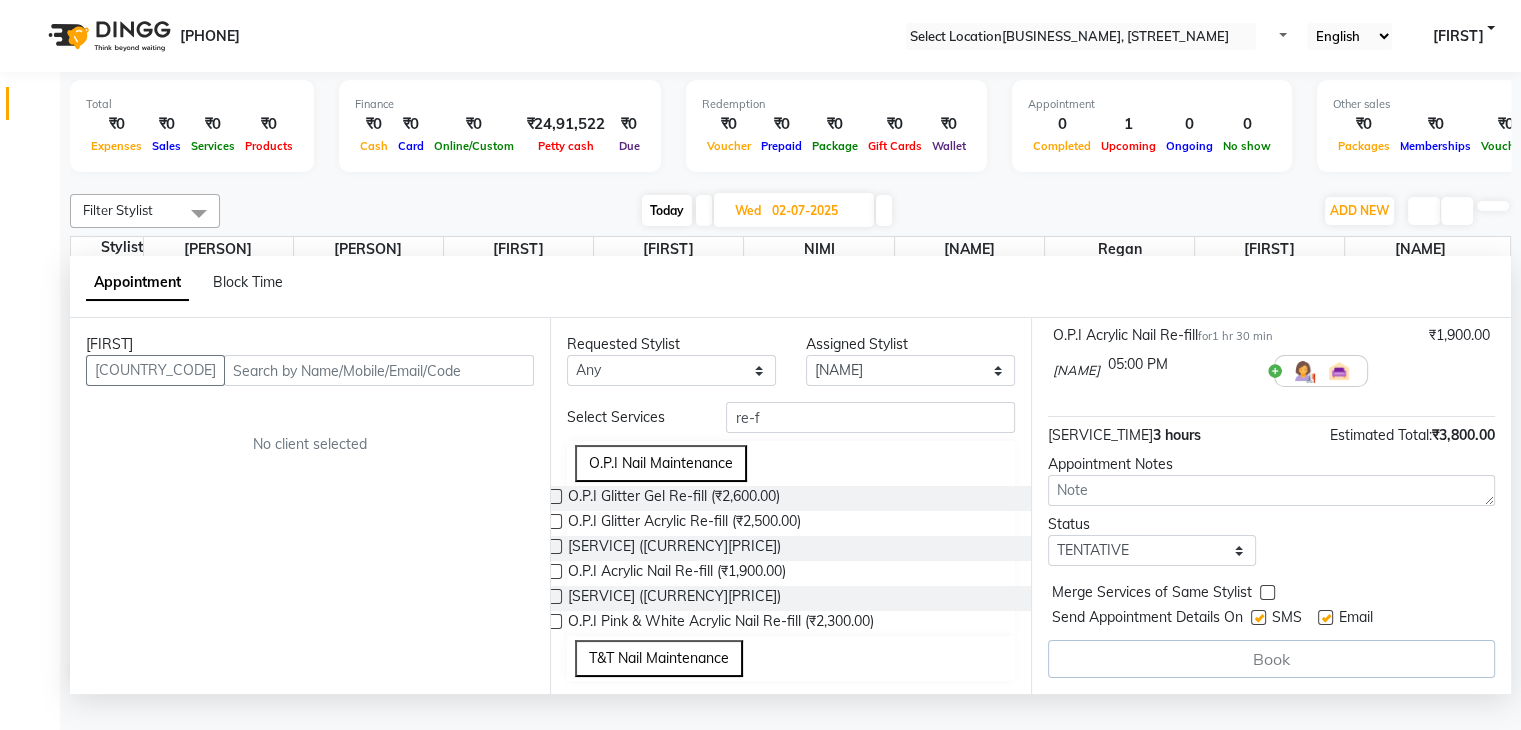 click on "[FIRST]" at bounding box center [310, 344] 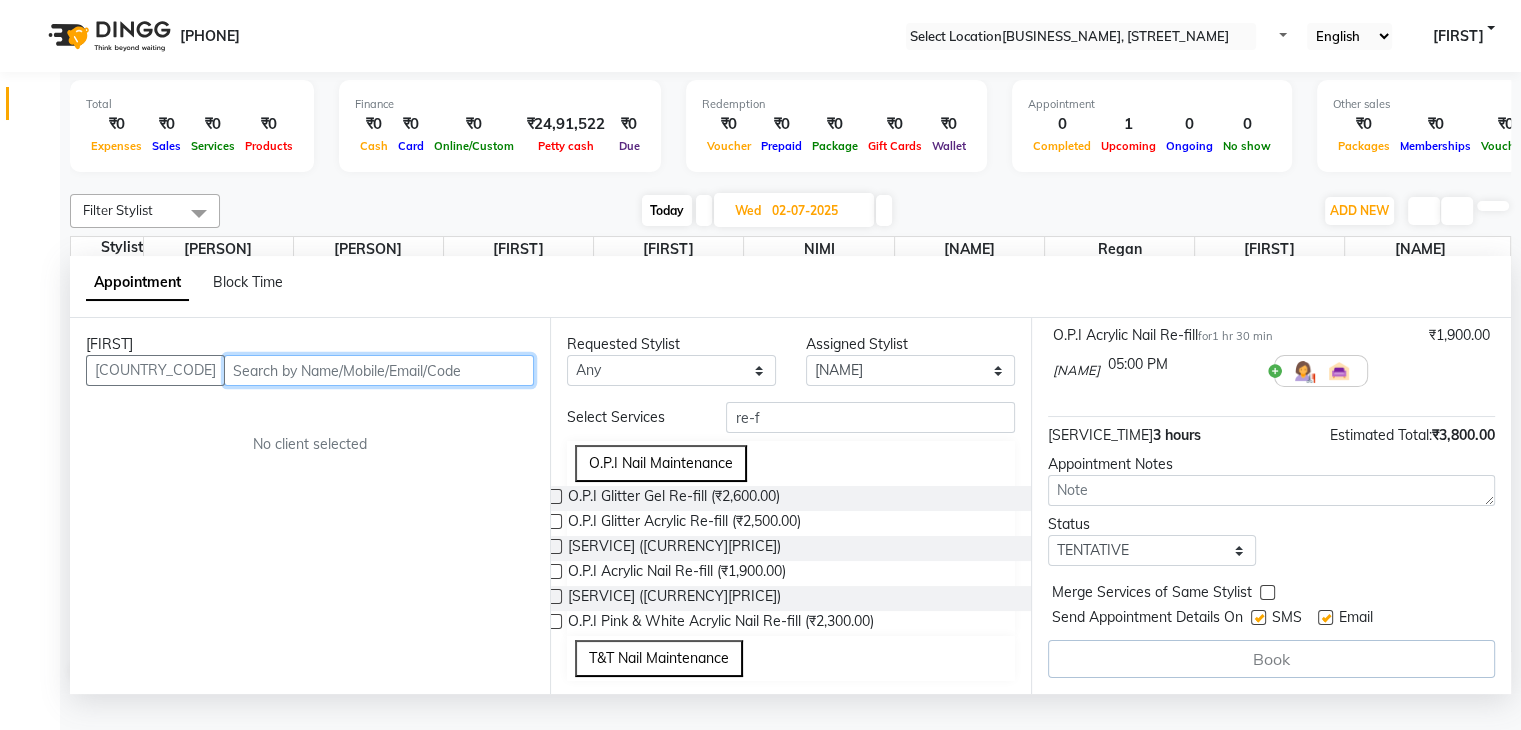 click at bounding box center (379, 370) 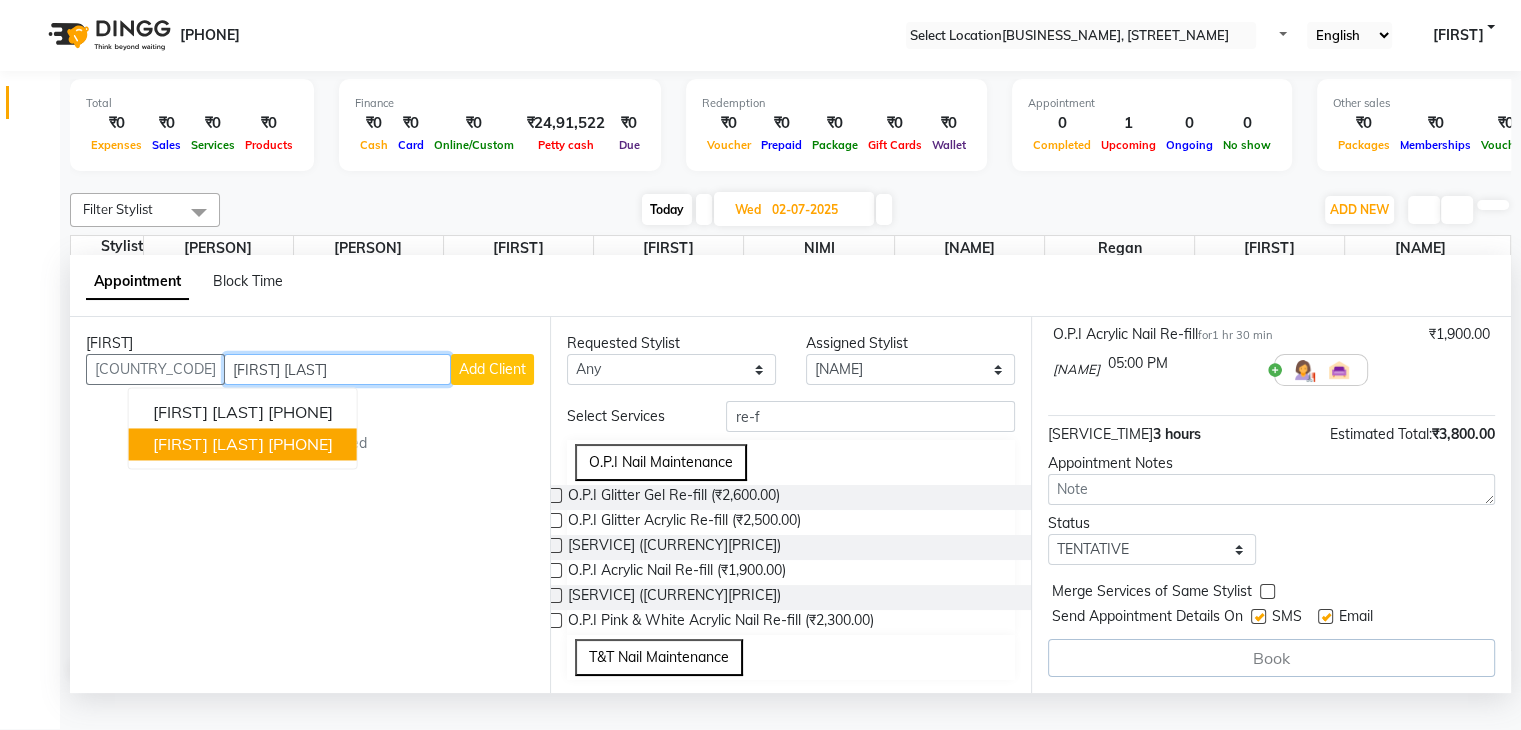 click on "[PHONE]" at bounding box center (300, 445) 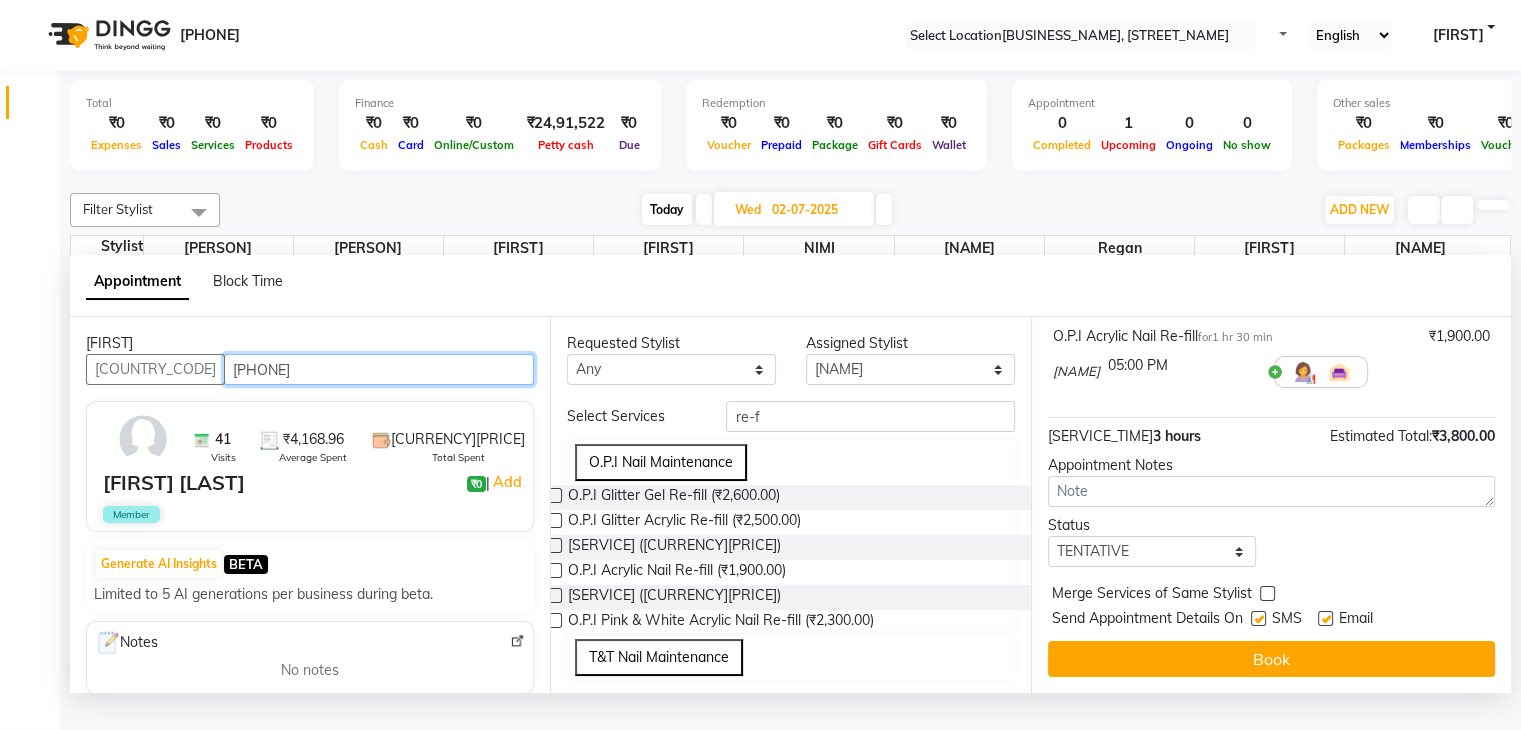 scroll, scrollTop: 221, scrollLeft: 0, axis: vertical 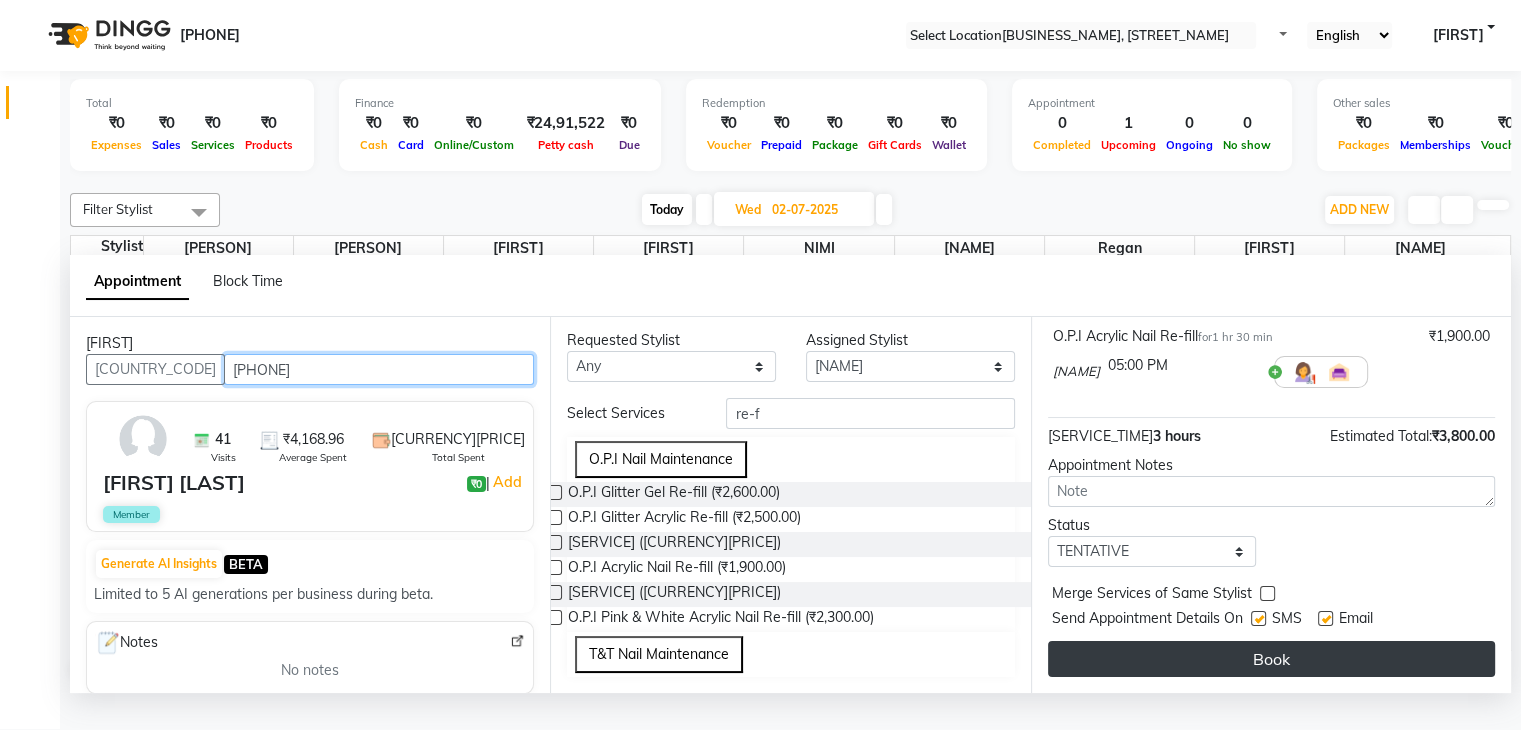 type on "[PHONE]" 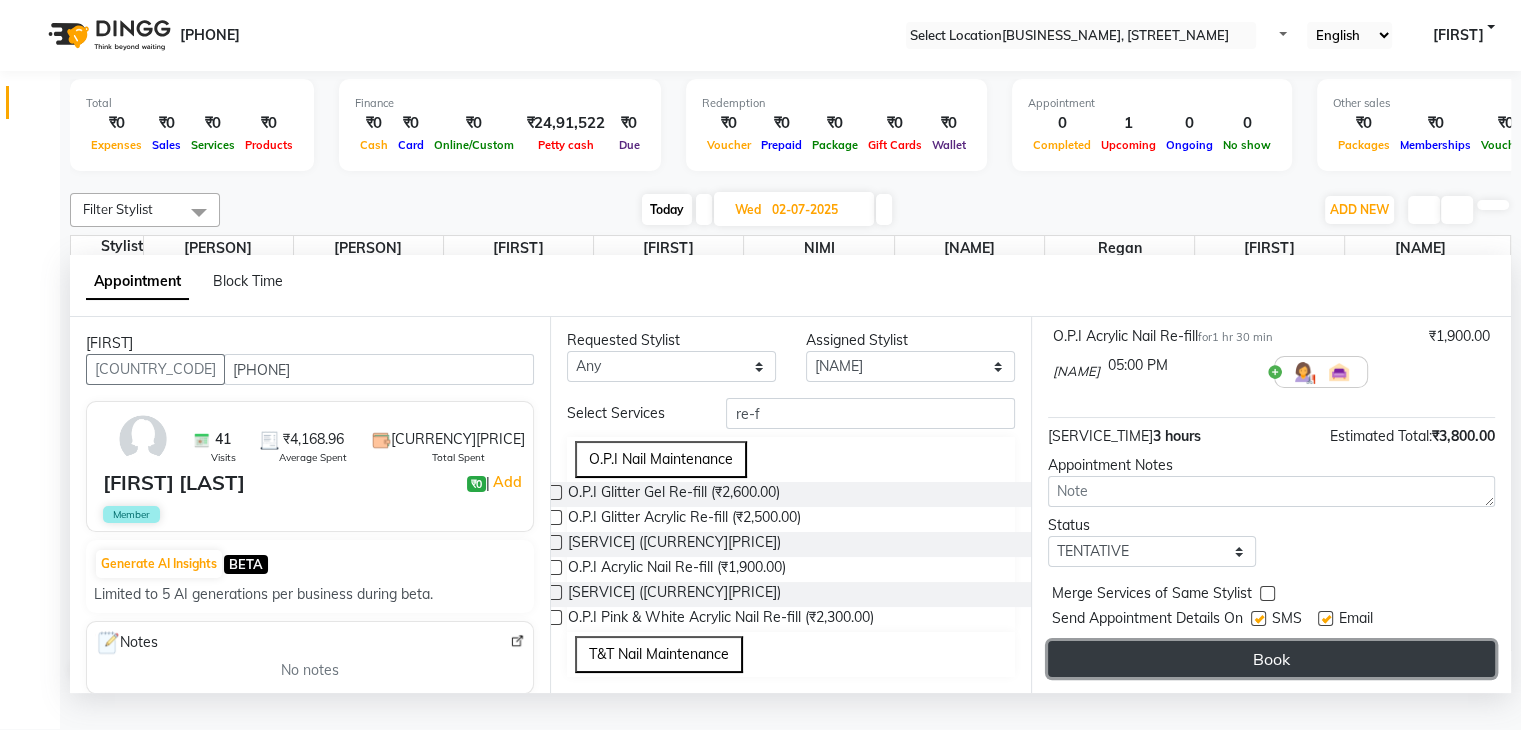 click on "Book" at bounding box center [1271, 659] 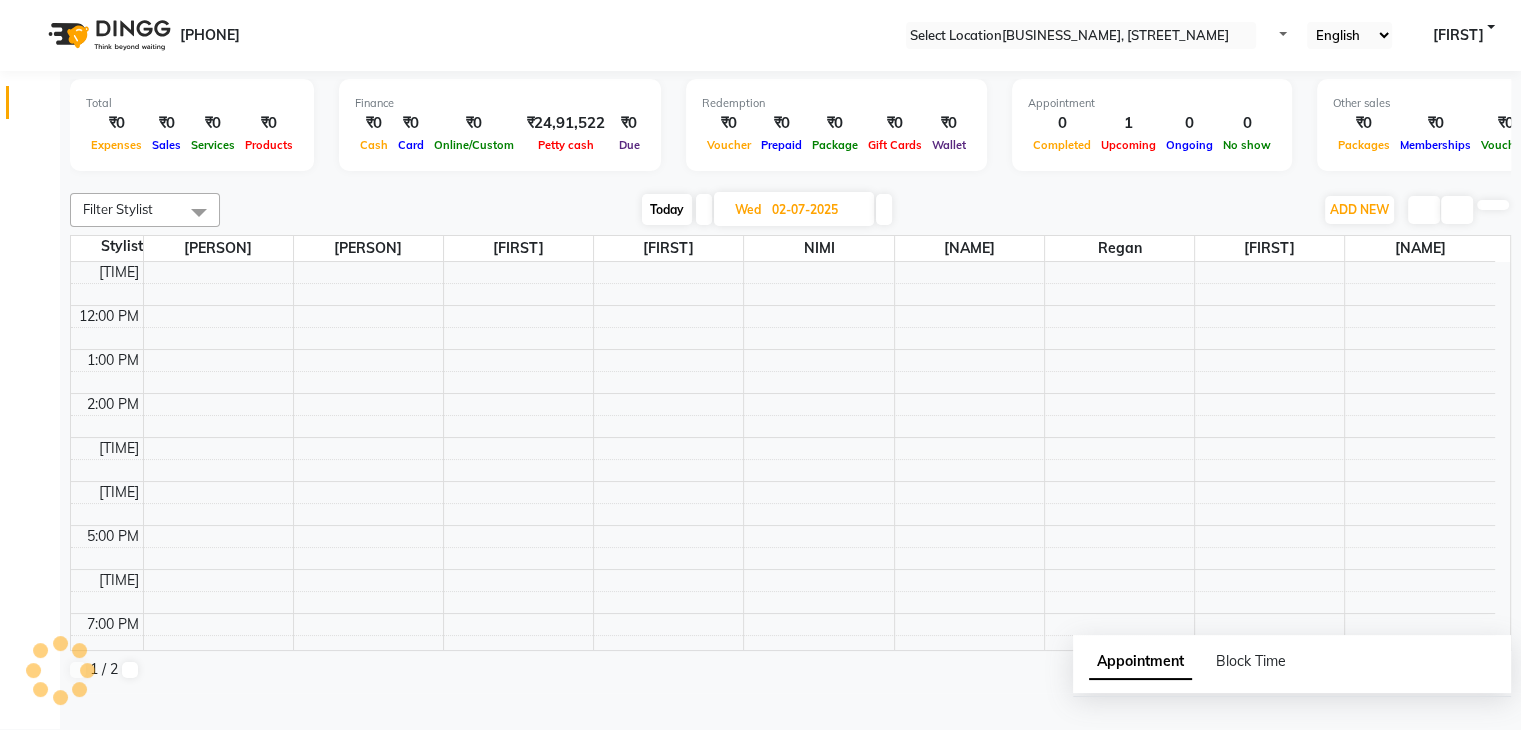 scroll, scrollTop: 0, scrollLeft: 0, axis: both 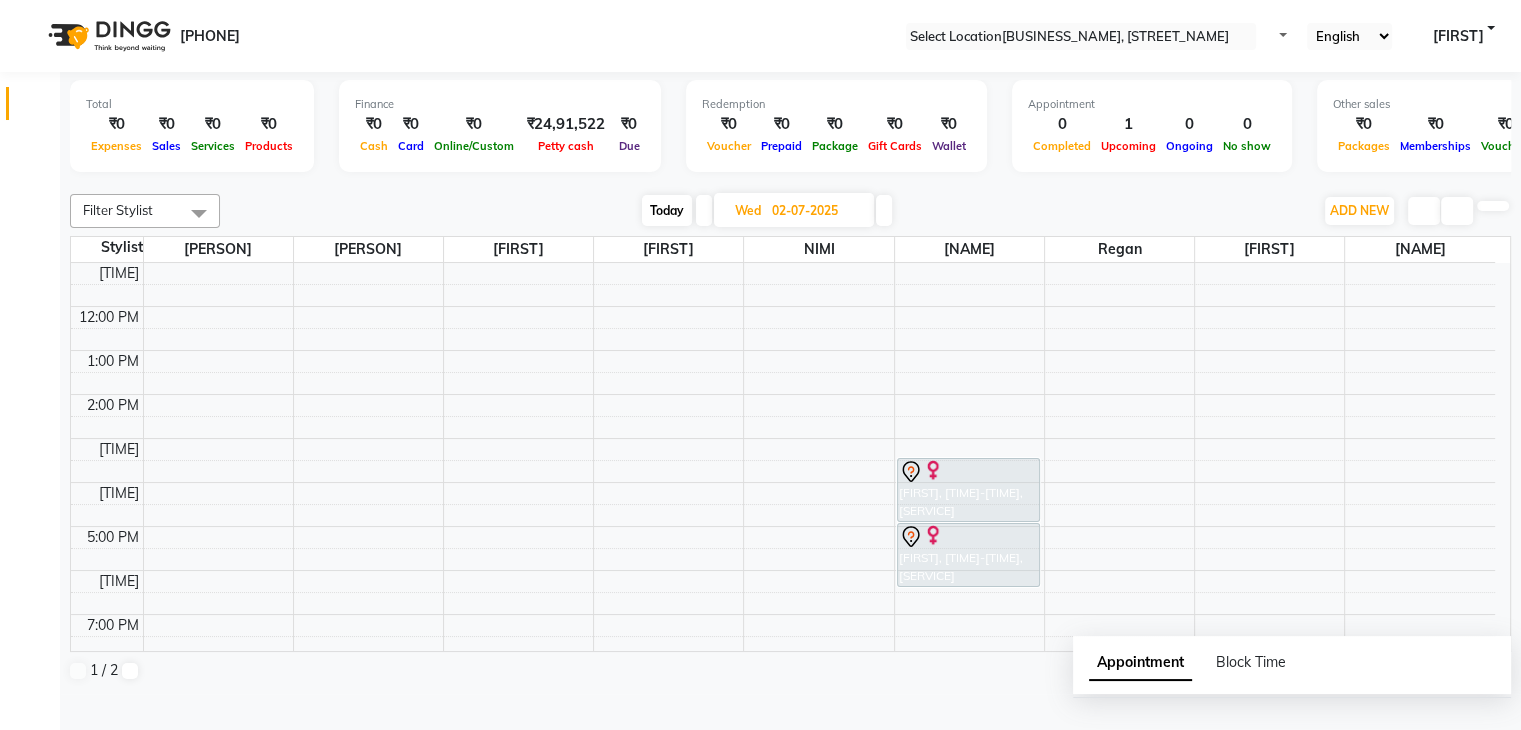 click at bounding box center [704, 210] 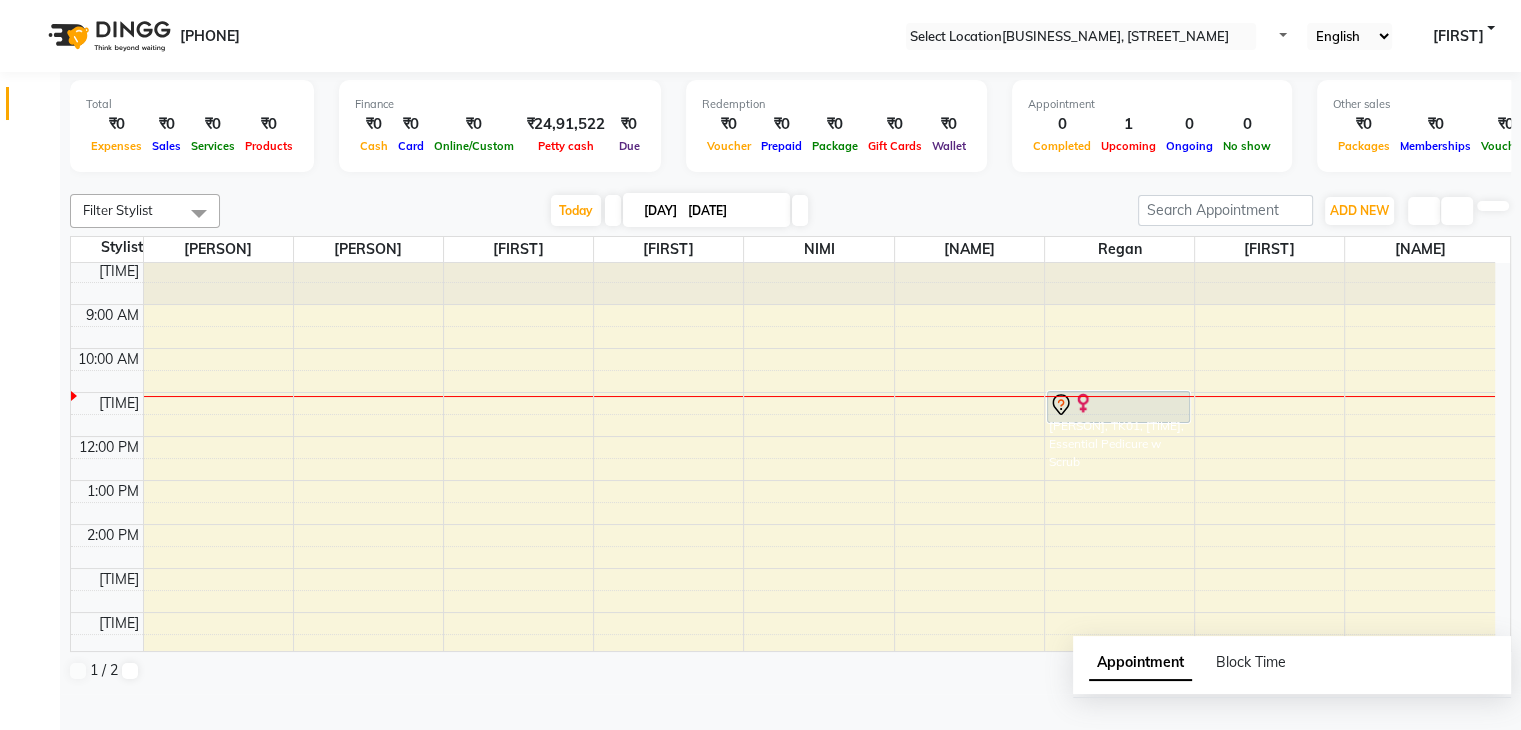 scroll, scrollTop: 0, scrollLeft: 0, axis: both 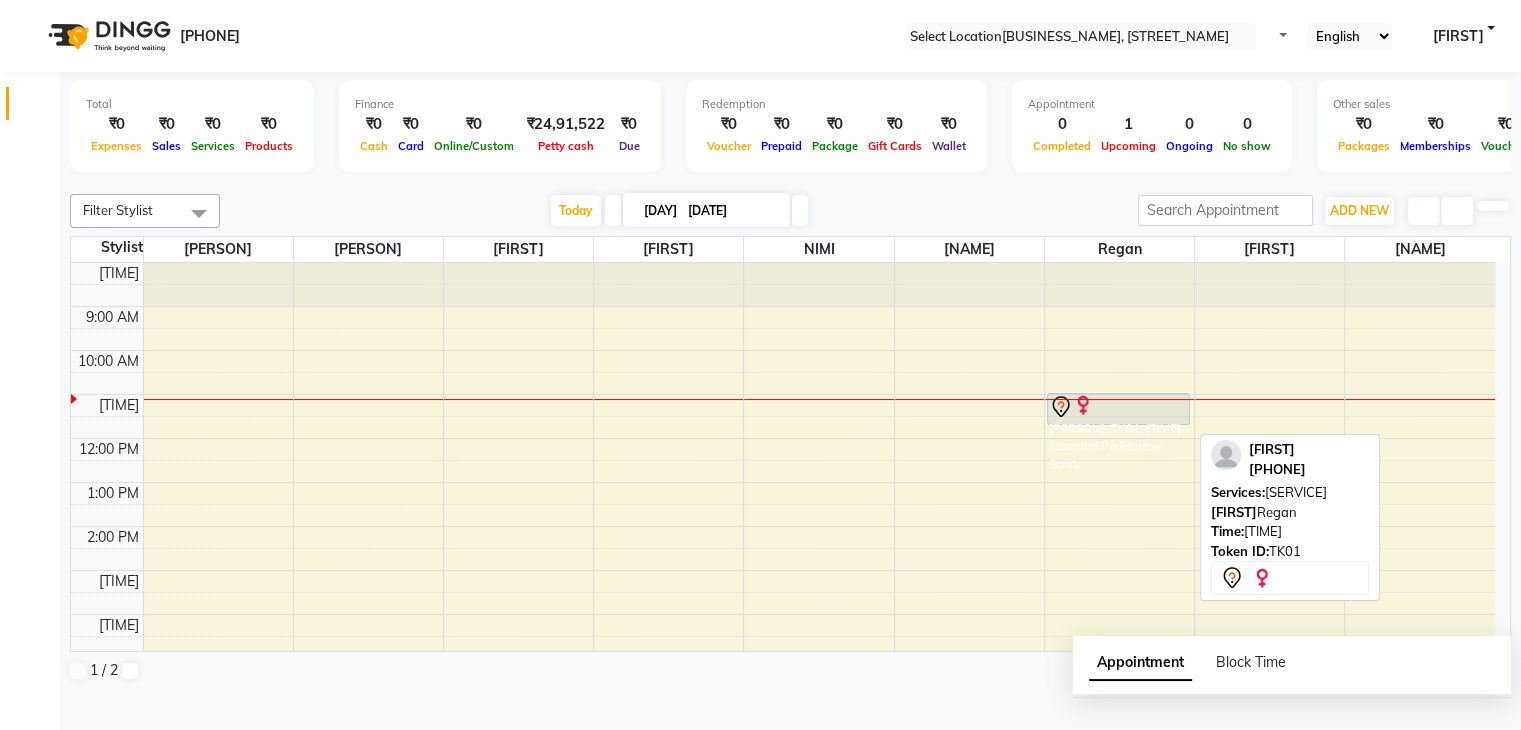 click at bounding box center (1119, 424) 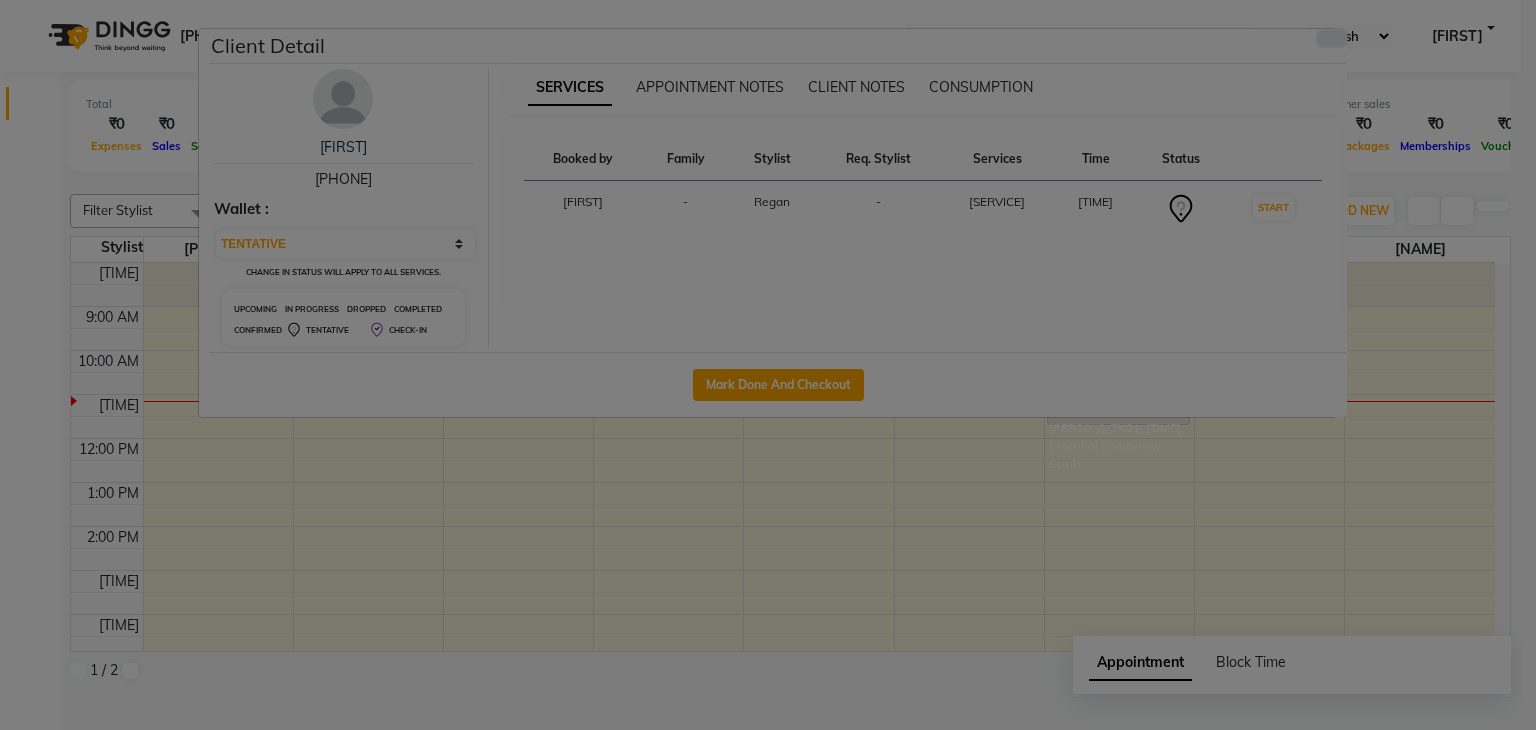 click at bounding box center (1332, 38) 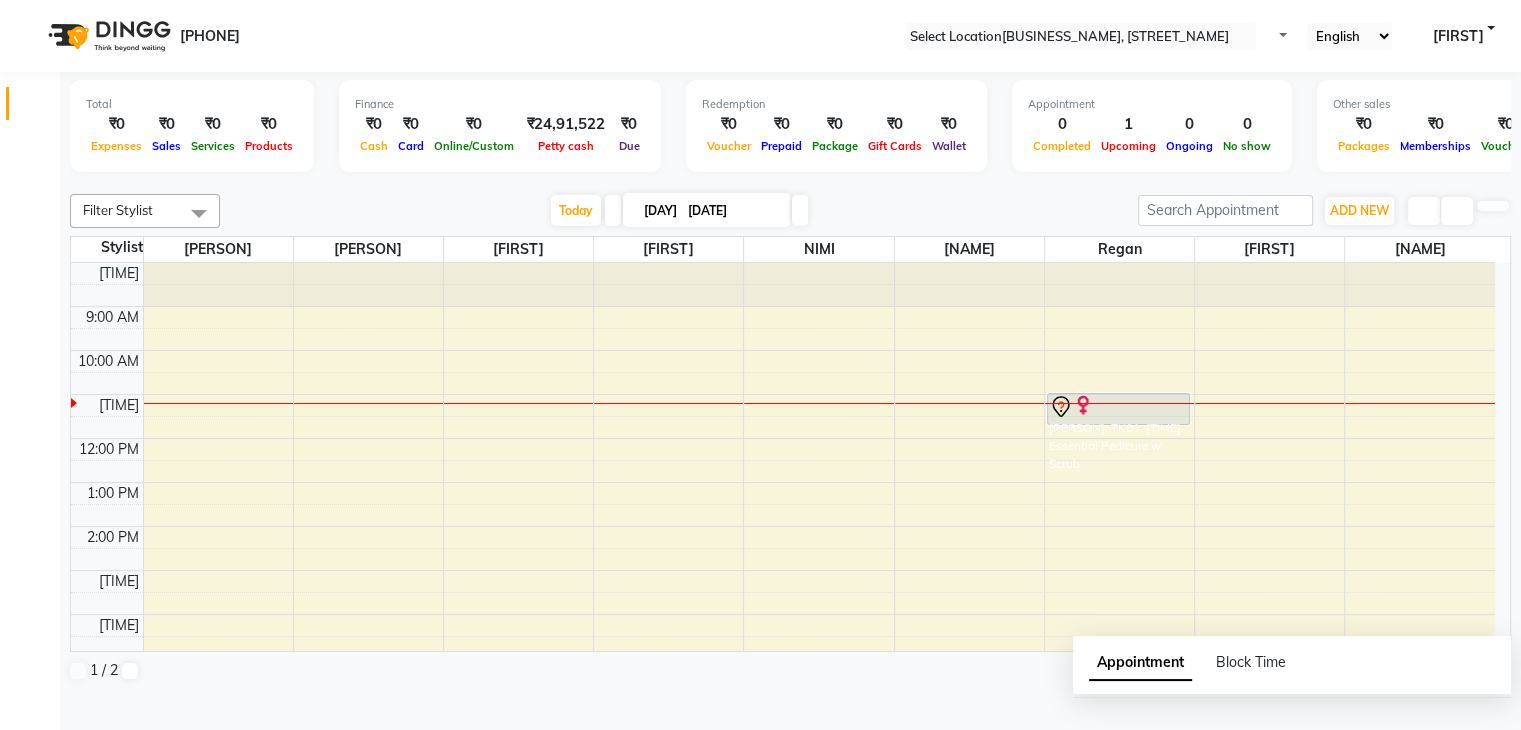 drag, startPoint x: 592, startPoint y: 229, endPoint x: 0, endPoint y: 177, distance: 594.2794 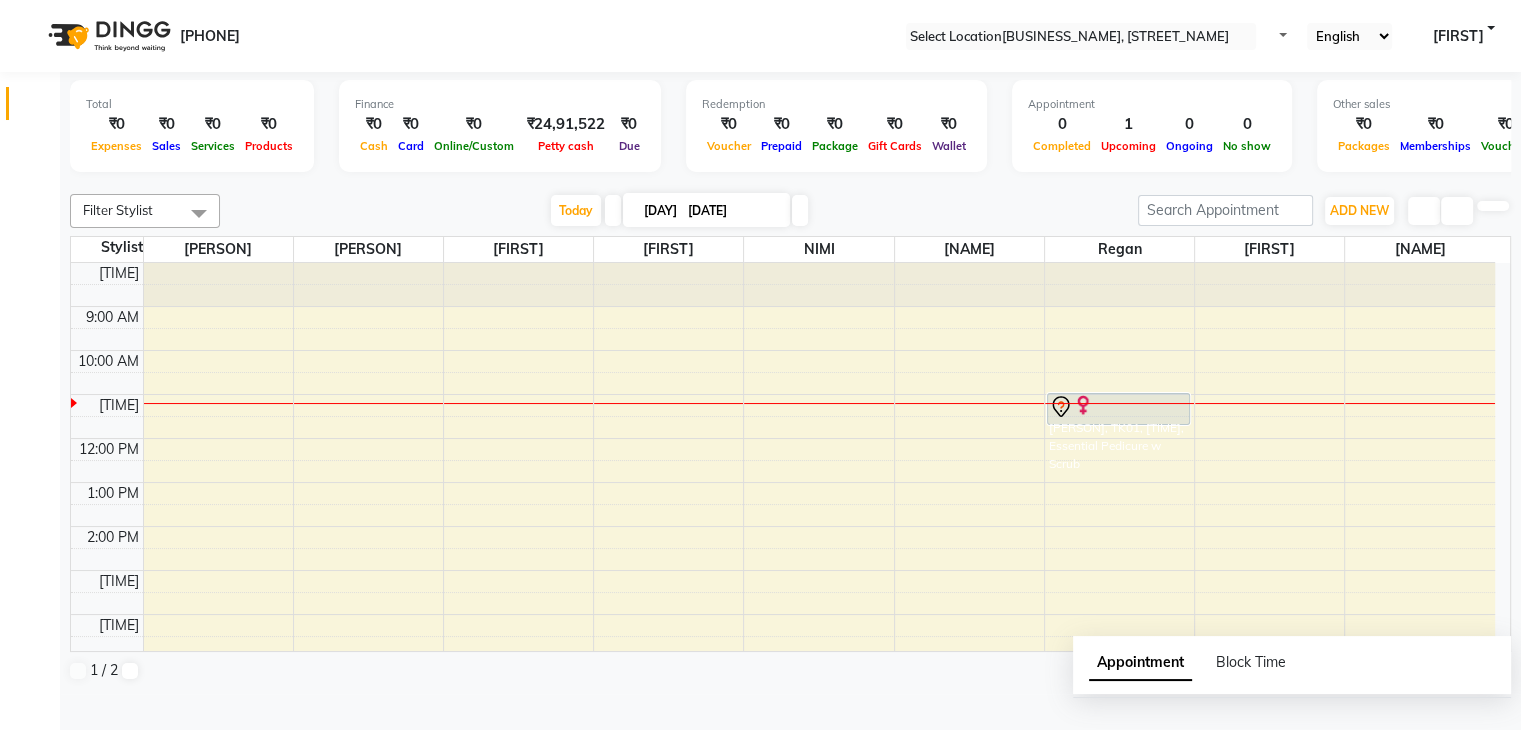 click on "Members" at bounding box center [30, 273] 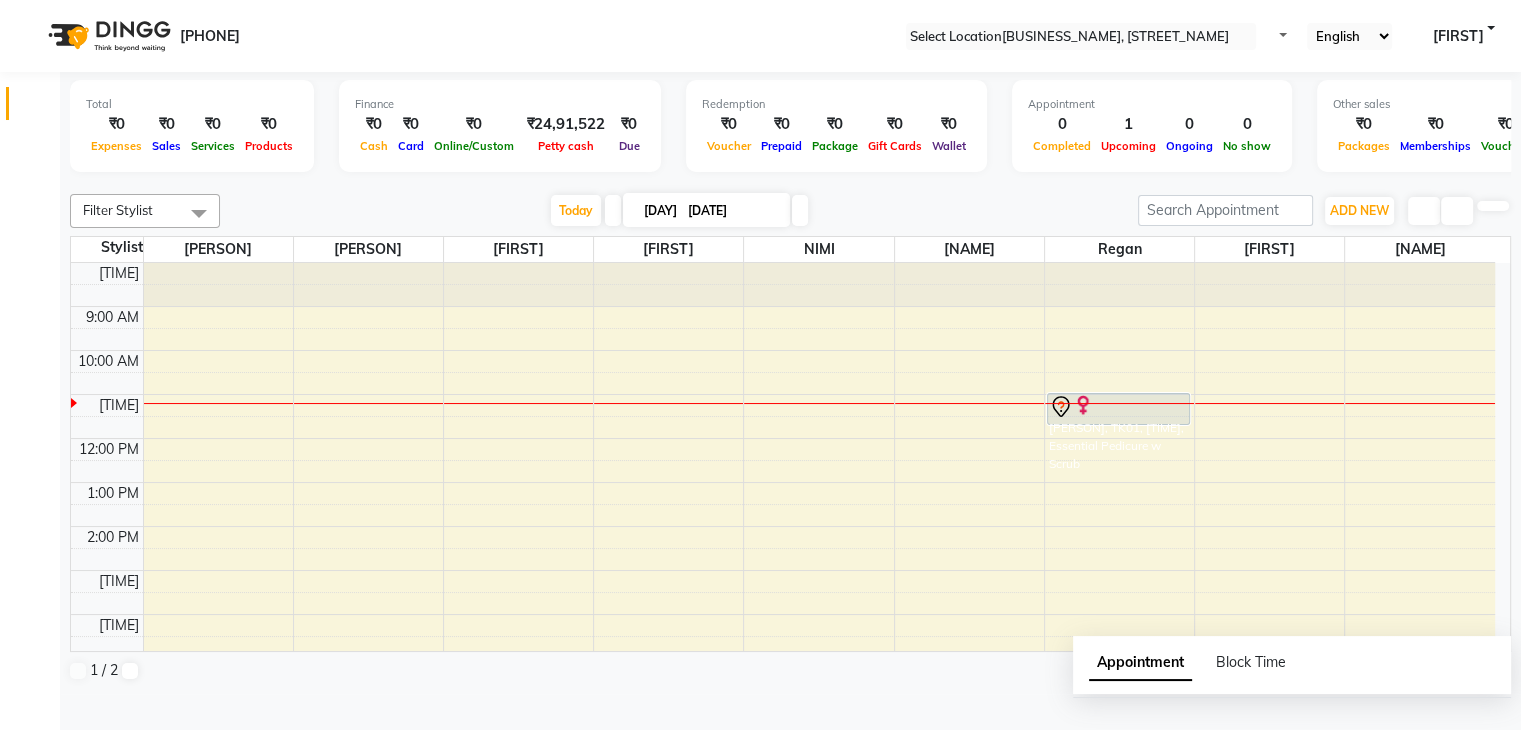 click at bounding box center (613, 210) 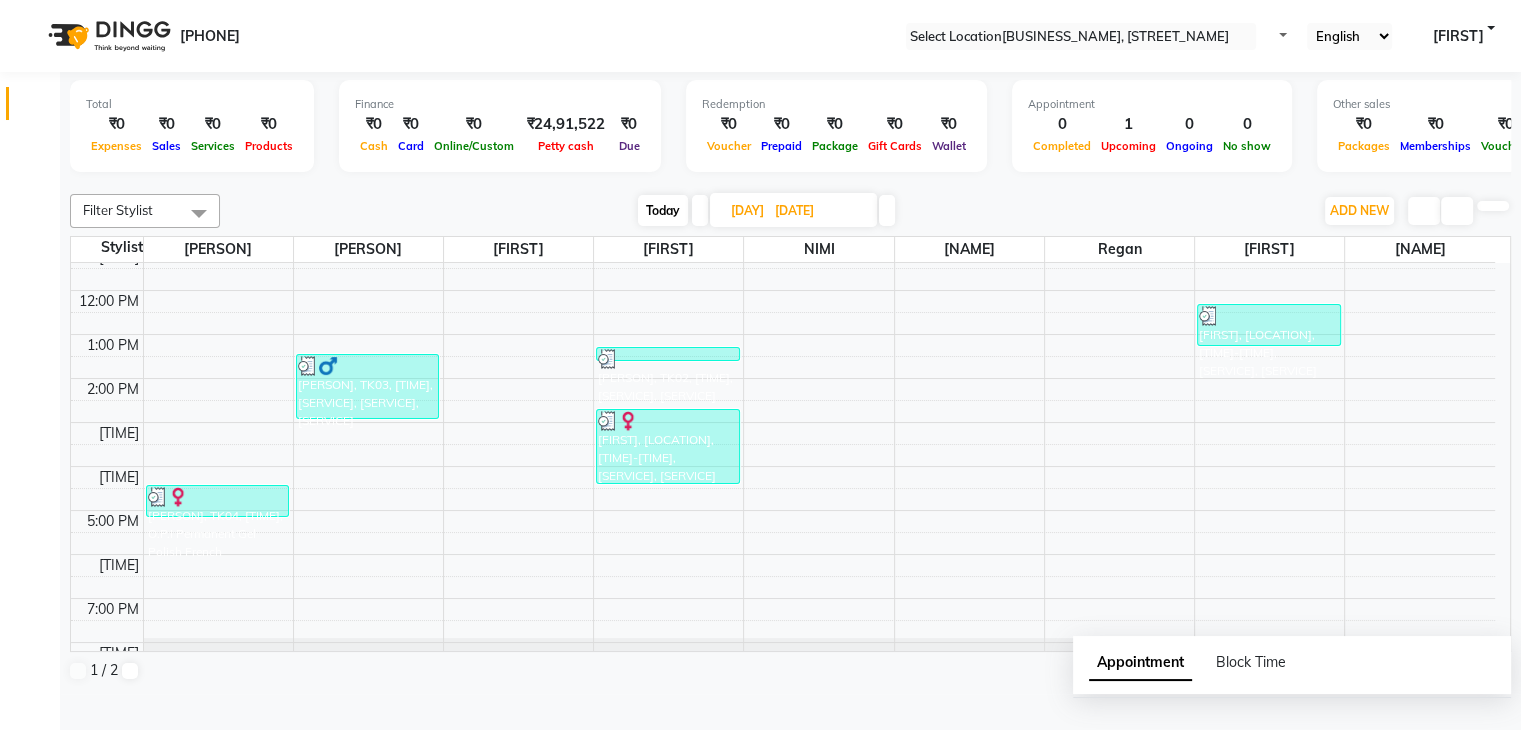 scroll, scrollTop: 144, scrollLeft: 0, axis: vertical 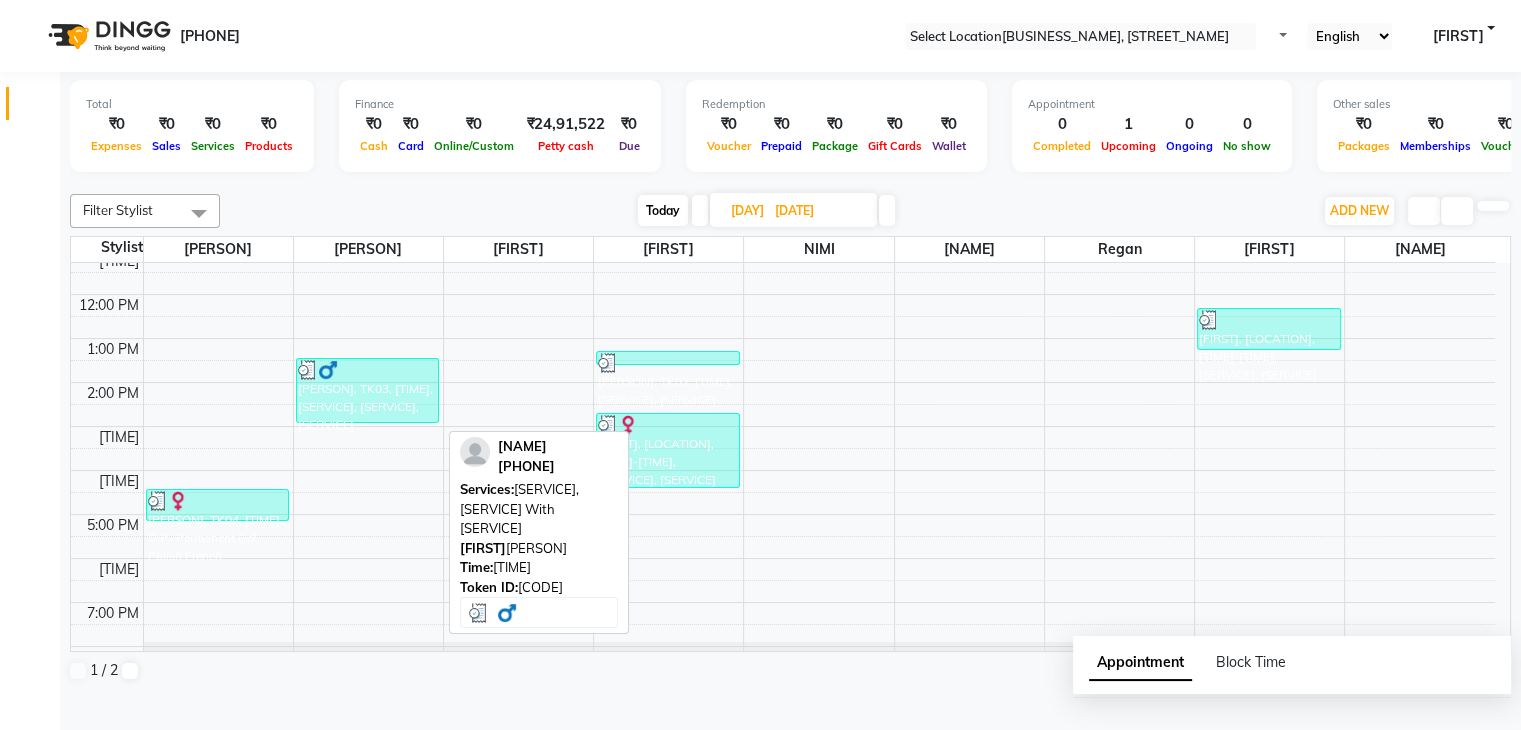 click at bounding box center [218, 501] 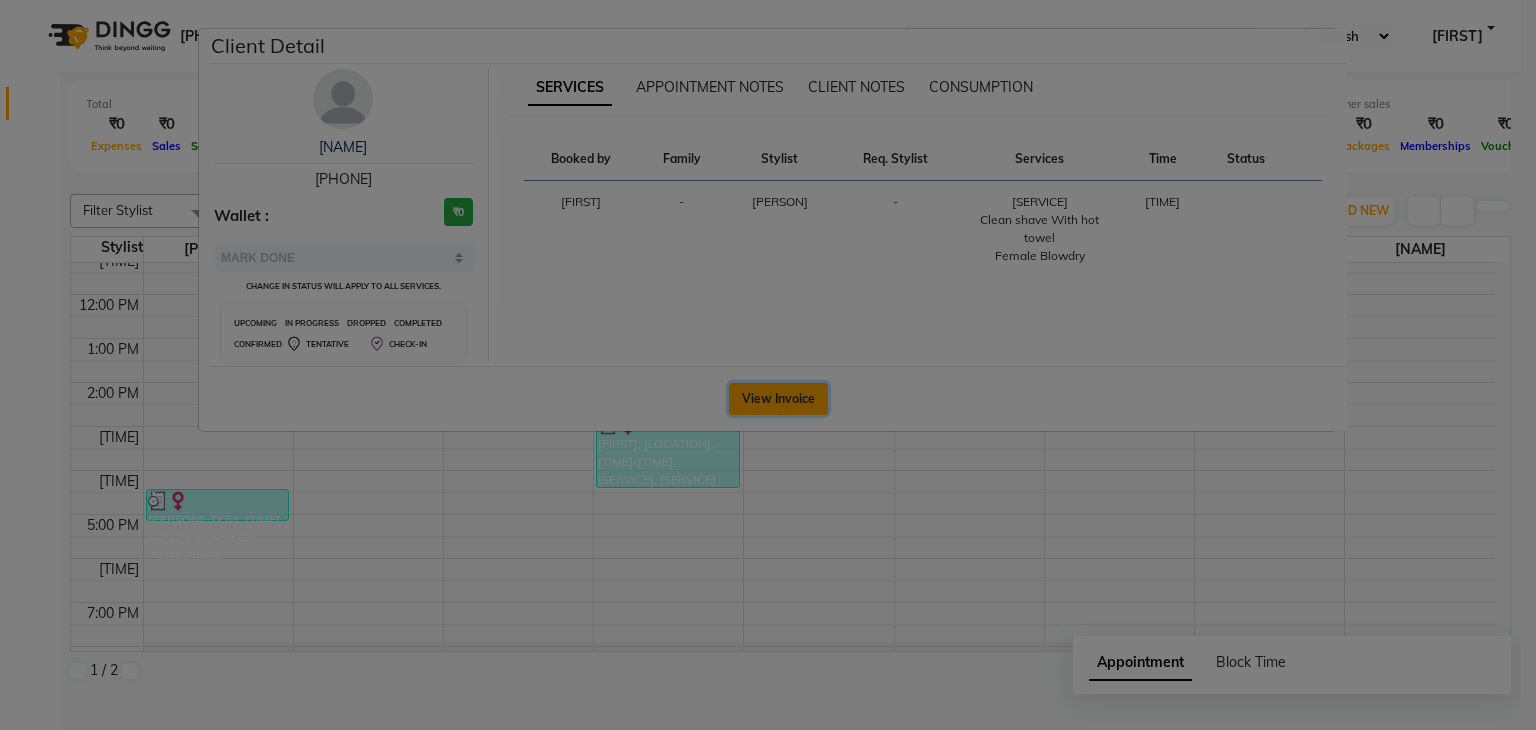 click on "View Invoice" at bounding box center (778, 399) 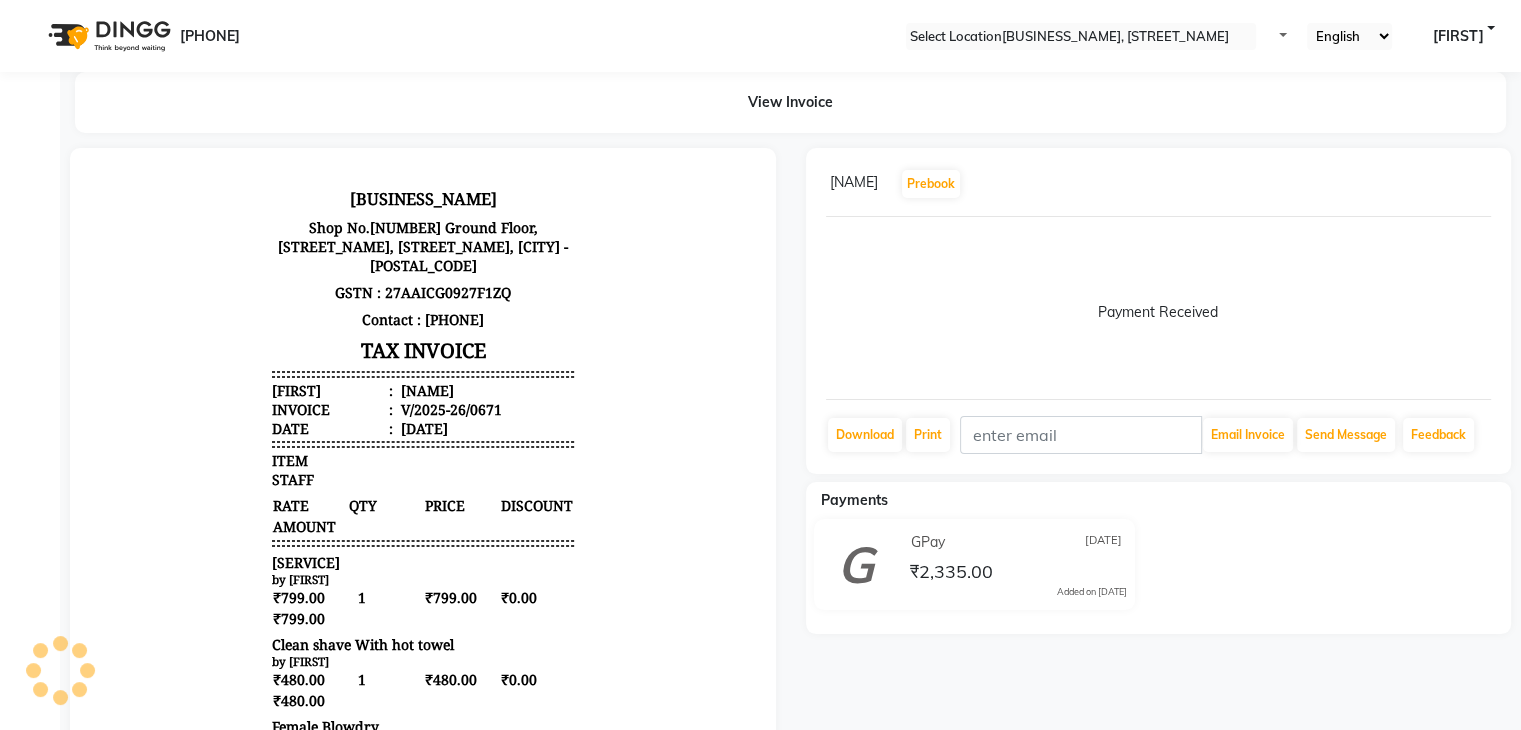 scroll, scrollTop: 0, scrollLeft: 0, axis: both 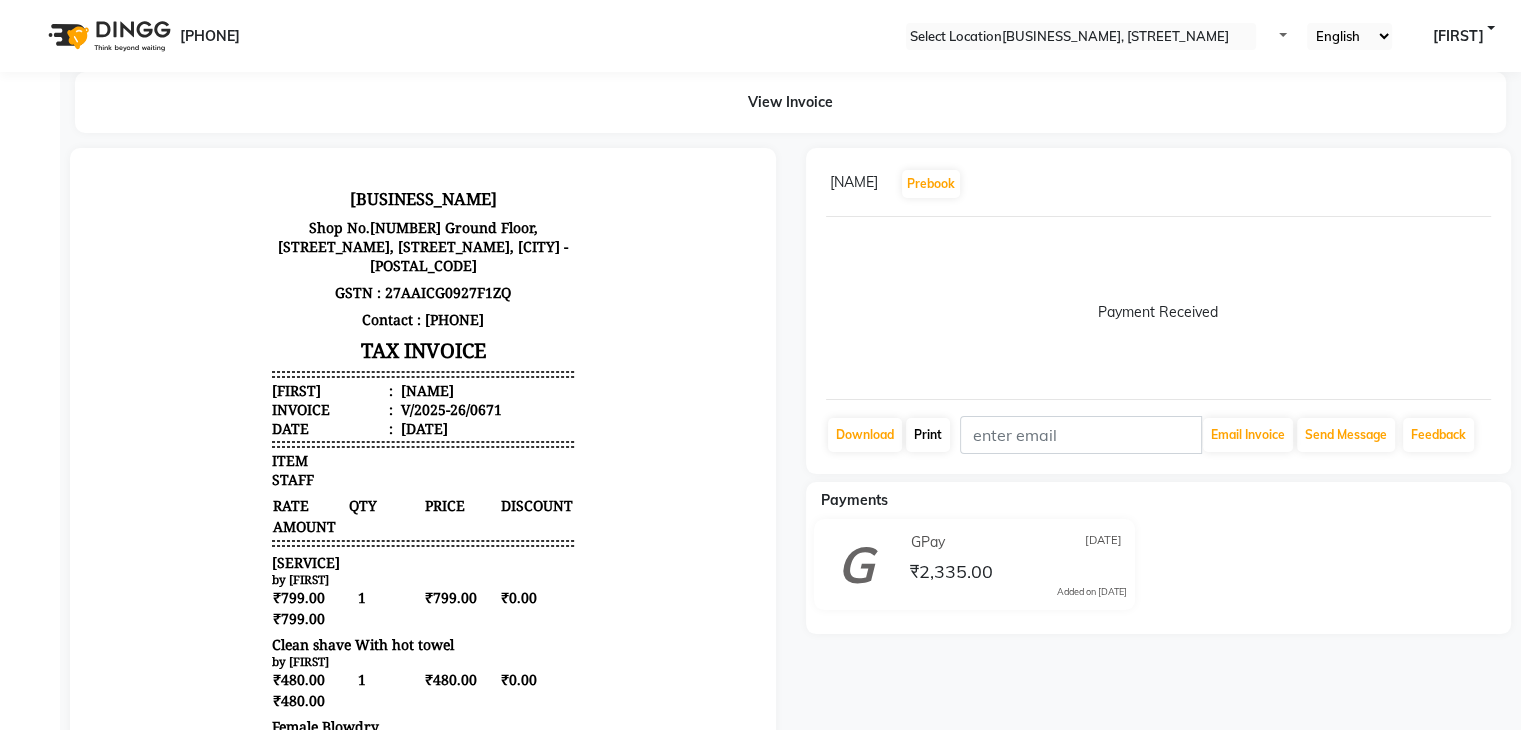 click on "Print" at bounding box center [865, 435] 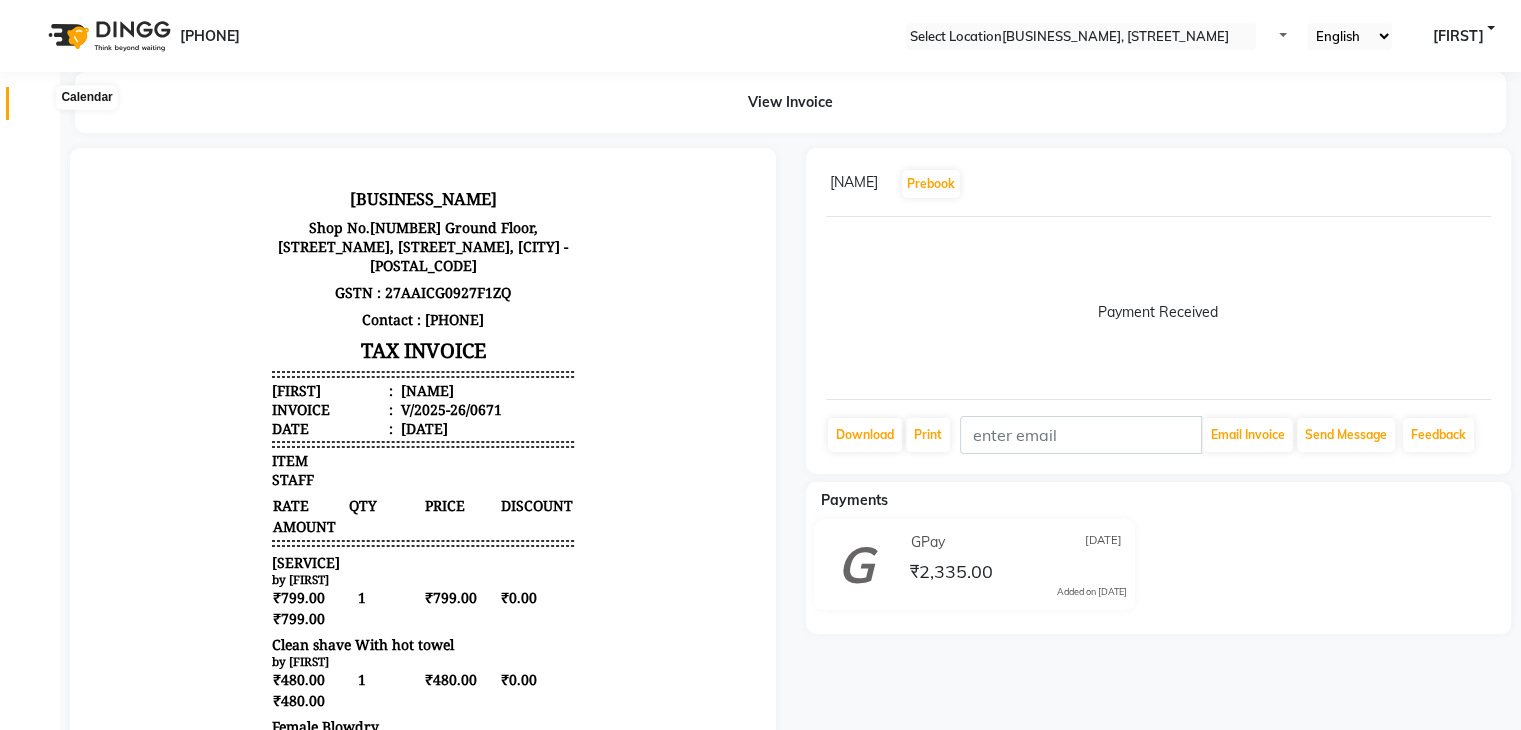 click at bounding box center [37, 108] 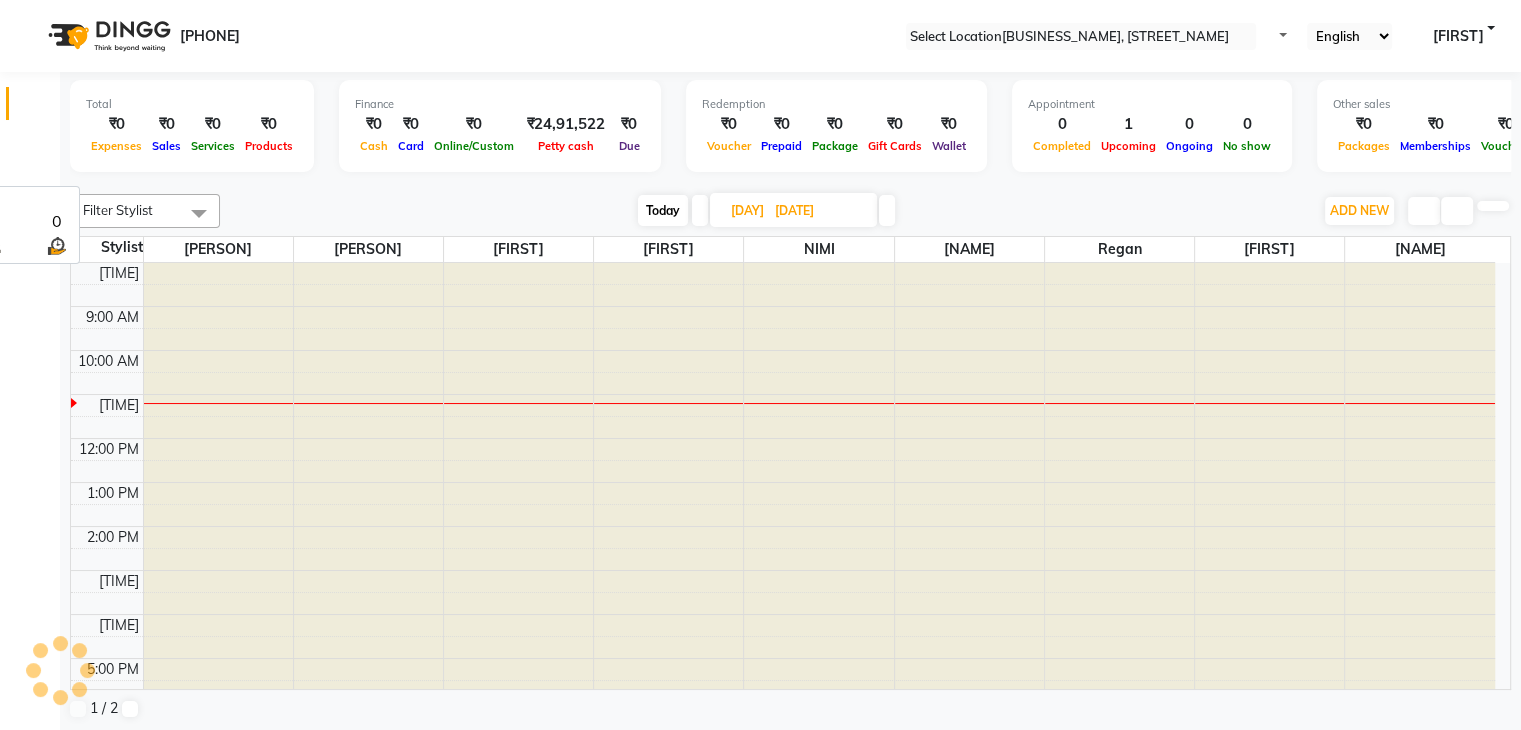 scroll, scrollTop: 0, scrollLeft: 0, axis: both 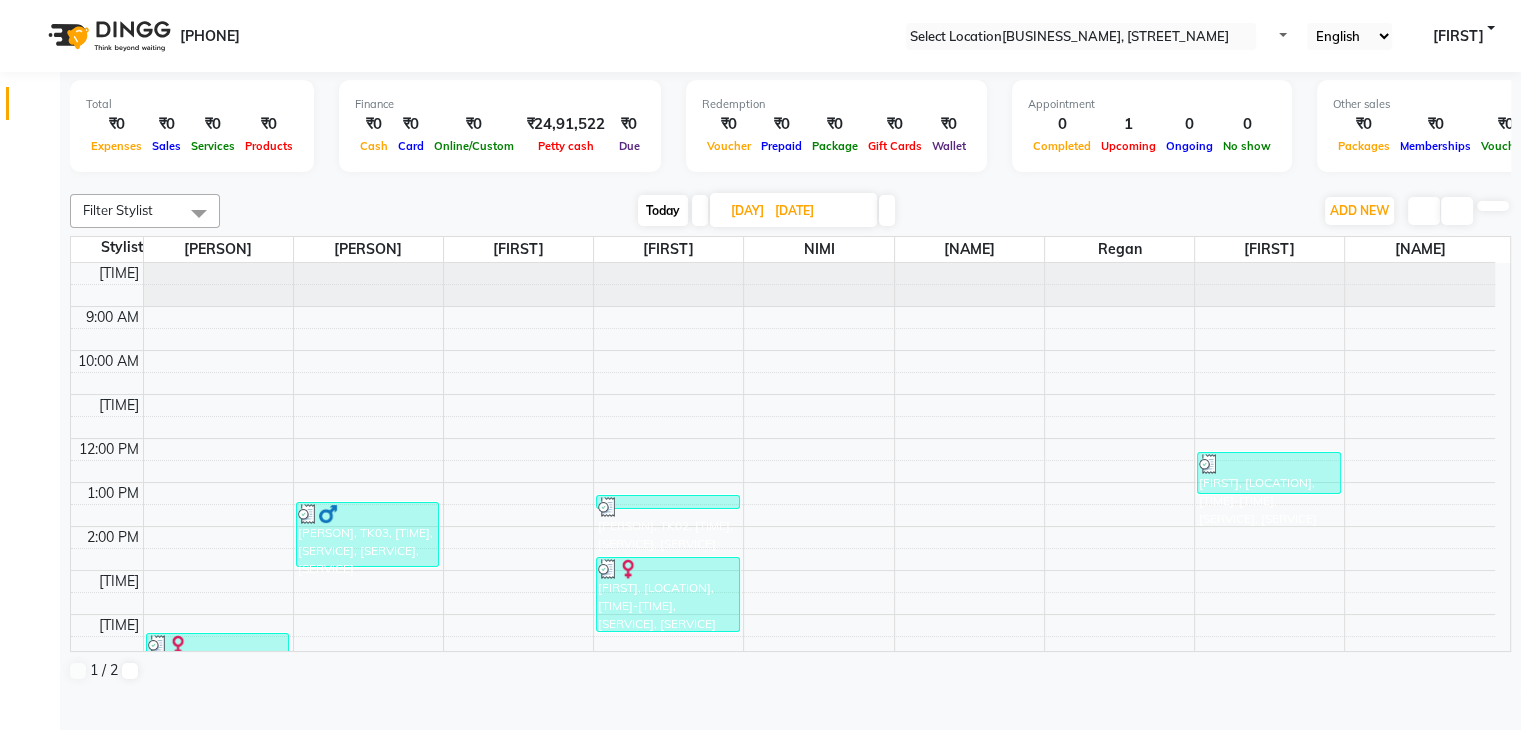 click at bounding box center [887, 210] 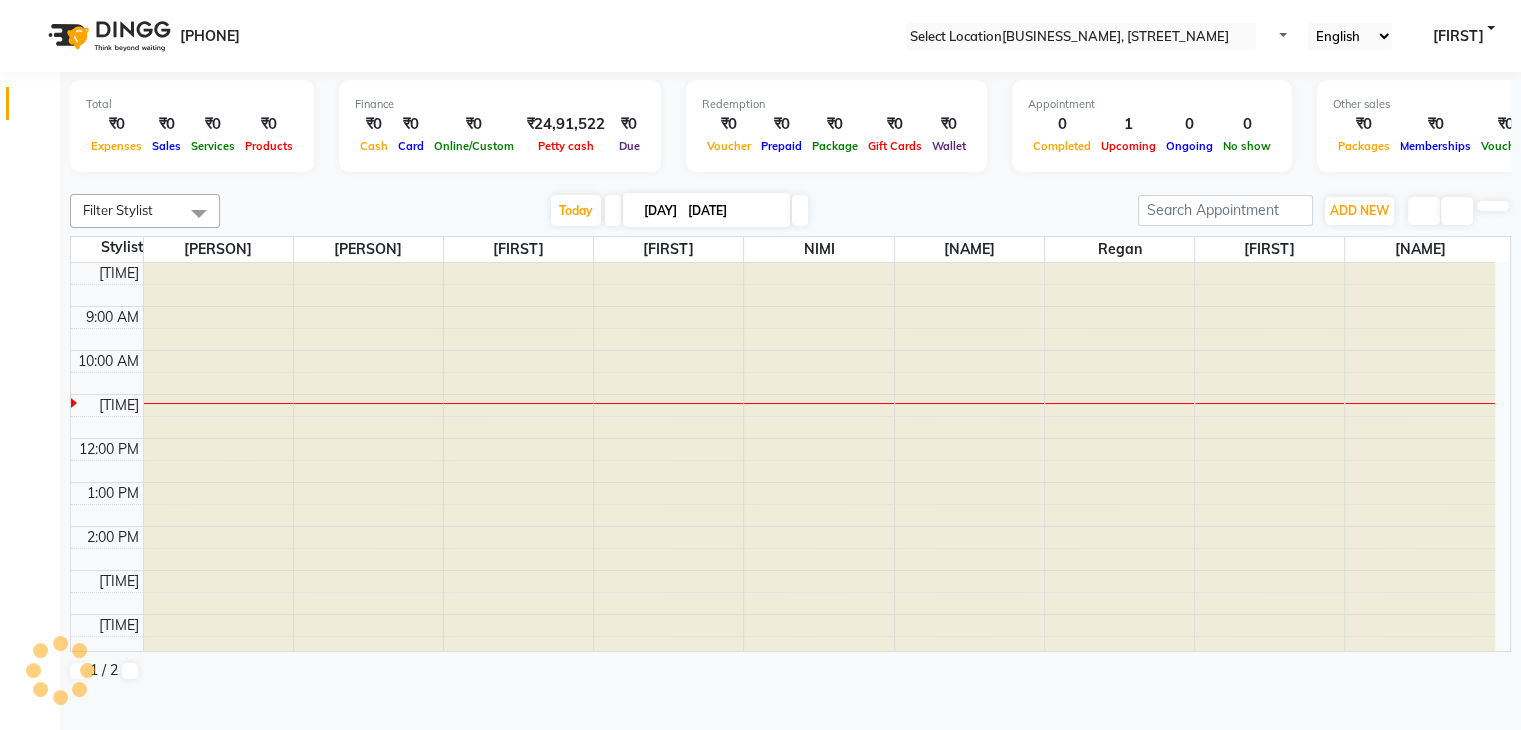 scroll, scrollTop: 132, scrollLeft: 0, axis: vertical 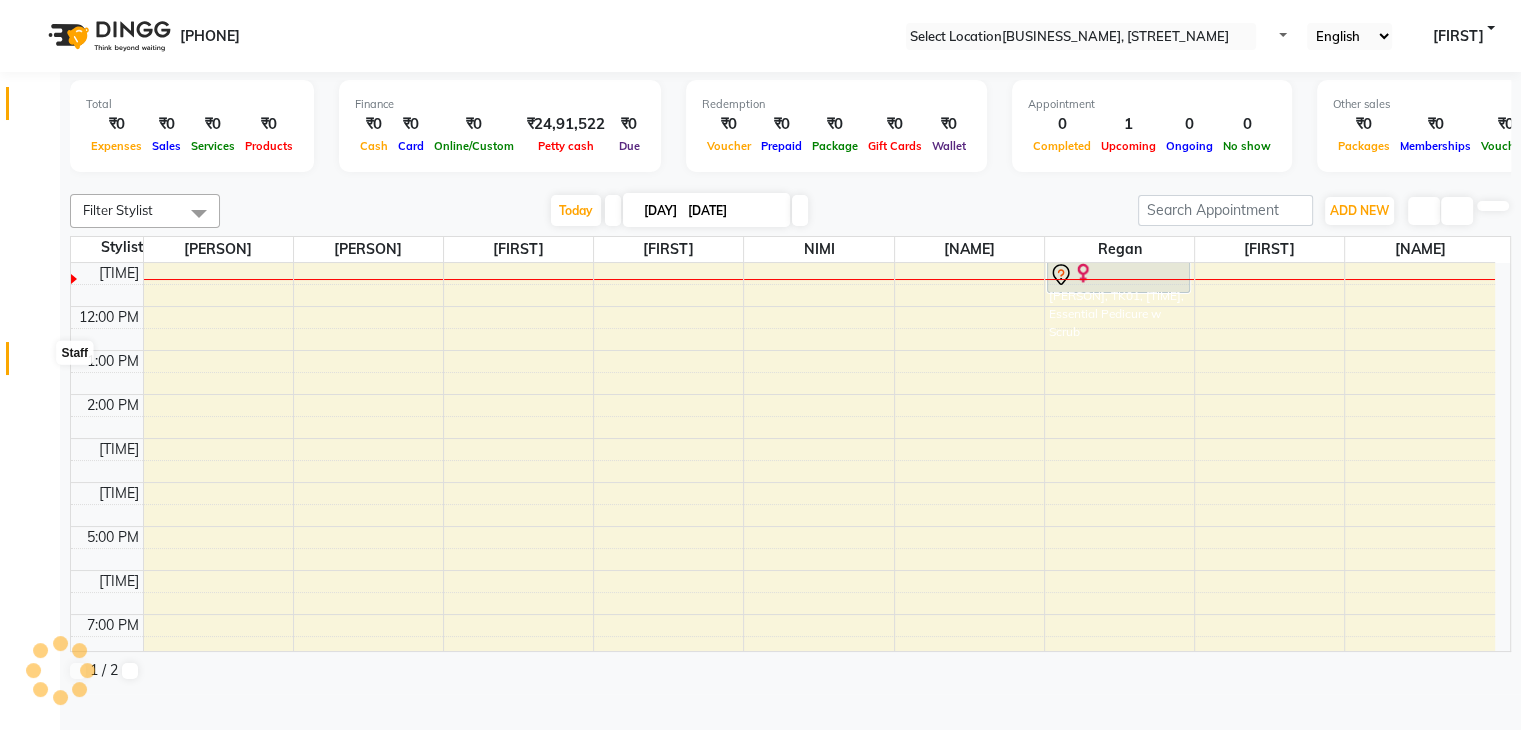 click at bounding box center [38, 363] 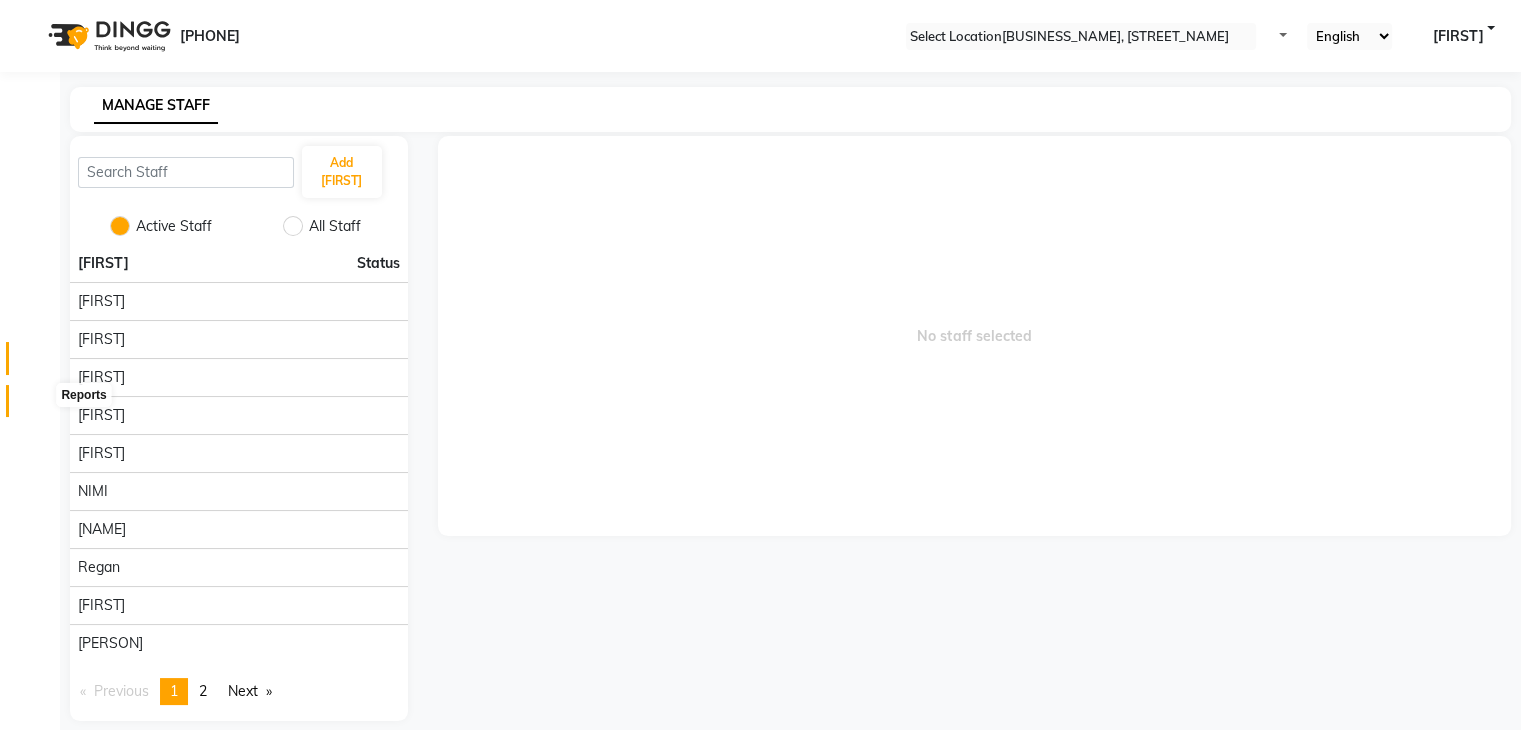 click at bounding box center (38, 406) 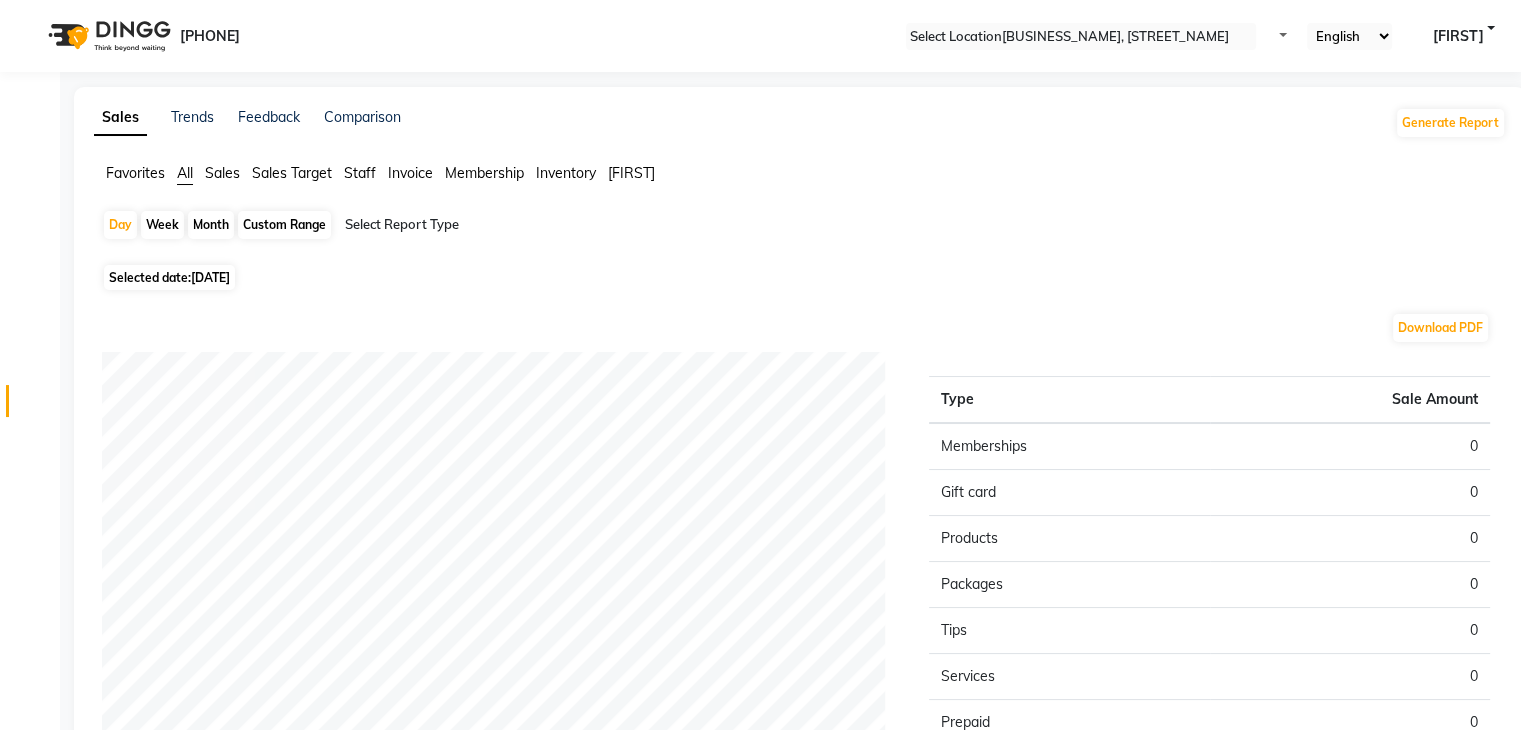 click on "Sales" at bounding box center [135, 173] 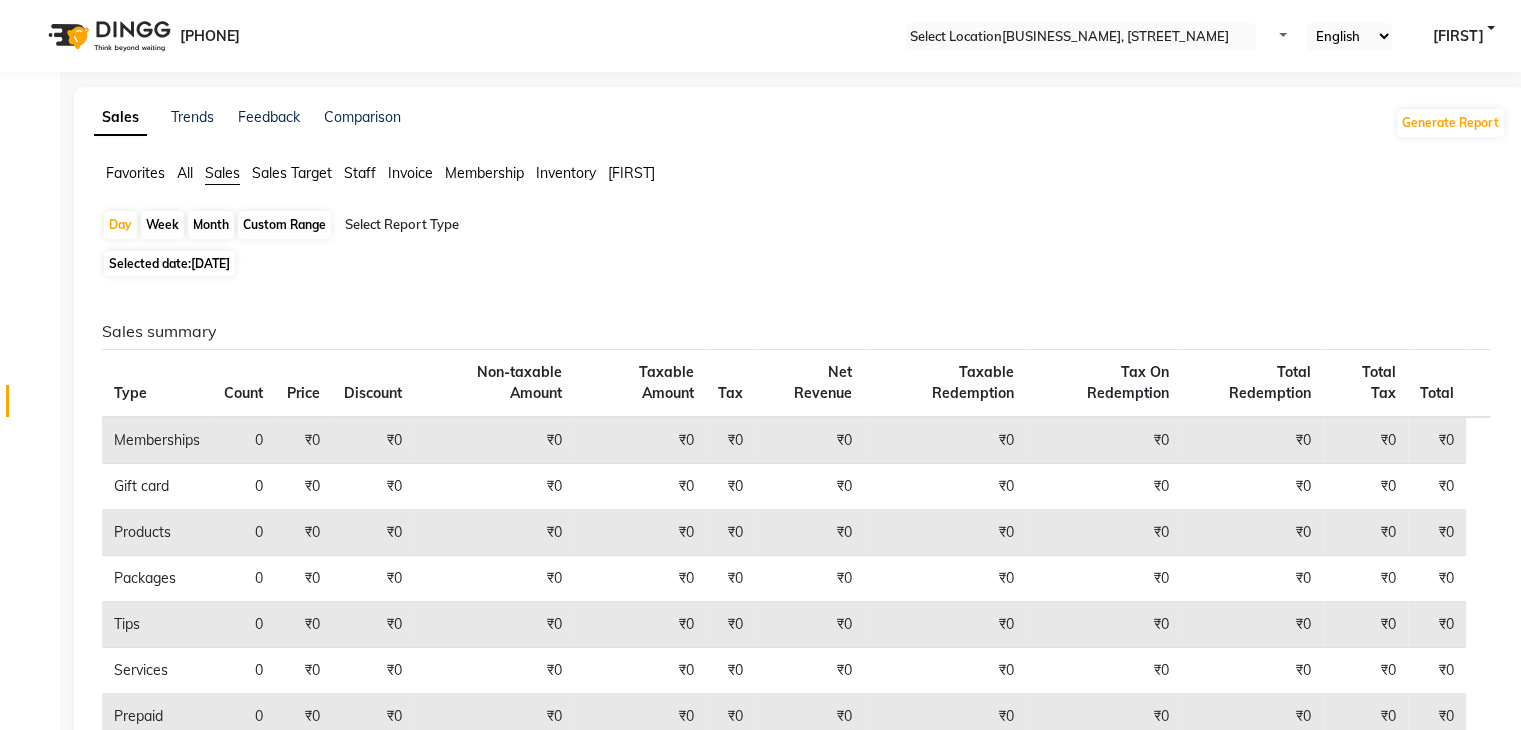 click on "Staff" at bounding box center (135, 173) 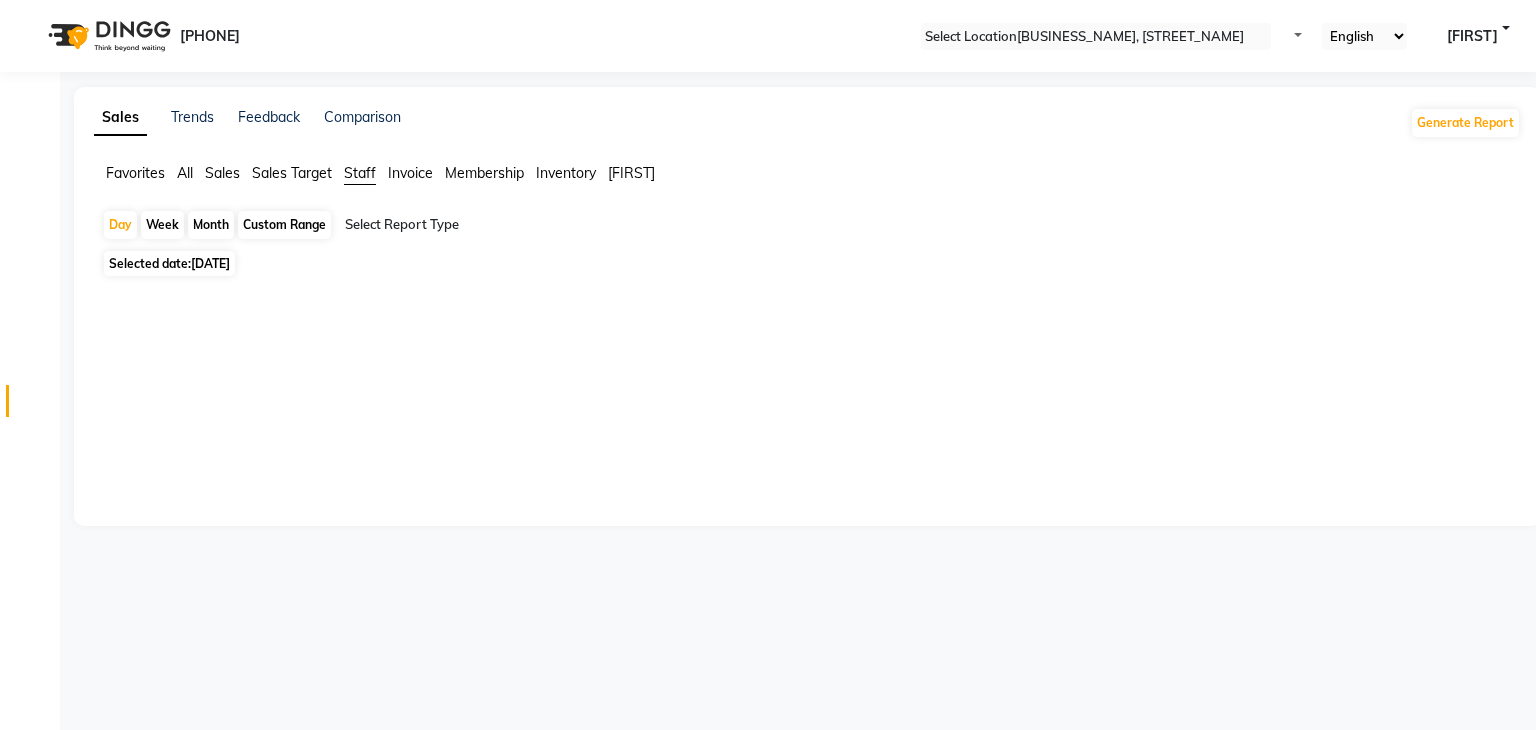 click on "Selected date:  [DATE]" at bounding box center [169, 263] 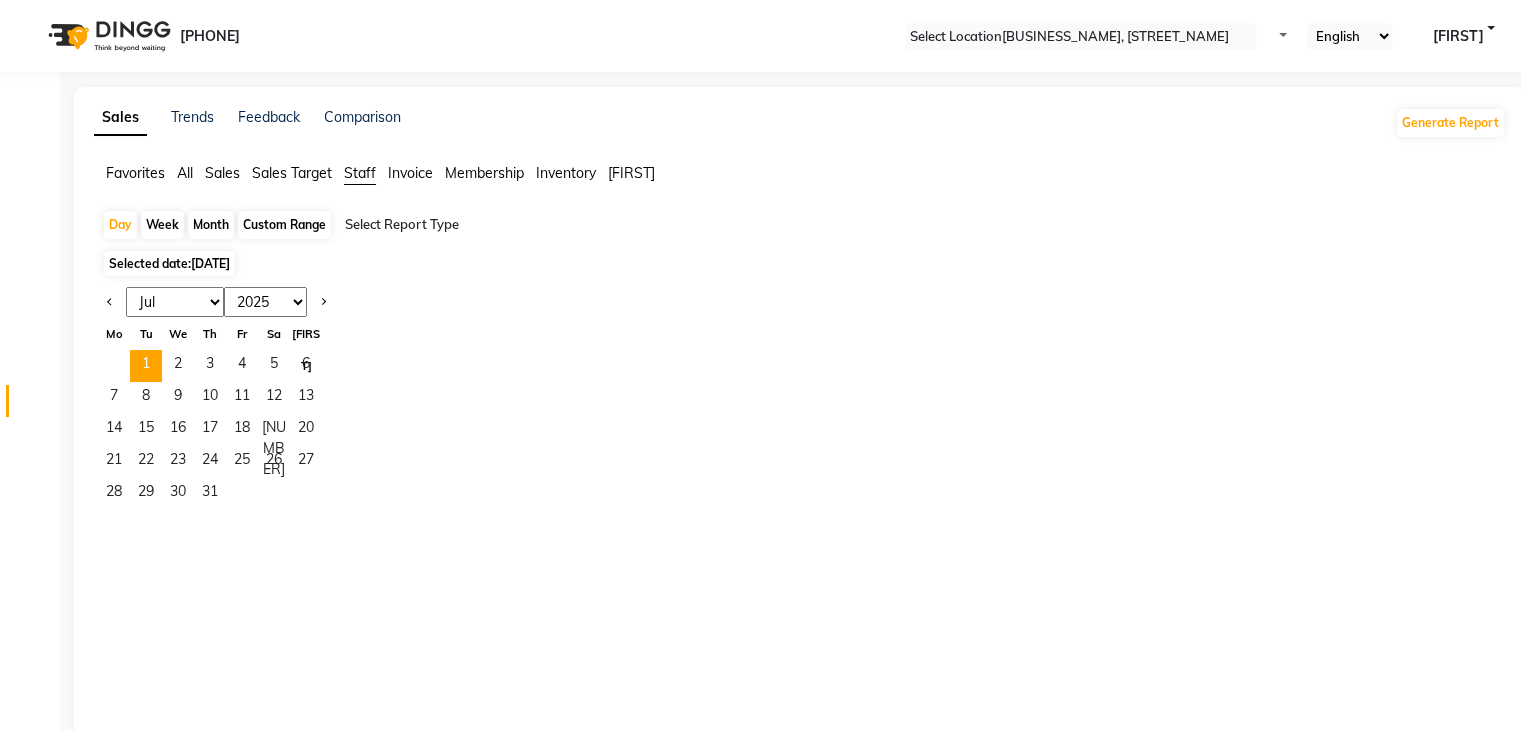 click on "Jan Feb Mar Apr May Jun Jul Aug Sep Oct Nov Dec" at bounding box center (175, 302) 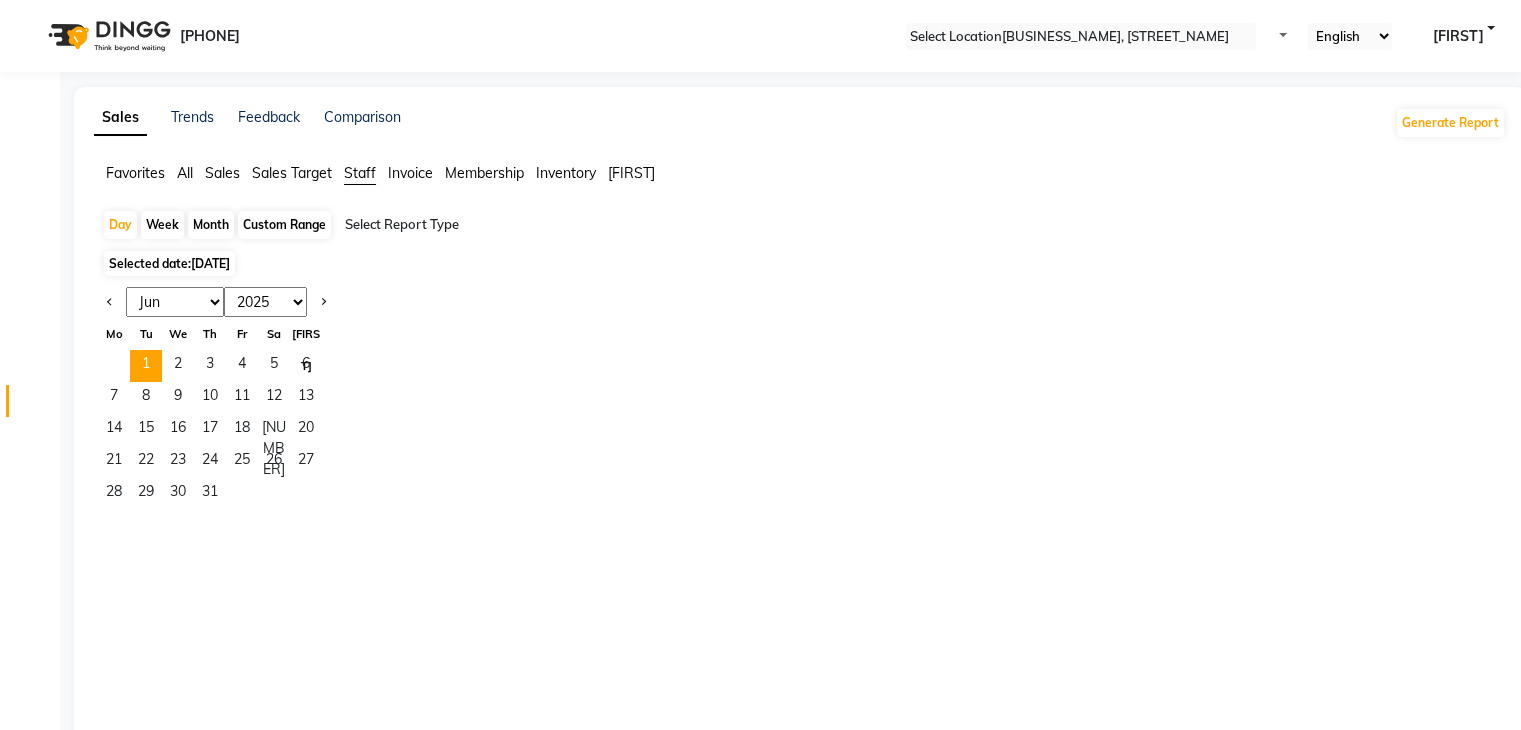 click on "Jan Feb Mar Apr May Jun Jul Aug Sep Oct Nov Dec" at bounding box center (175, 302) 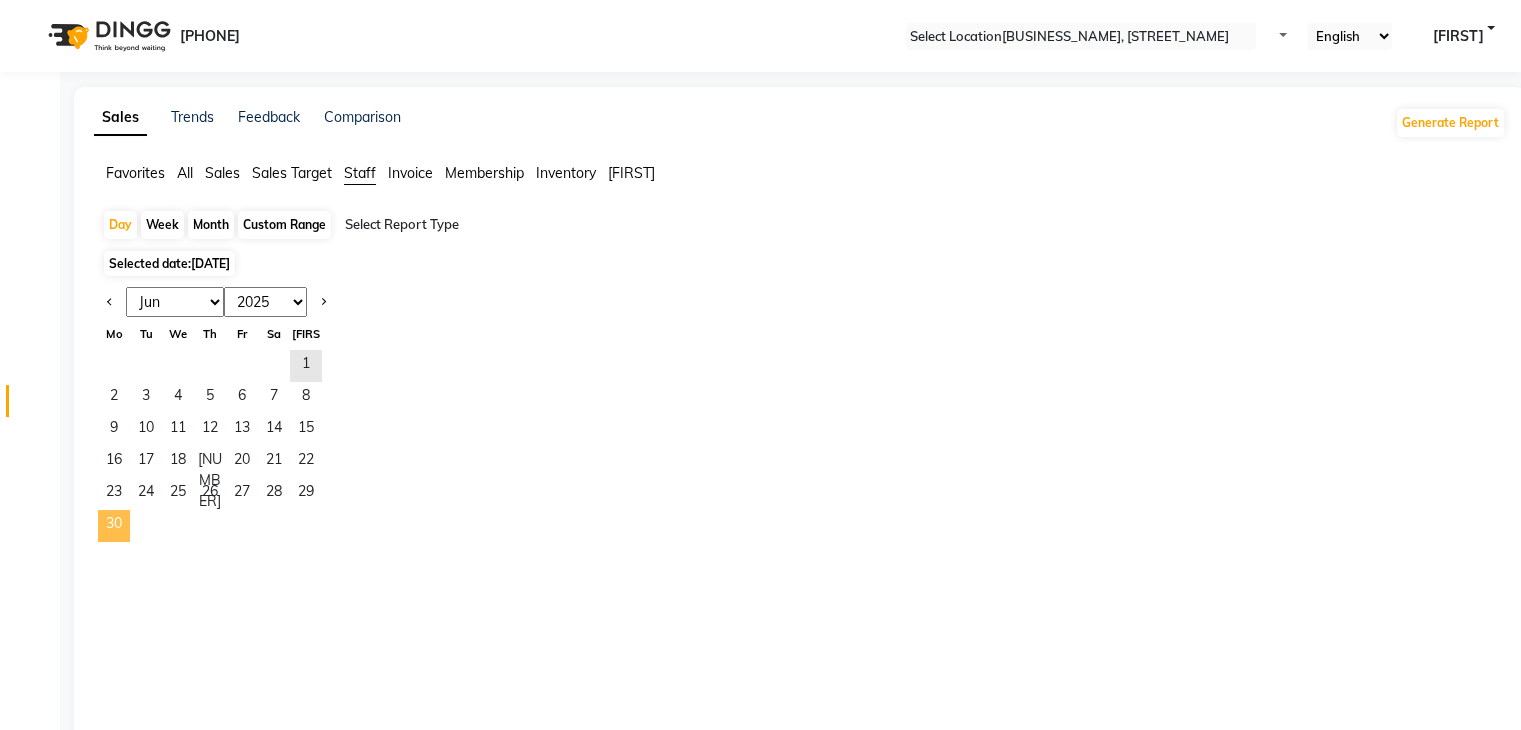 click on "30" at bounding box center [114, 526] 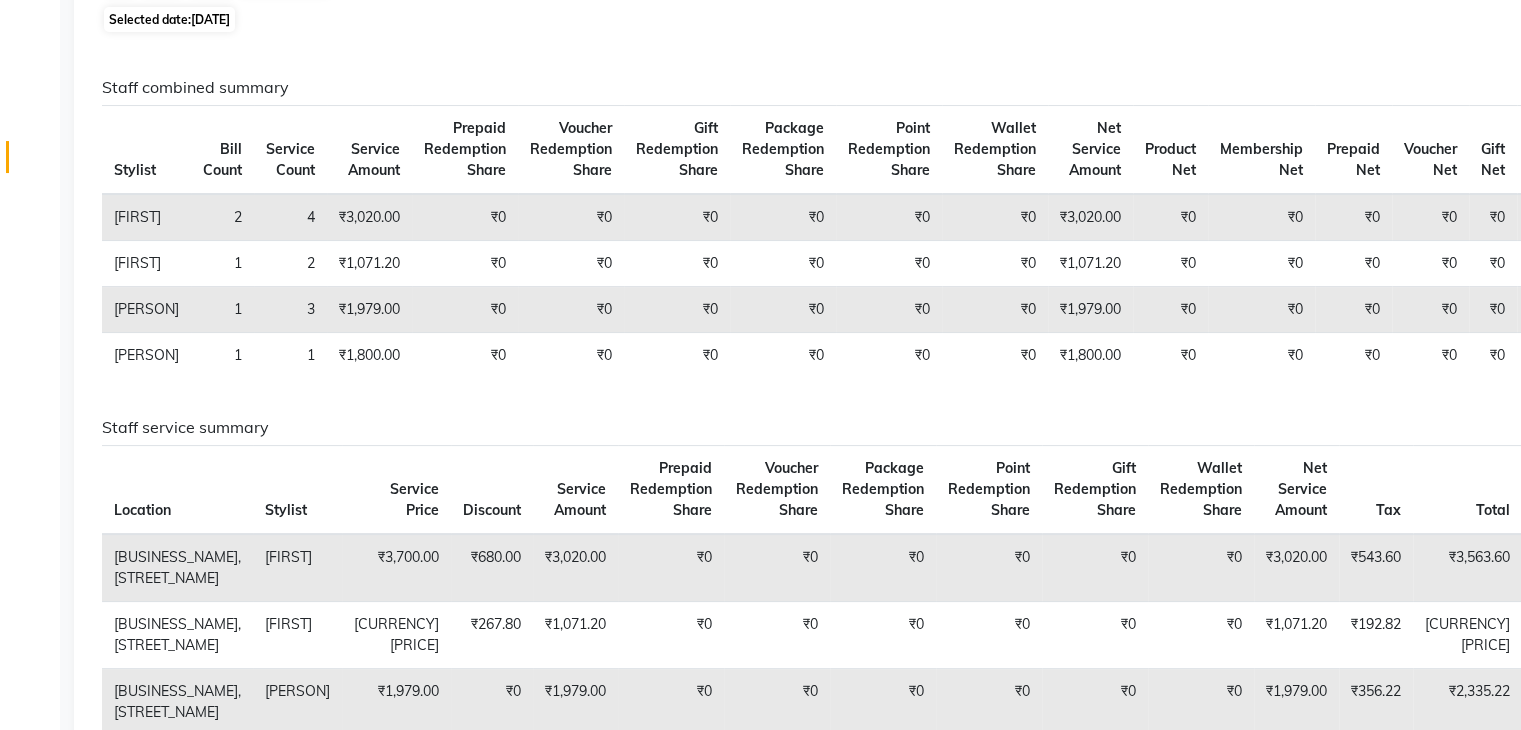 scroll, scrollTop: 0, scrollLeft: 0, axis: both 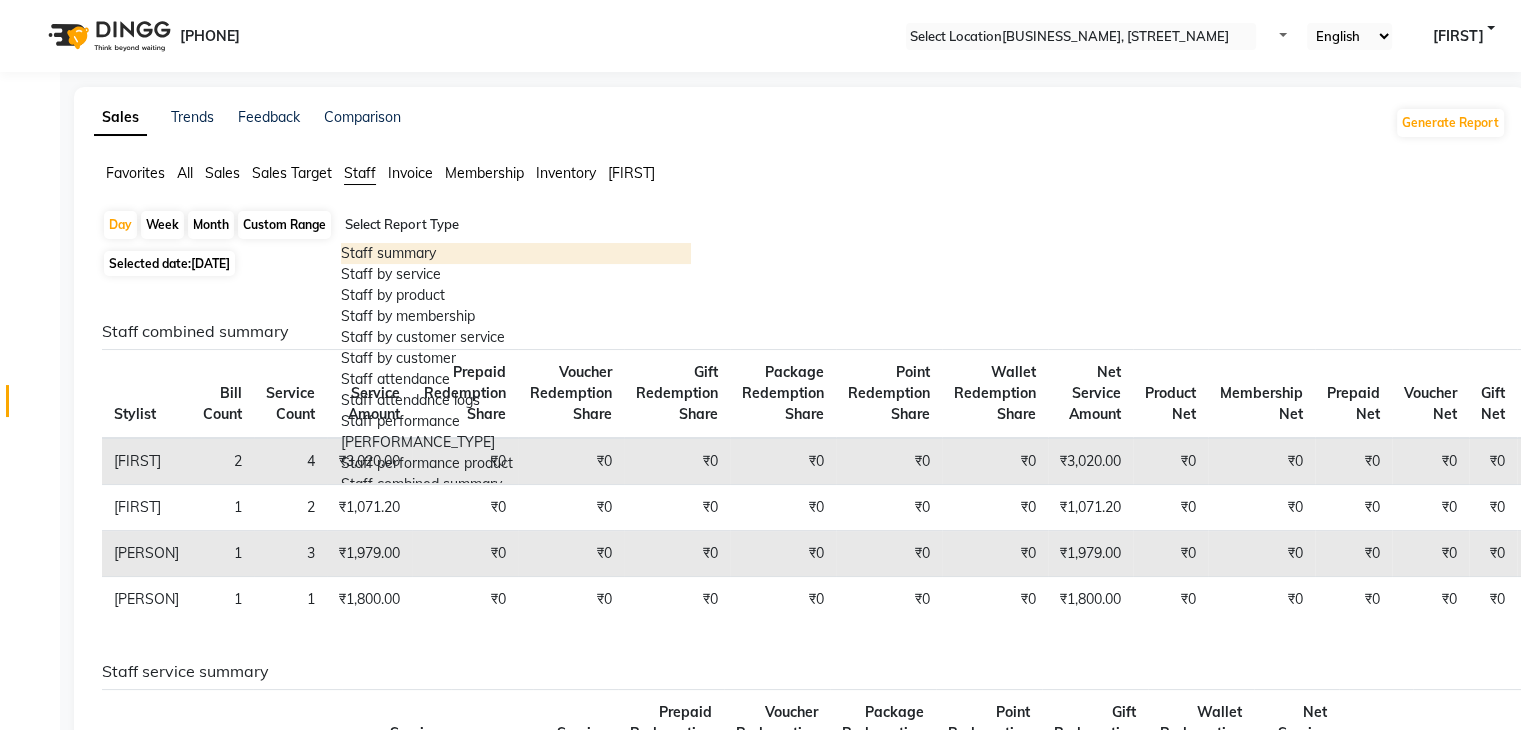 drag, startPoint x: 451, startPoint y: 213, endPoint x: 430, endPoint y: 233, distance: 29 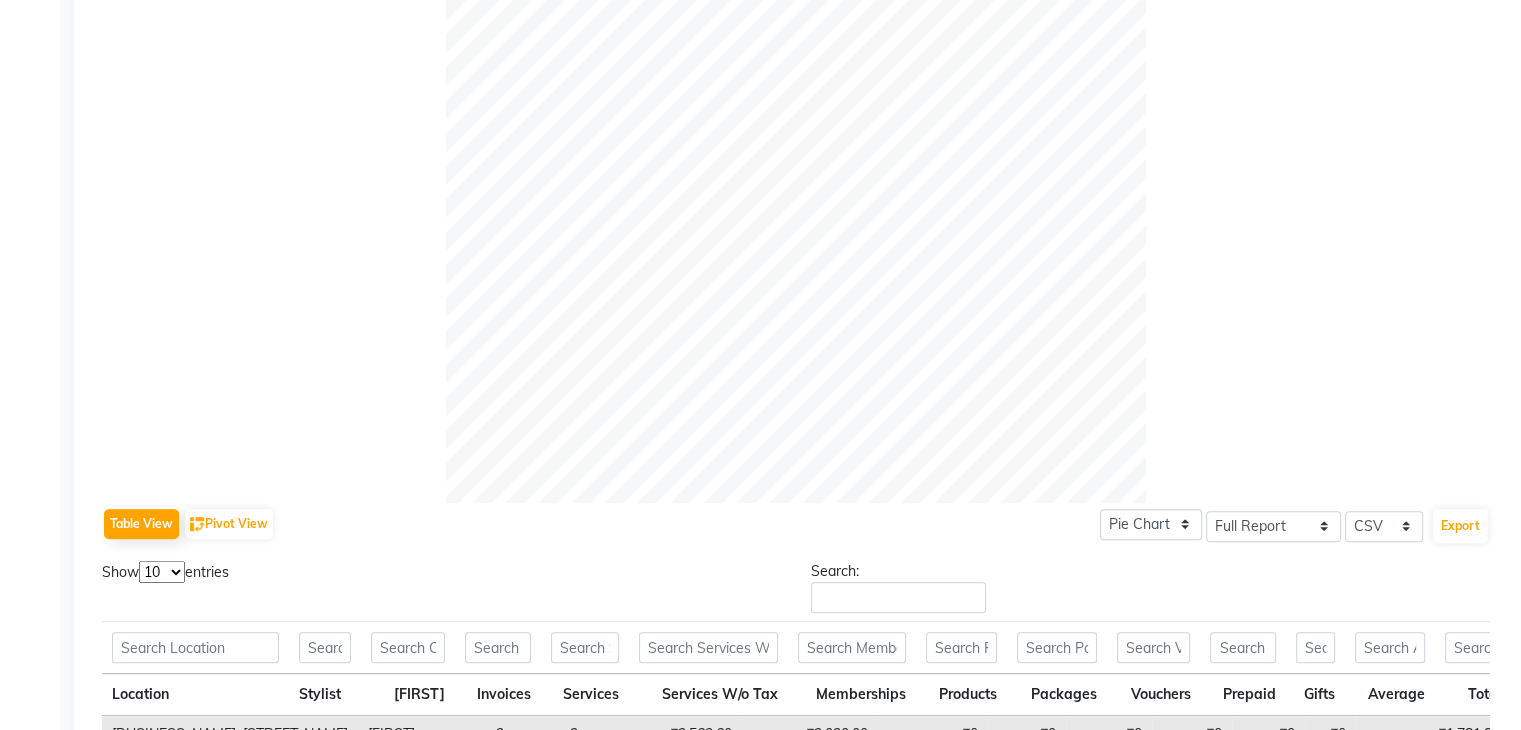 scroll, scrollTop: 0, scrollLeft: 0, axis: both 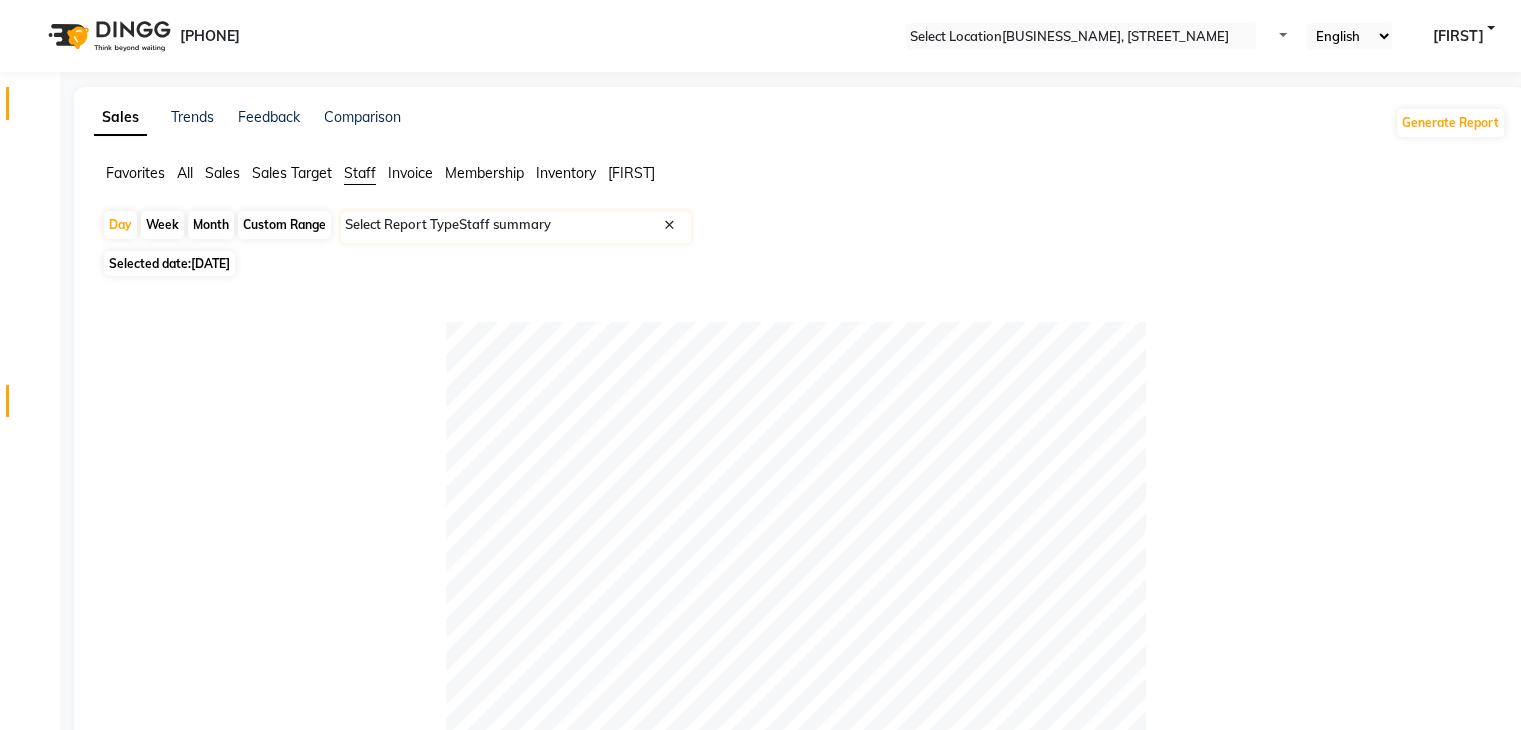 click at bounding box center (37, 108) 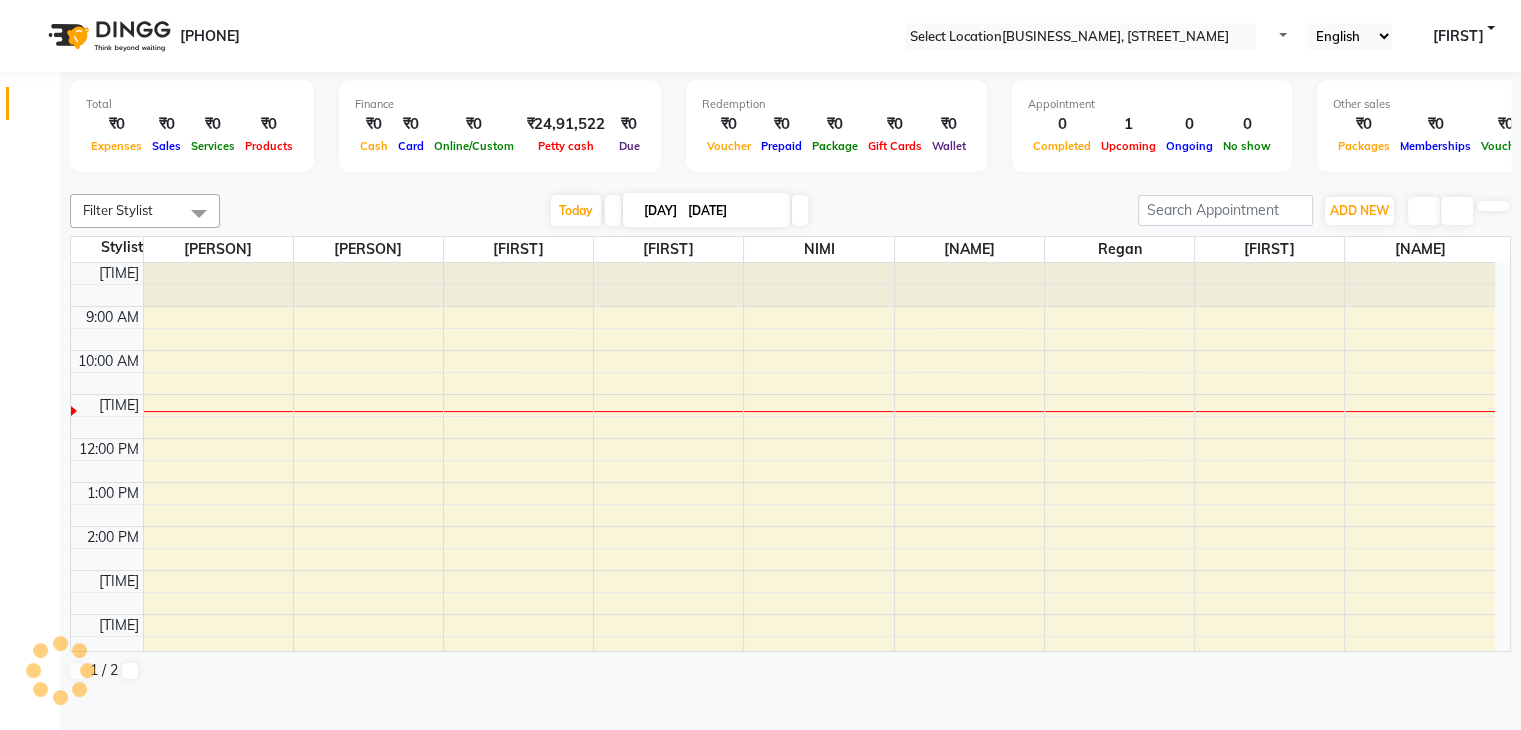 scroll, scrollTop: 0, scrollLeft: 0, axis: both 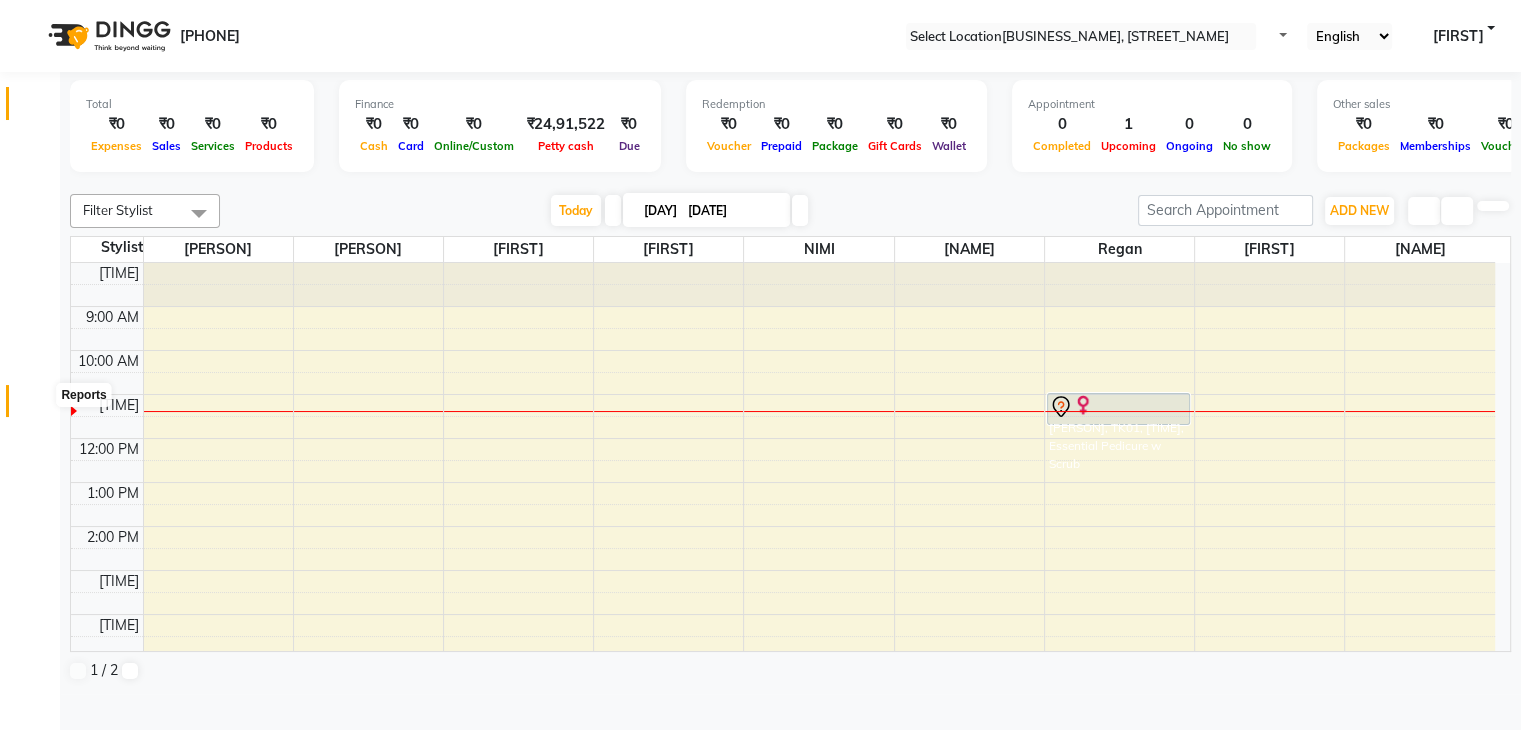 click at bounding box center [37, 406] 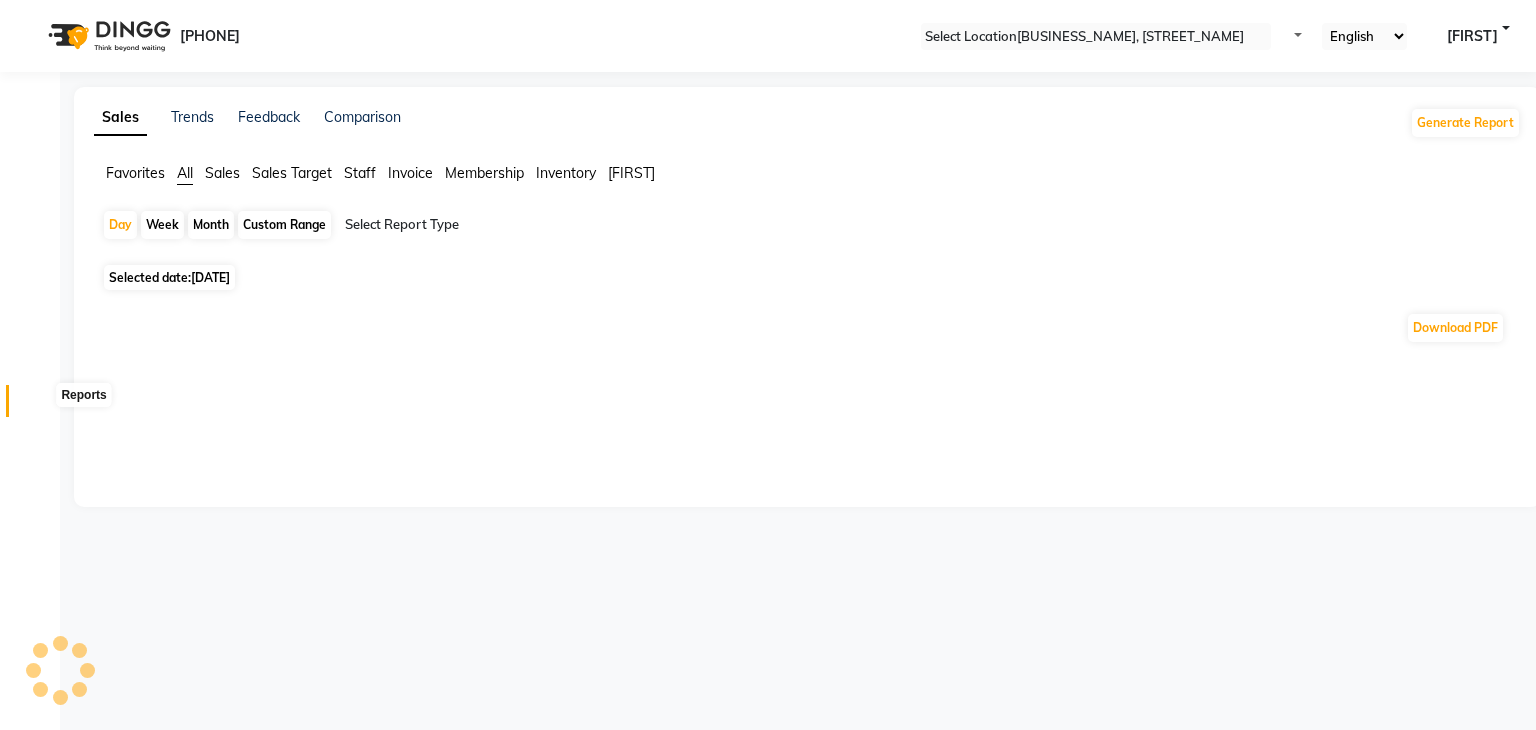click at bounding box center [37, 406] 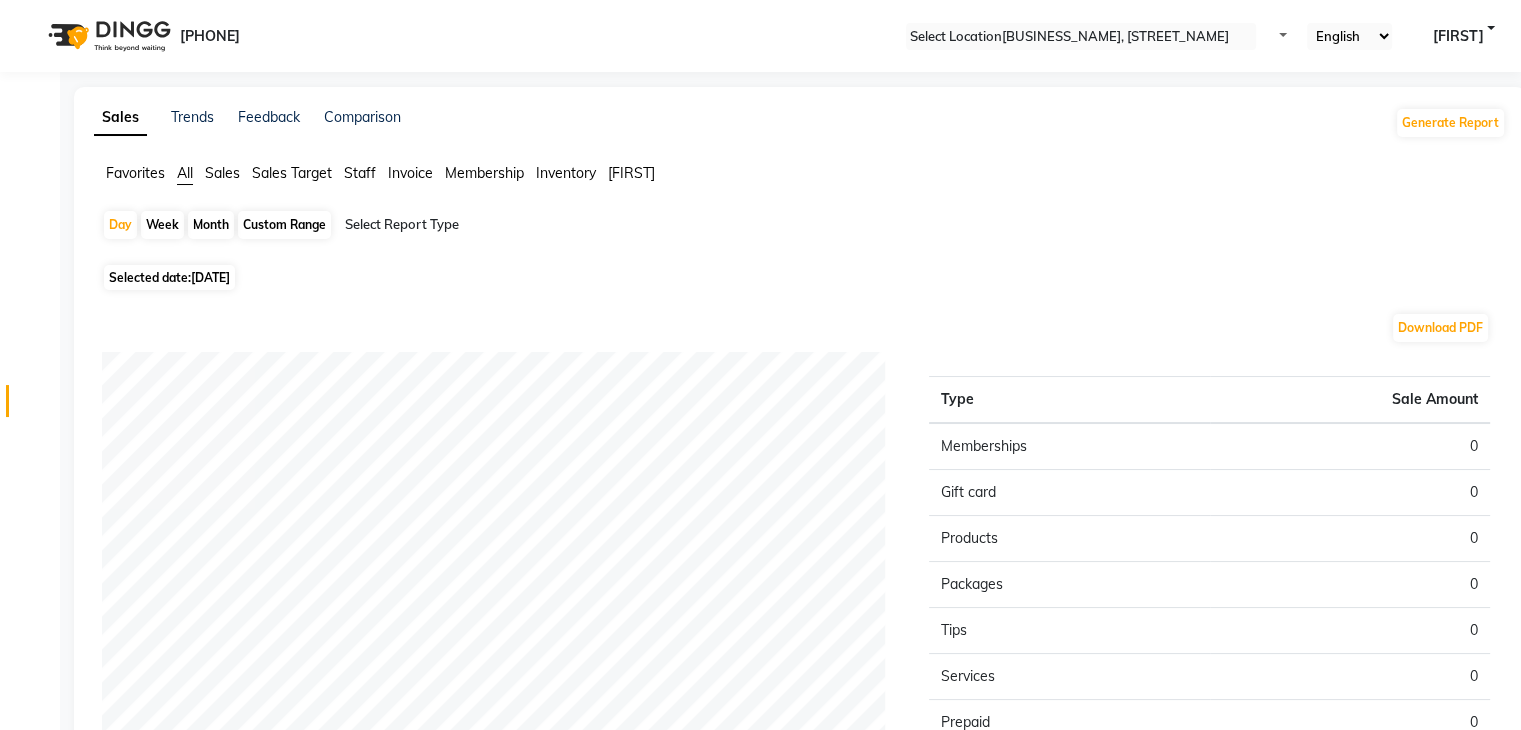 click at bounding box center (37, 406) 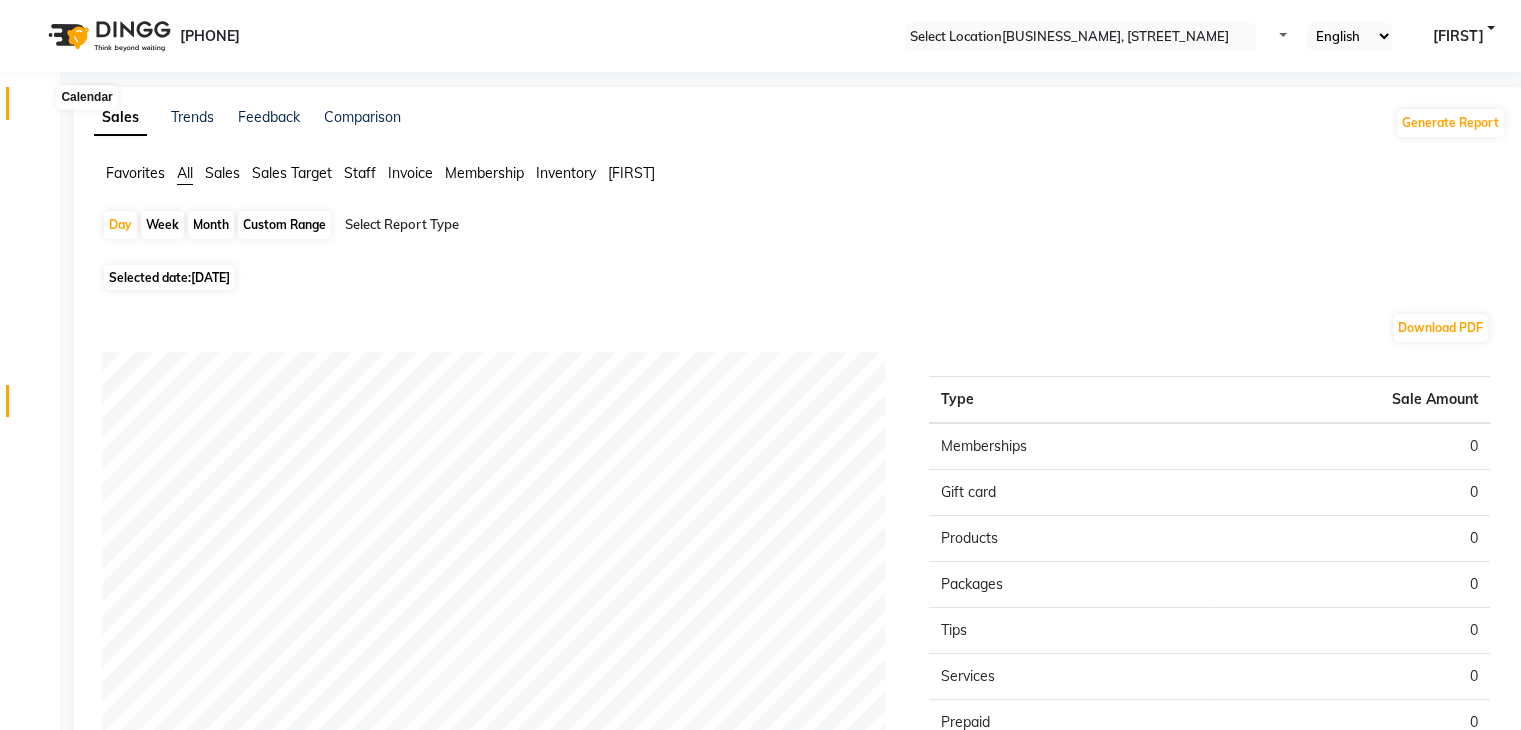 click at bounding box center [38, 108] 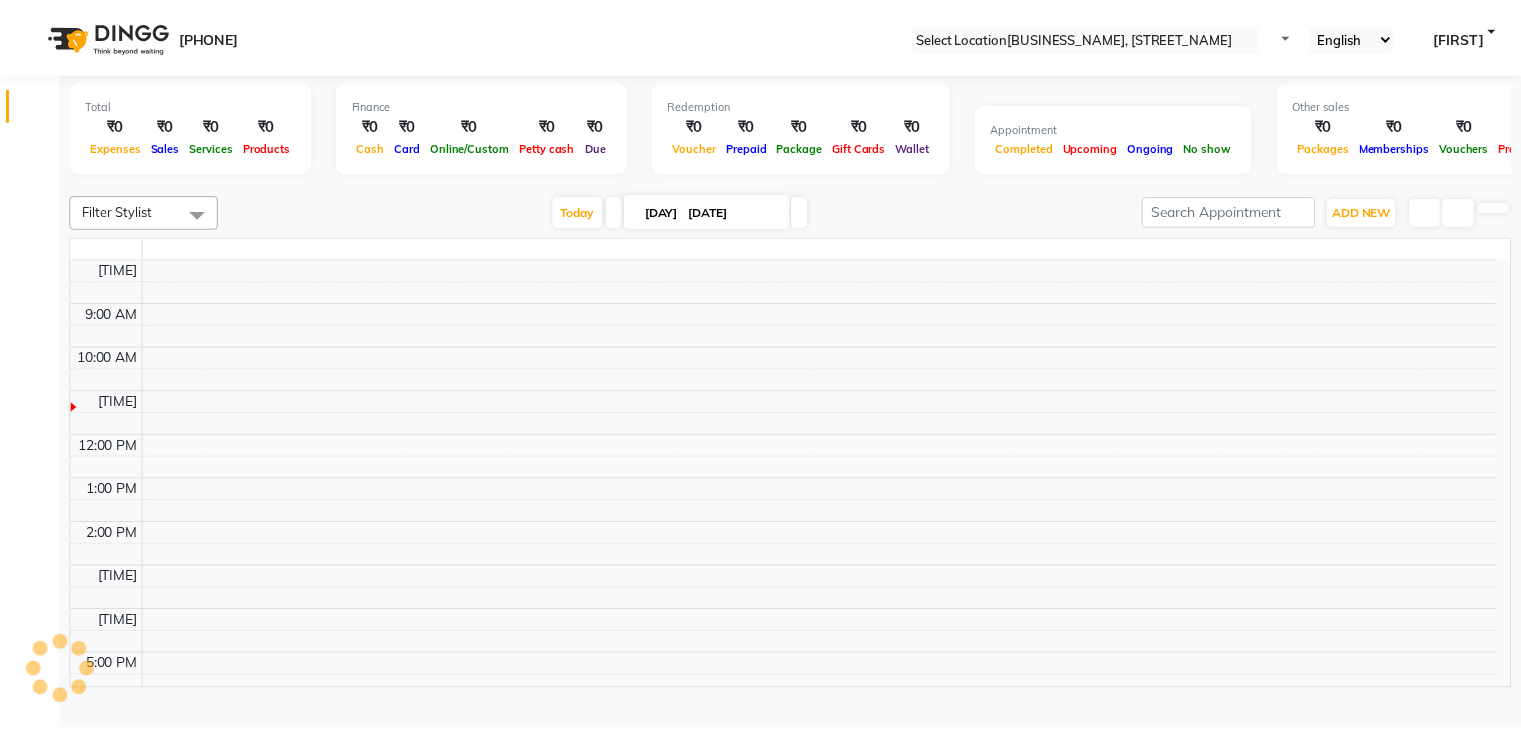 scroll, scrollTop: 0, scrollLeft: 0, axis: both 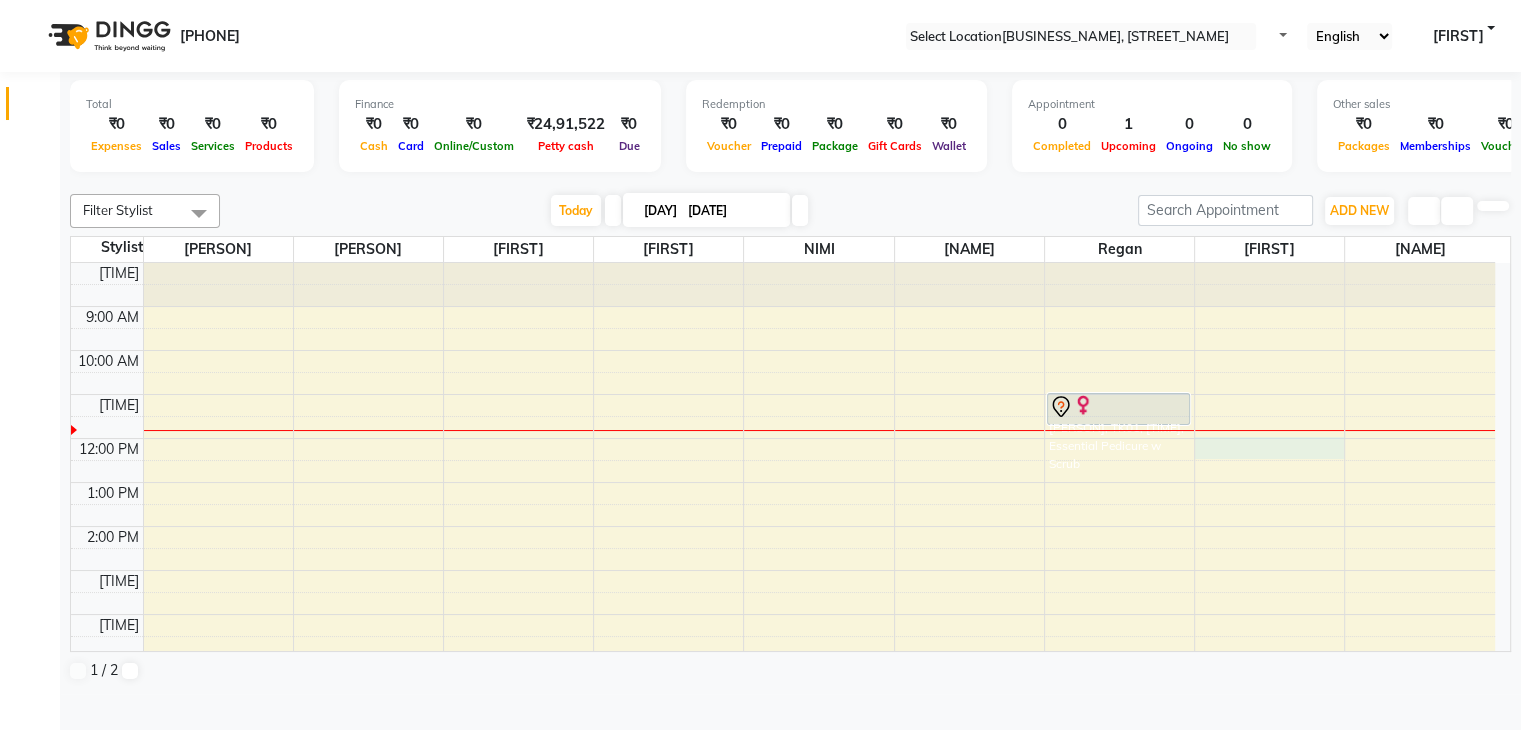 click on "[FIRST], [LOCATION], [TIME]-[TIME], [SERVICE]" at bounding box center (783, 548) 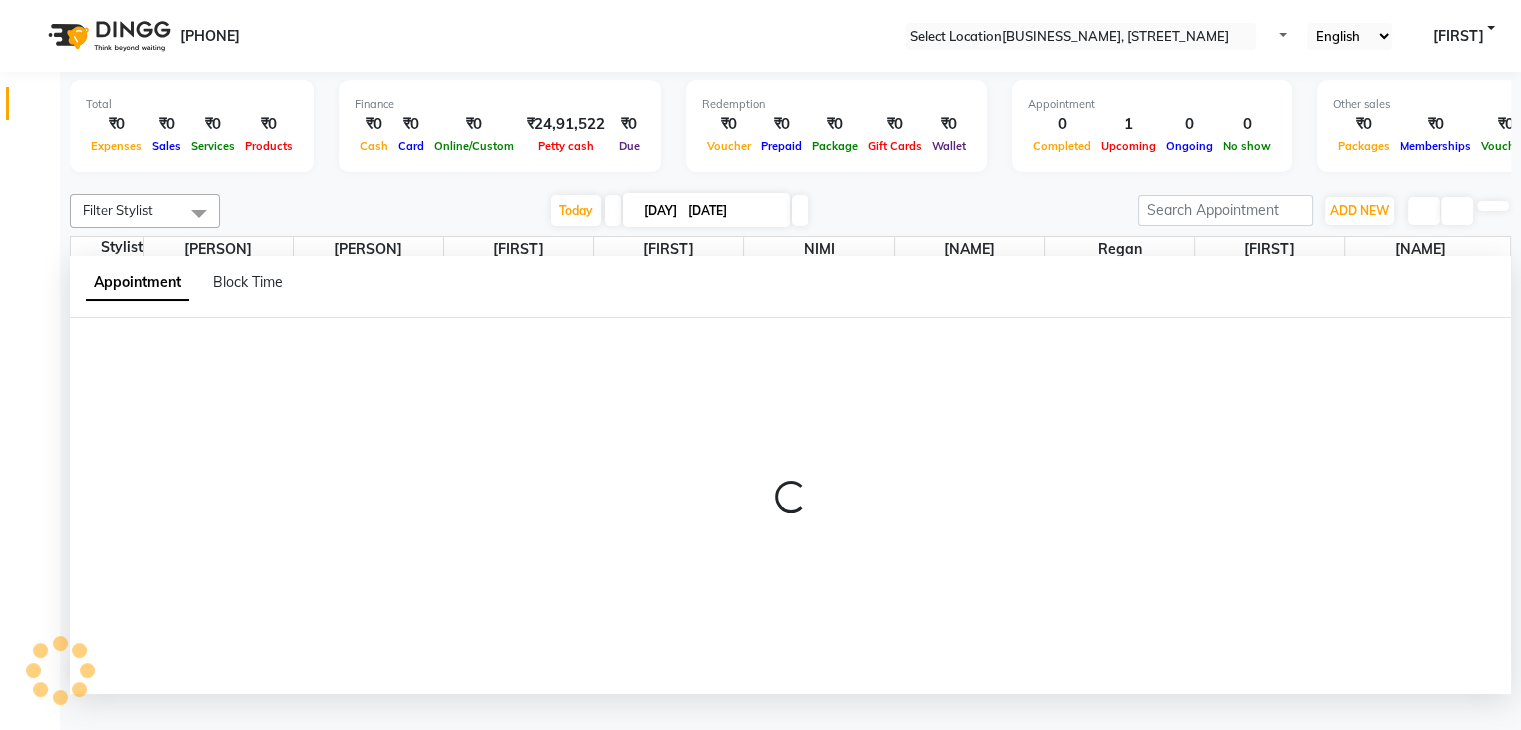 scroll, scrollTop: 1, scrollLeft: 0, axis: vertical 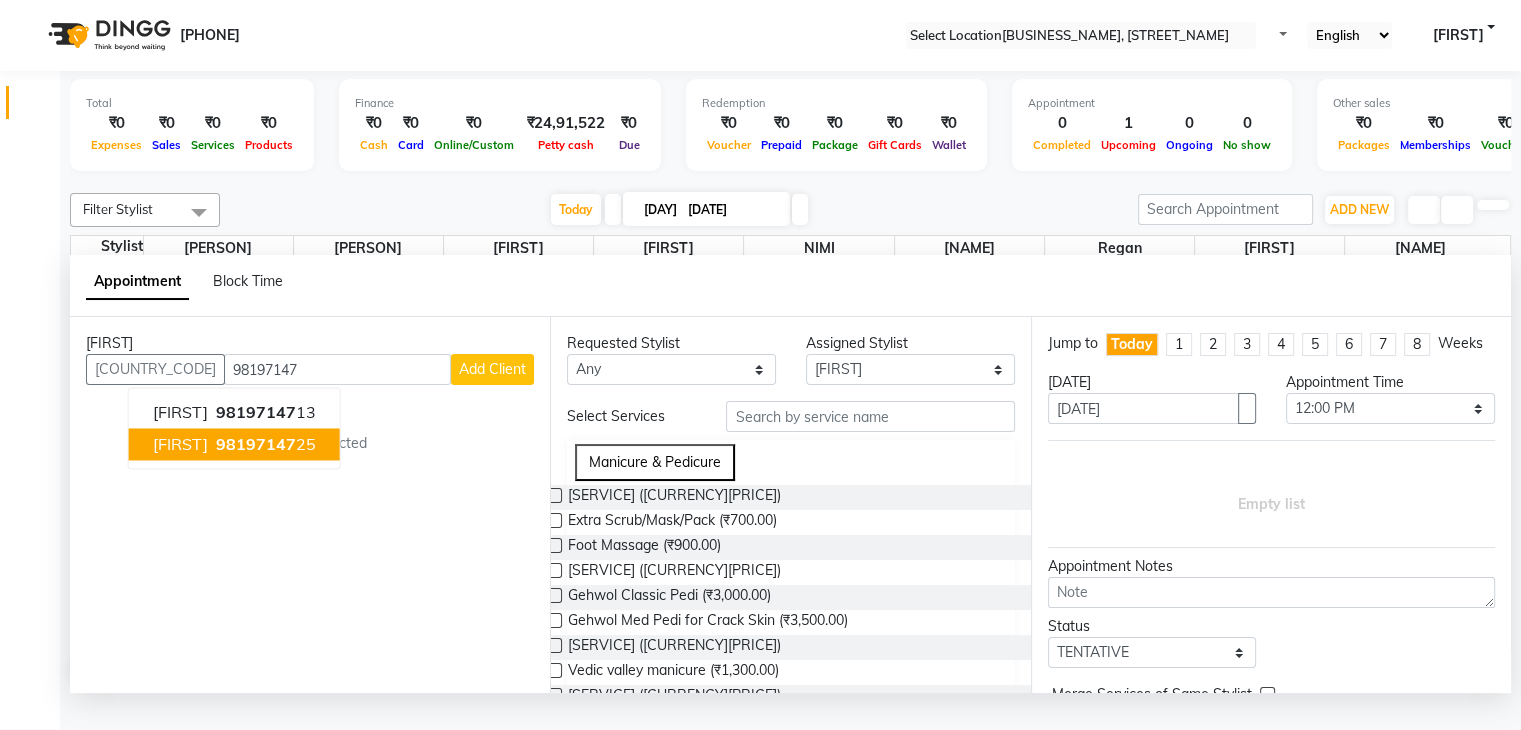 click on "[NAME] [PHONE]" at bounding box center [234, 445] 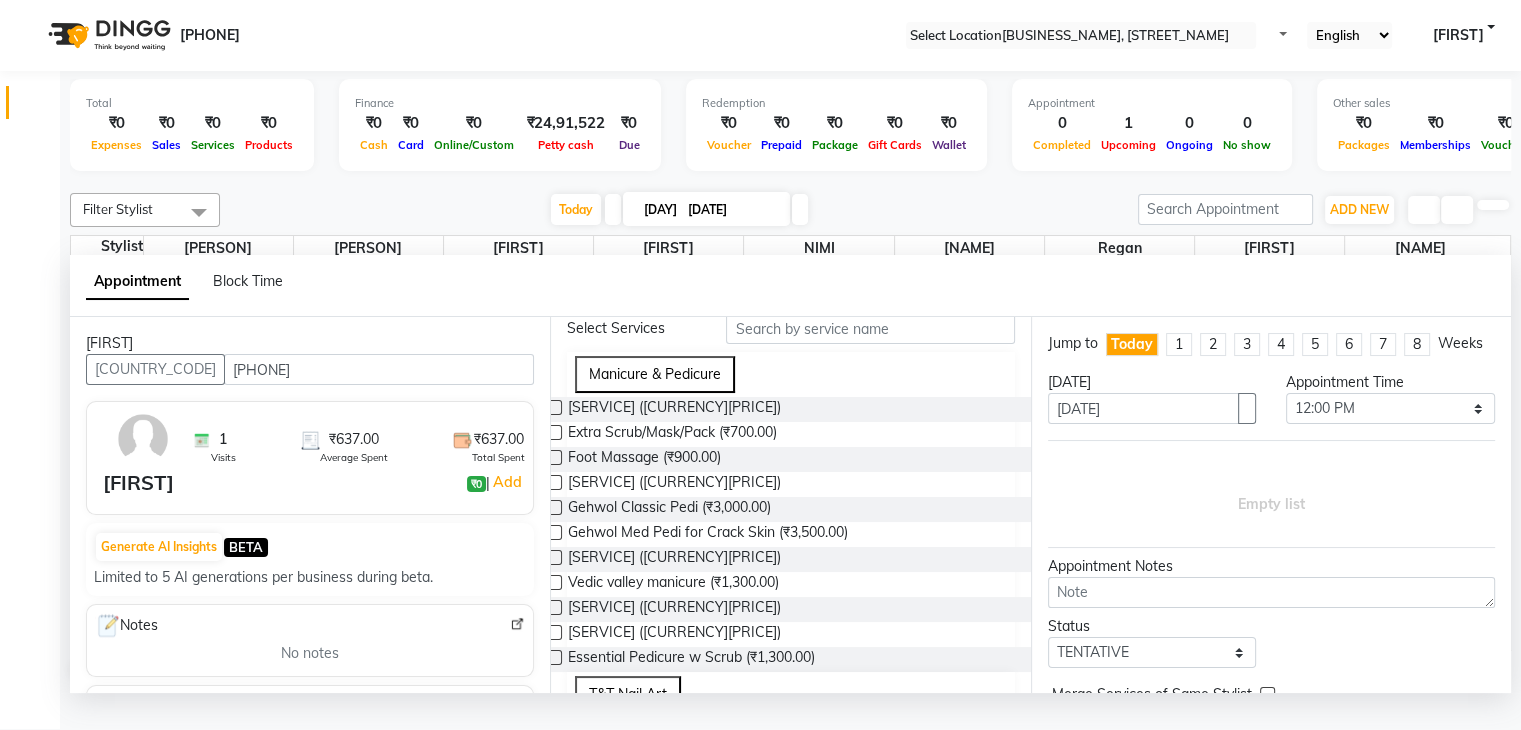 scroll, scrollTop: 0, scrollLeft: 0, axis: both 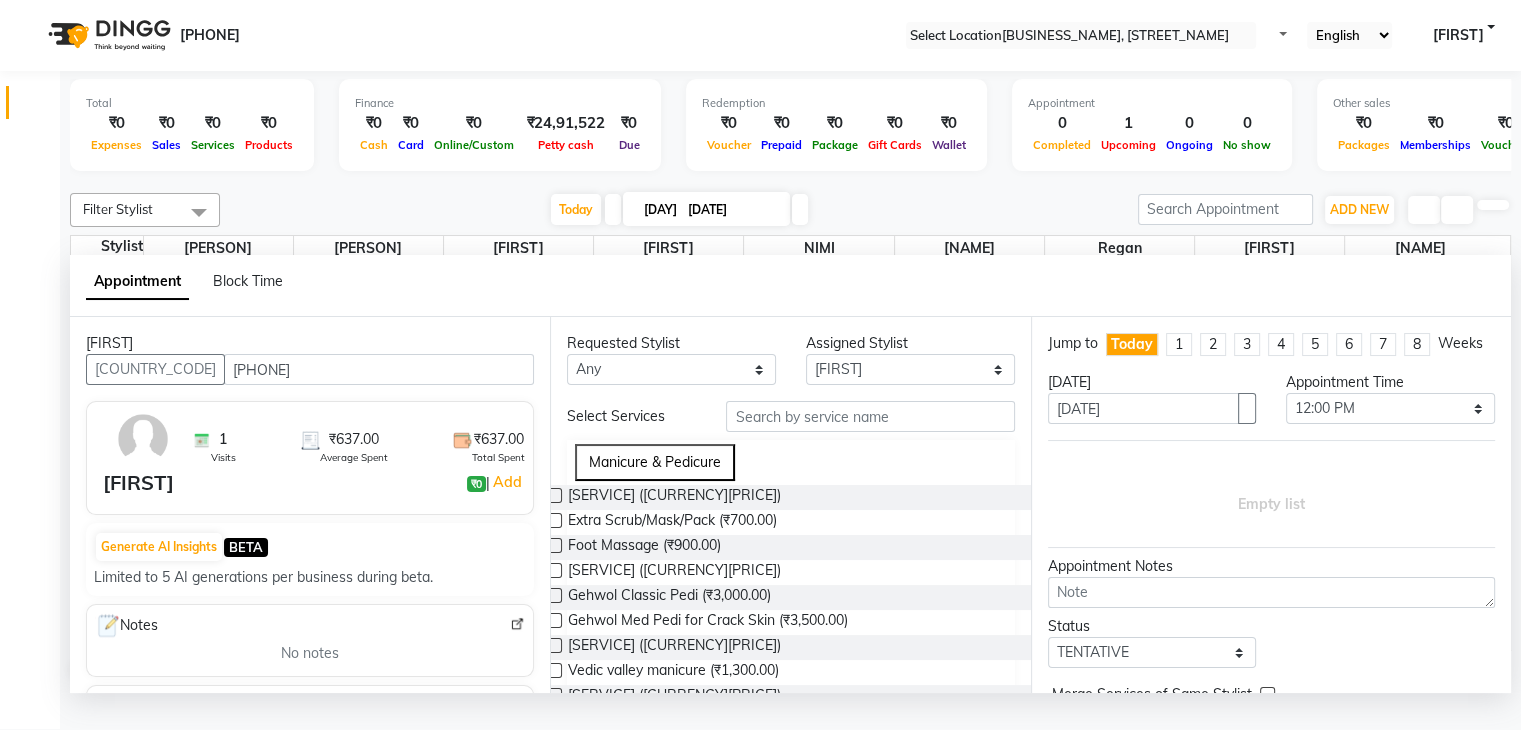 type on "[PHONE]" 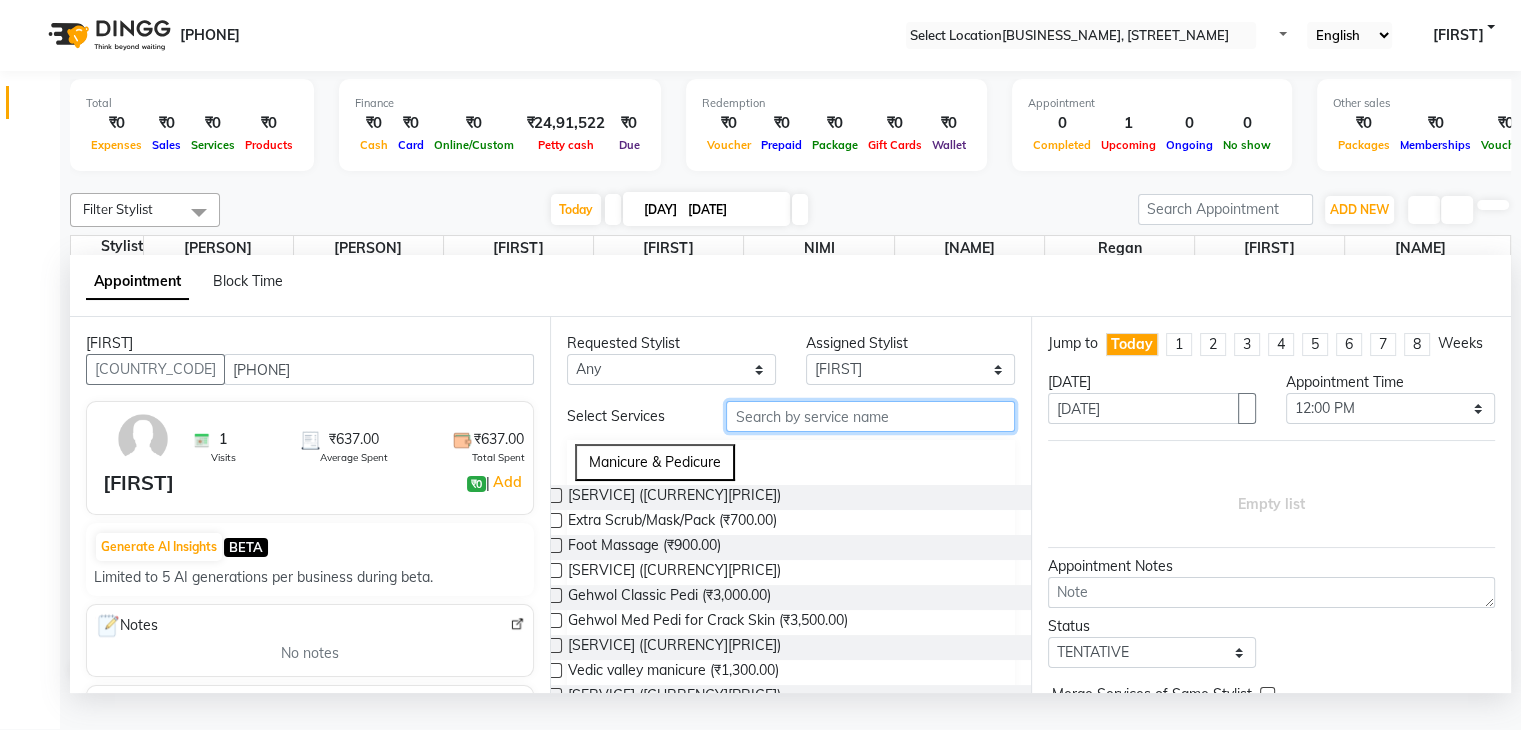 click at bounding box center [870, 416] 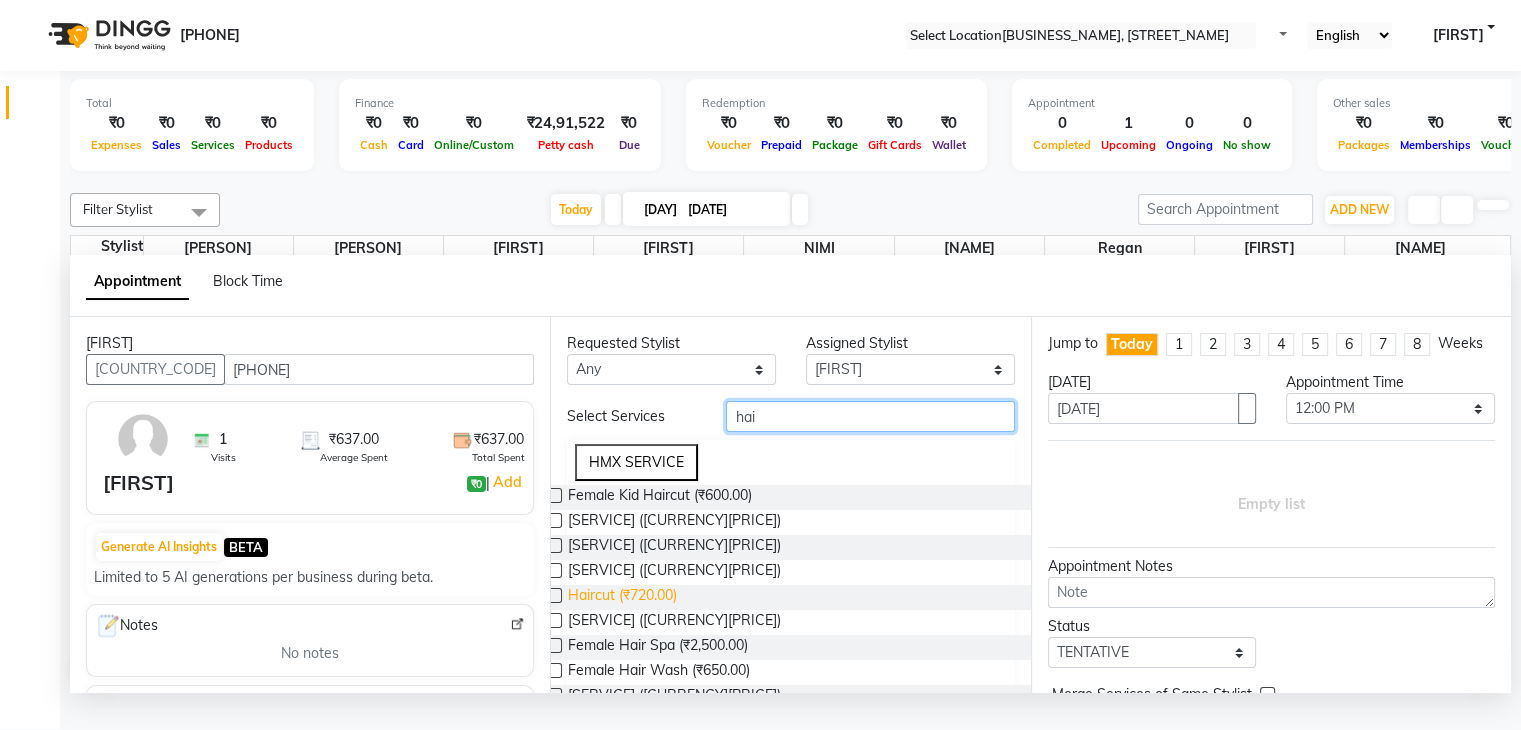 type on "hai" 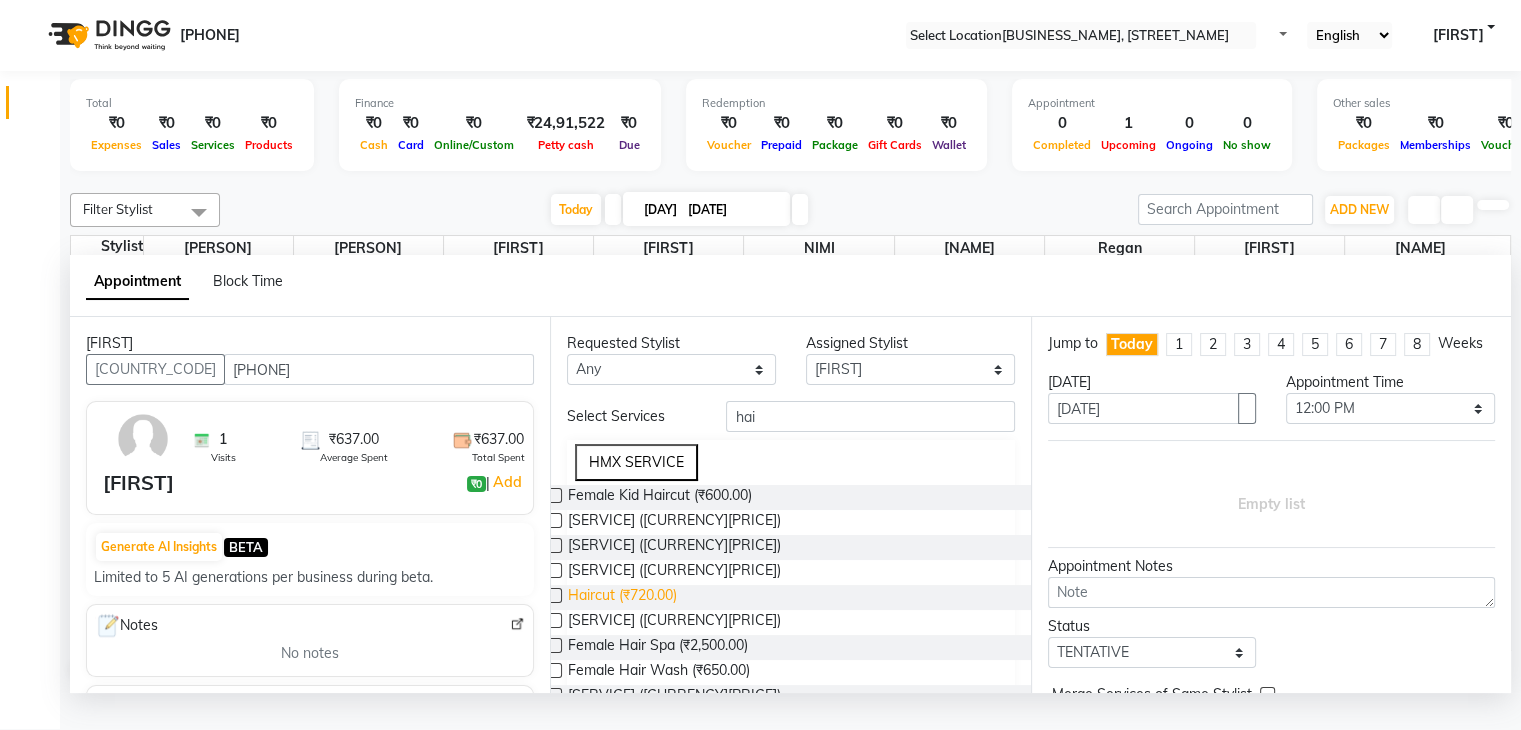 click on "Haircut (₹720.00)" at bounding box center (660, 497) 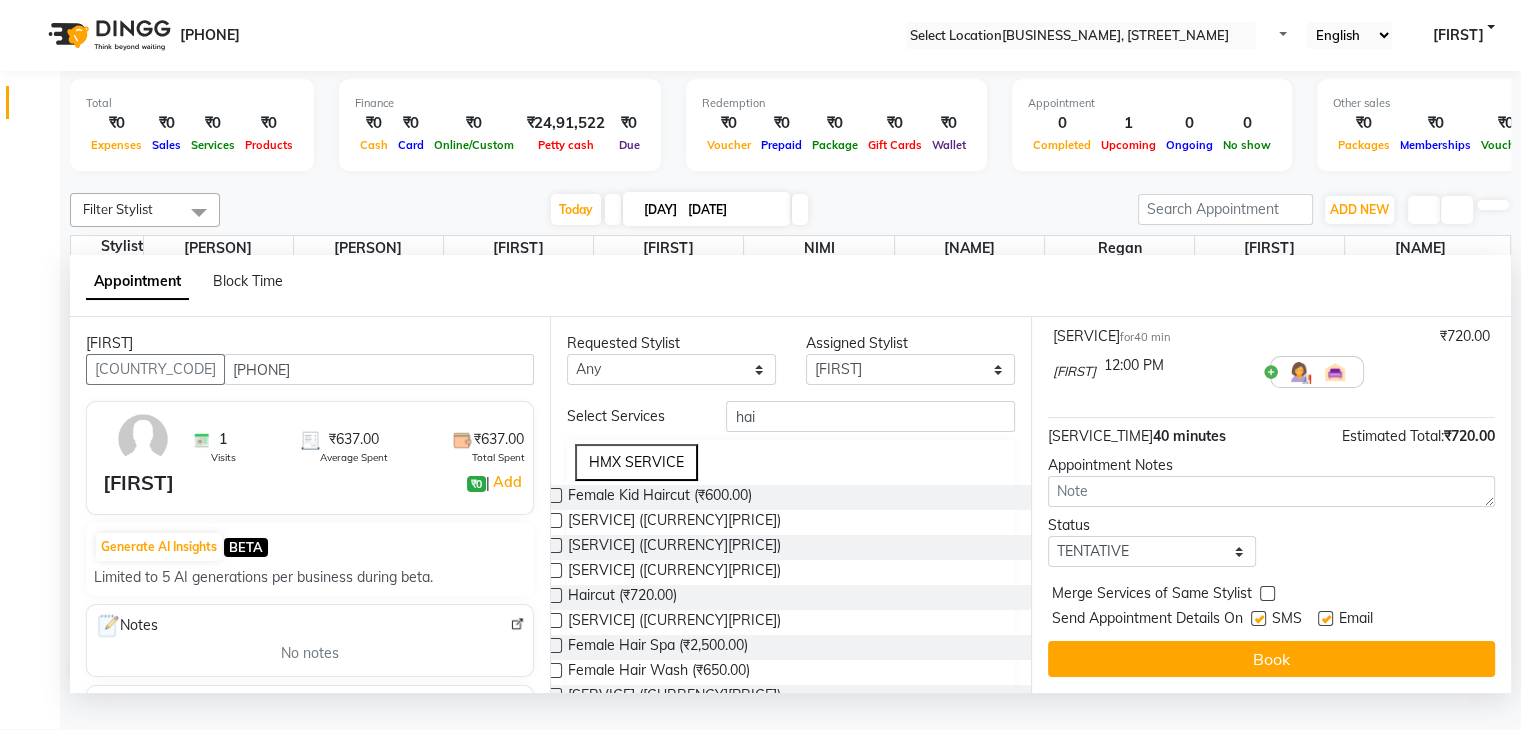 scroll, scrollTop: 149, scrollLeft: 0, axis: vertical 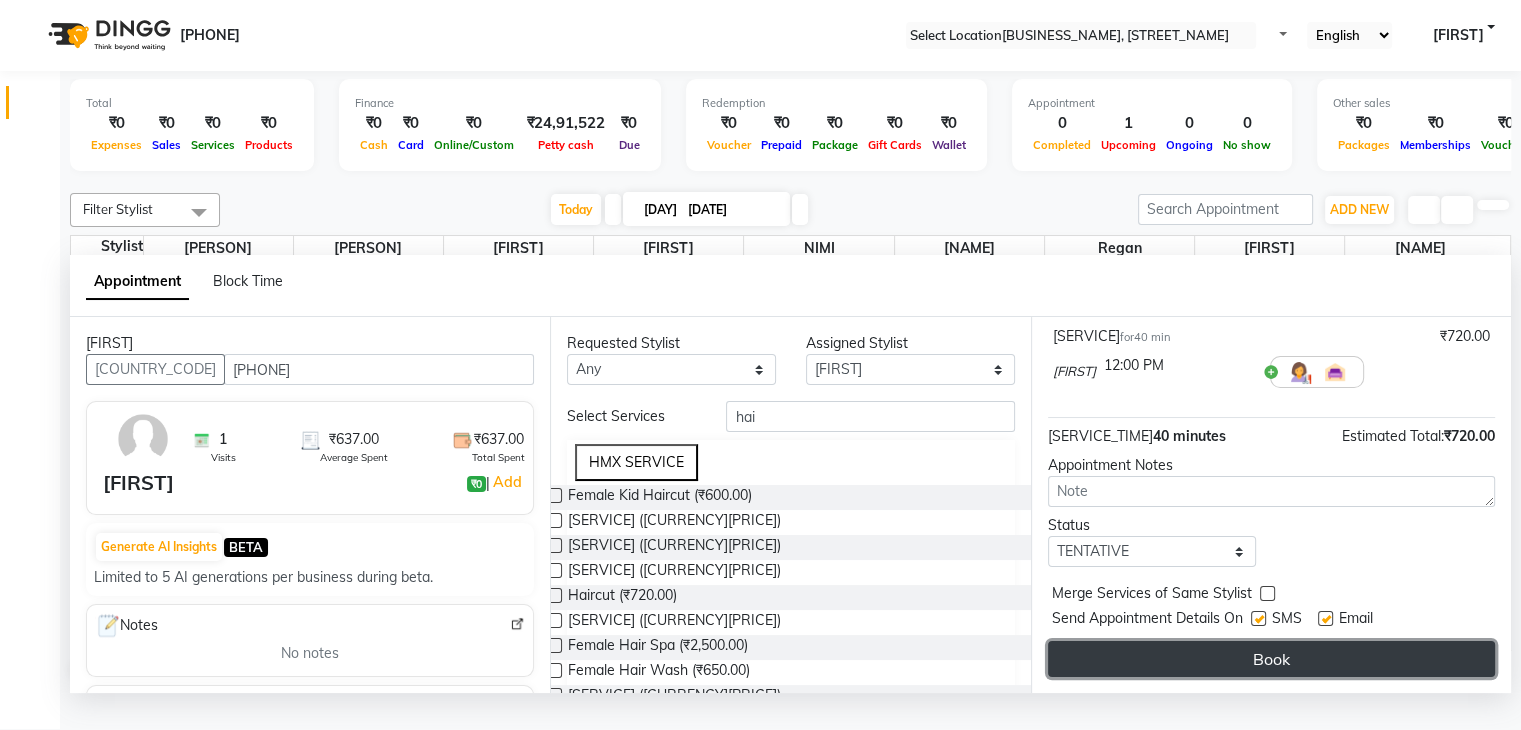 click on "Book" at bounding box center [1271, 659] 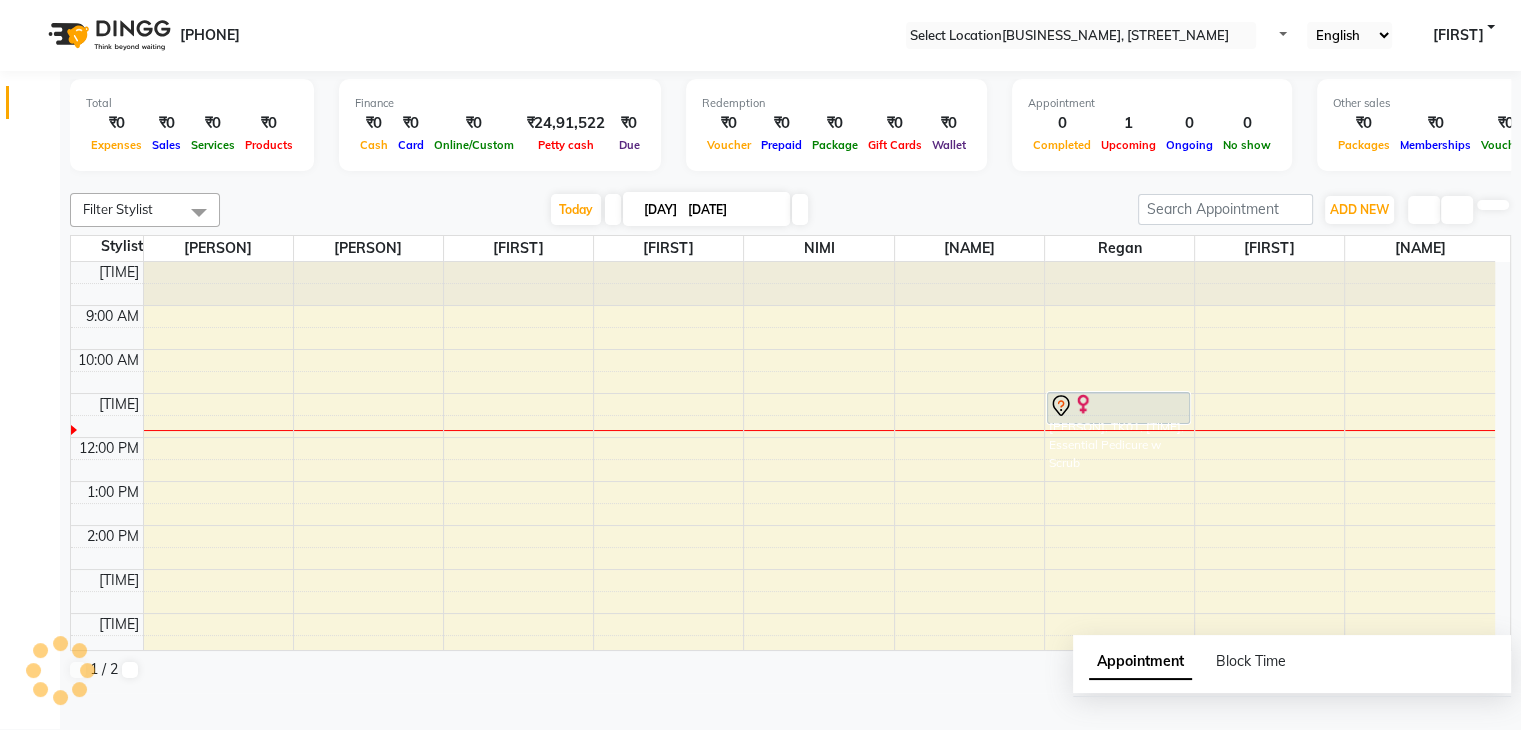 scroll, scrollTop: 0, scrollLeft: 0, axis: both 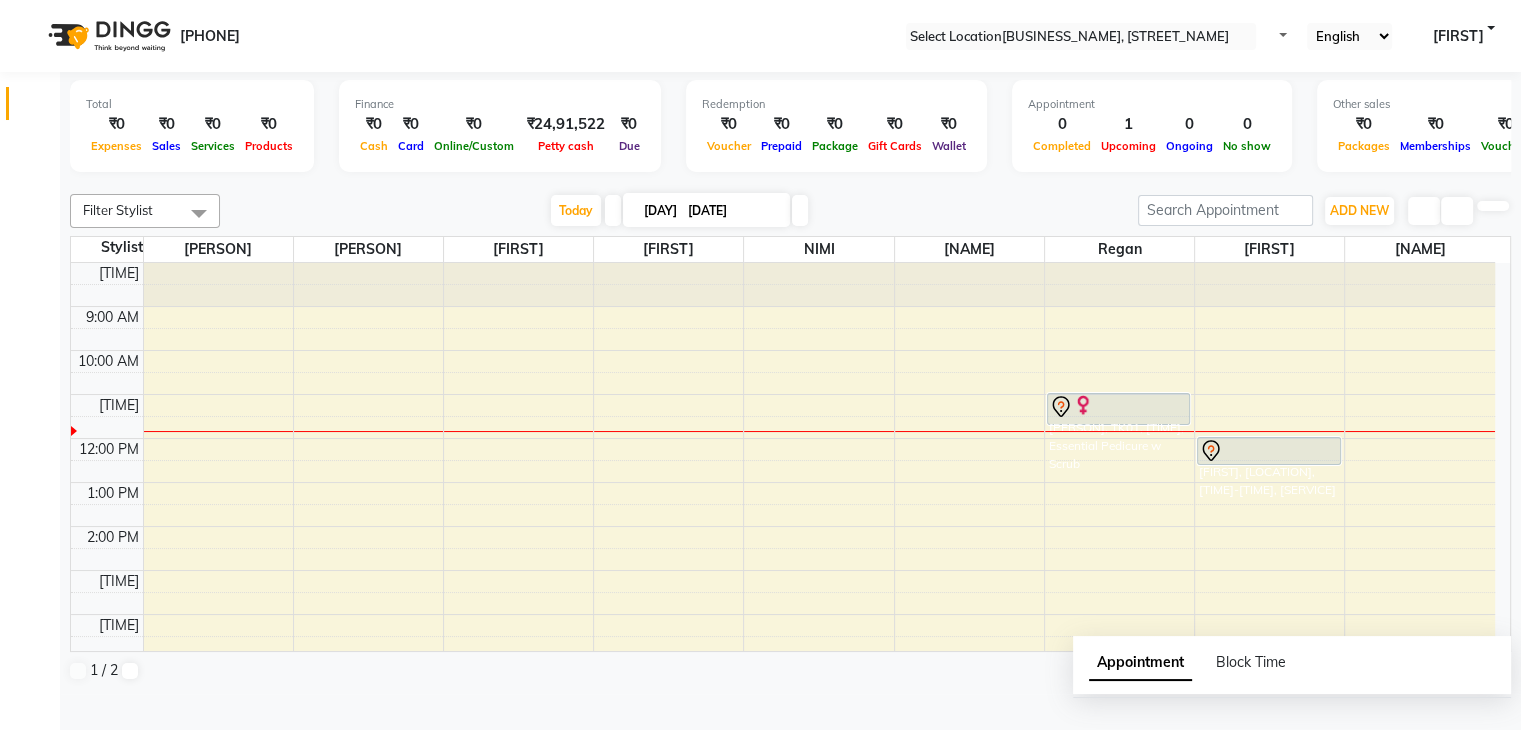 click on "Start Service" at bounding box center (50, 806) 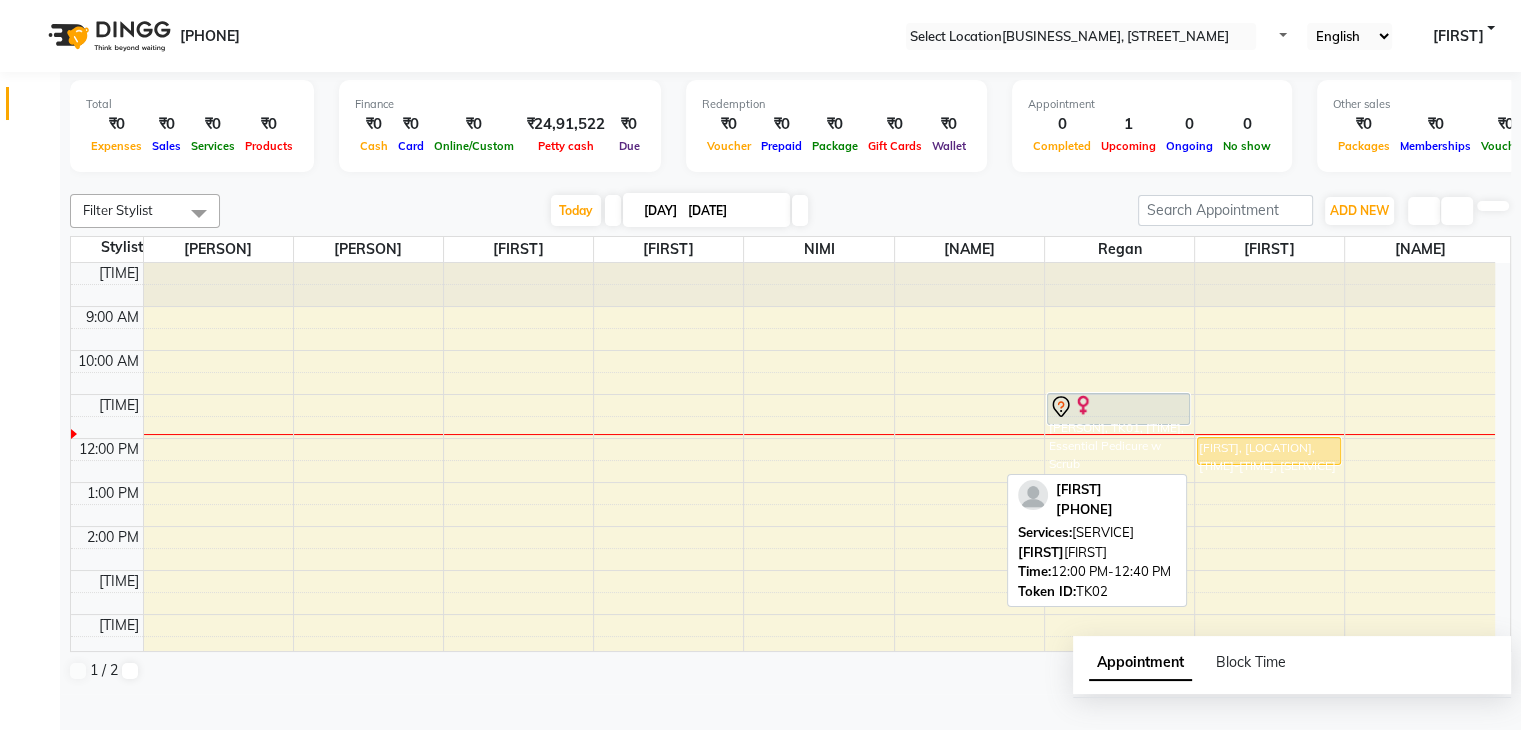 click on "[FIRST], [LOCATION], [TIME]-[TIME], [SERVICE]" at bounding box center (1269, 451) 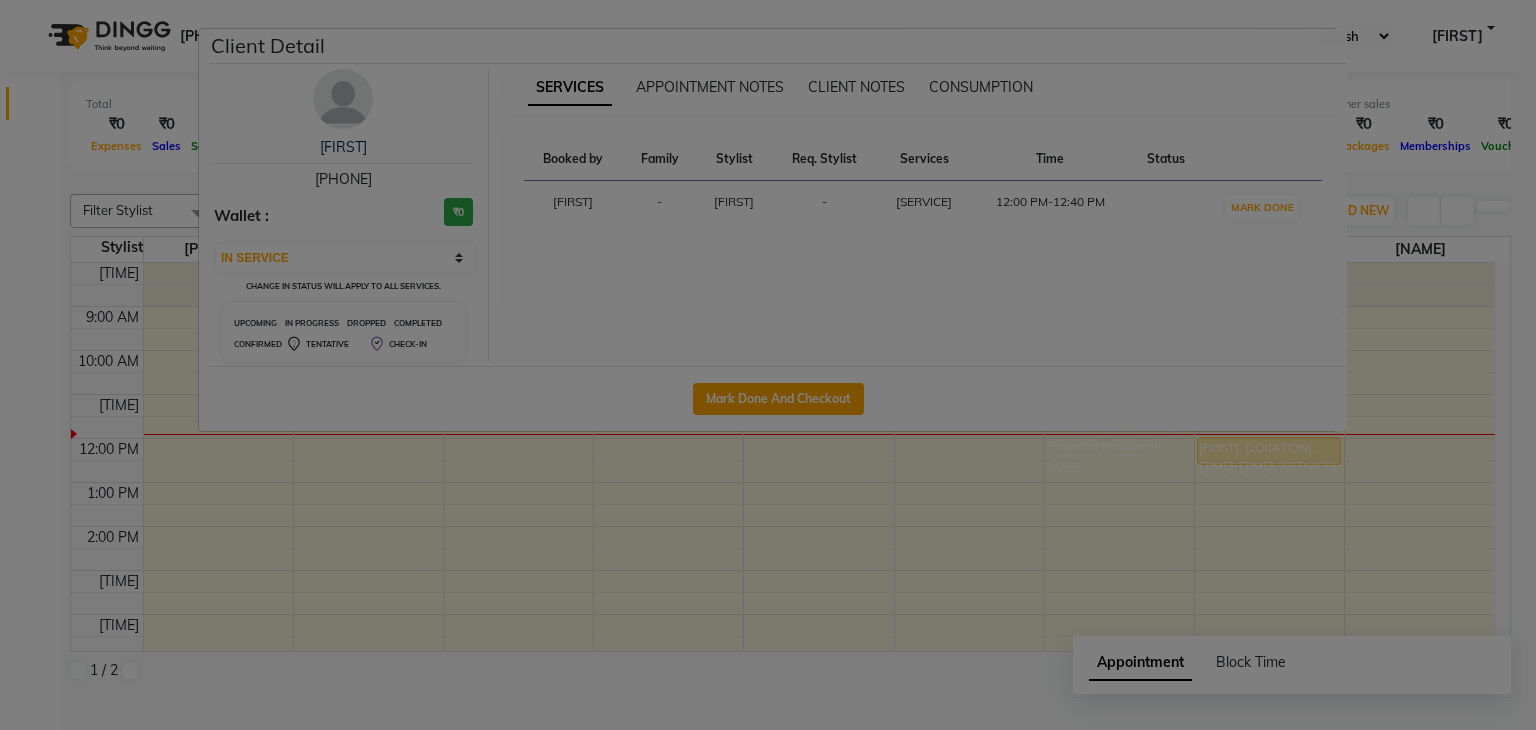 click on "[FIRST] [PHONE]" at bounding box center [343, 163] 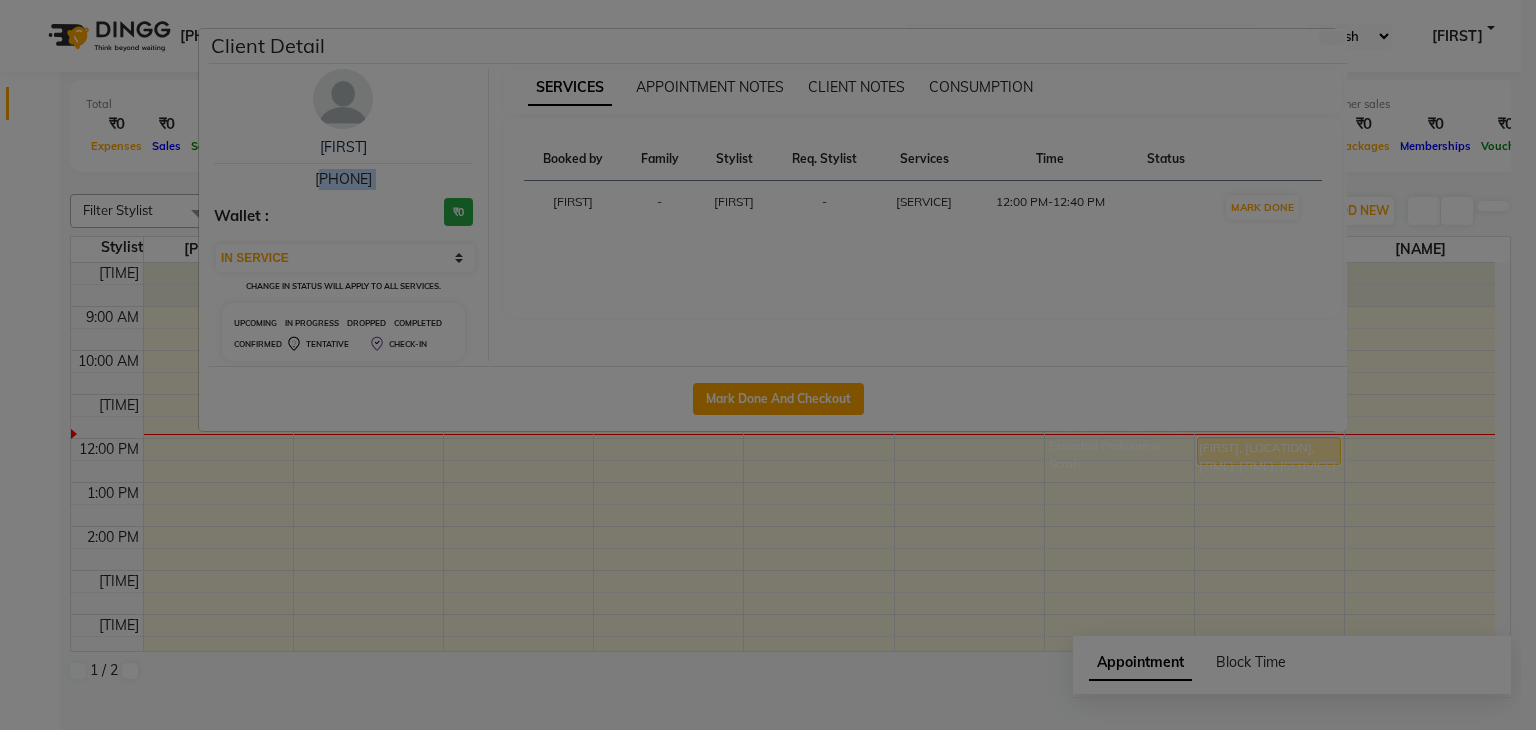 click on "[FIRST] [PHONE]" at bounding box center [343, 163] 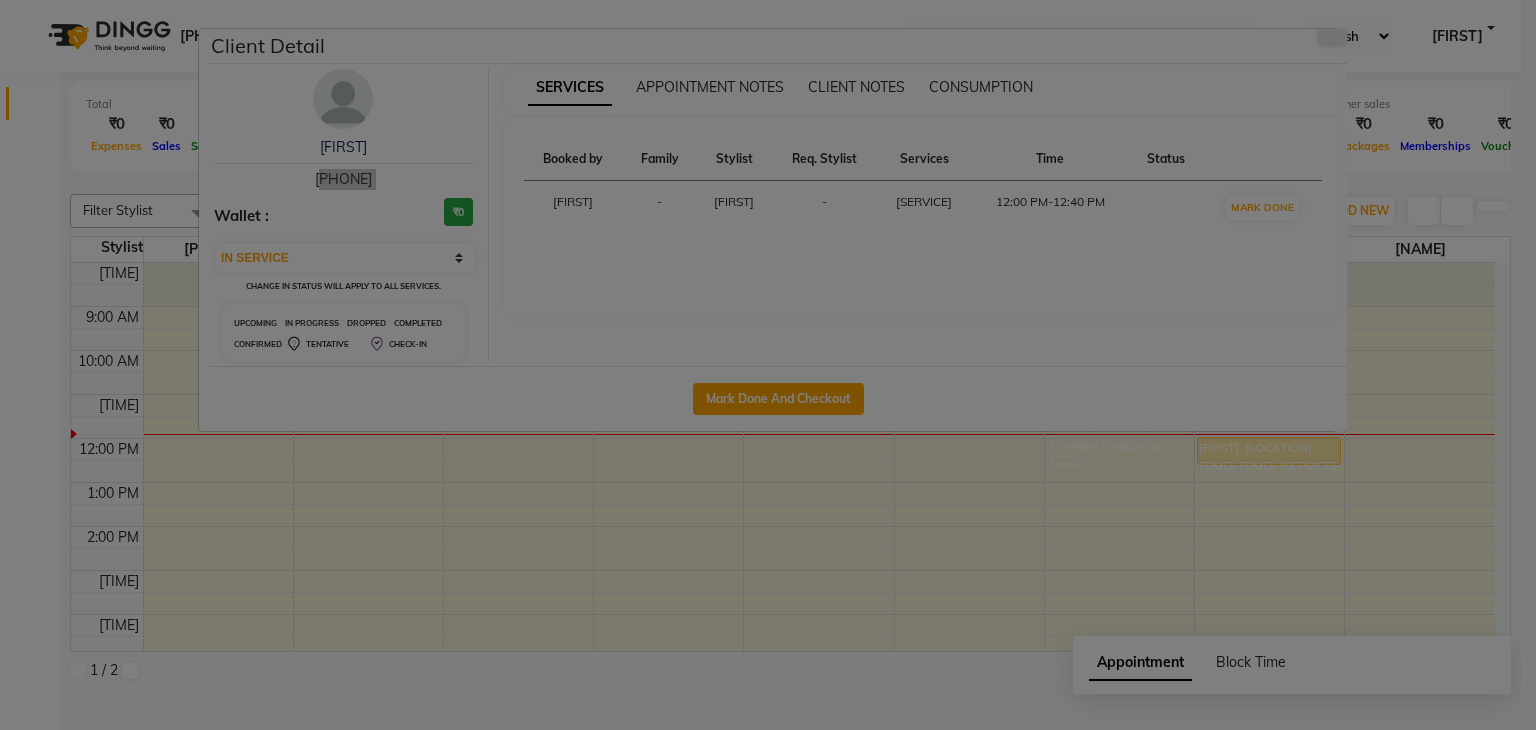 click at bounding box center (1332, 38) 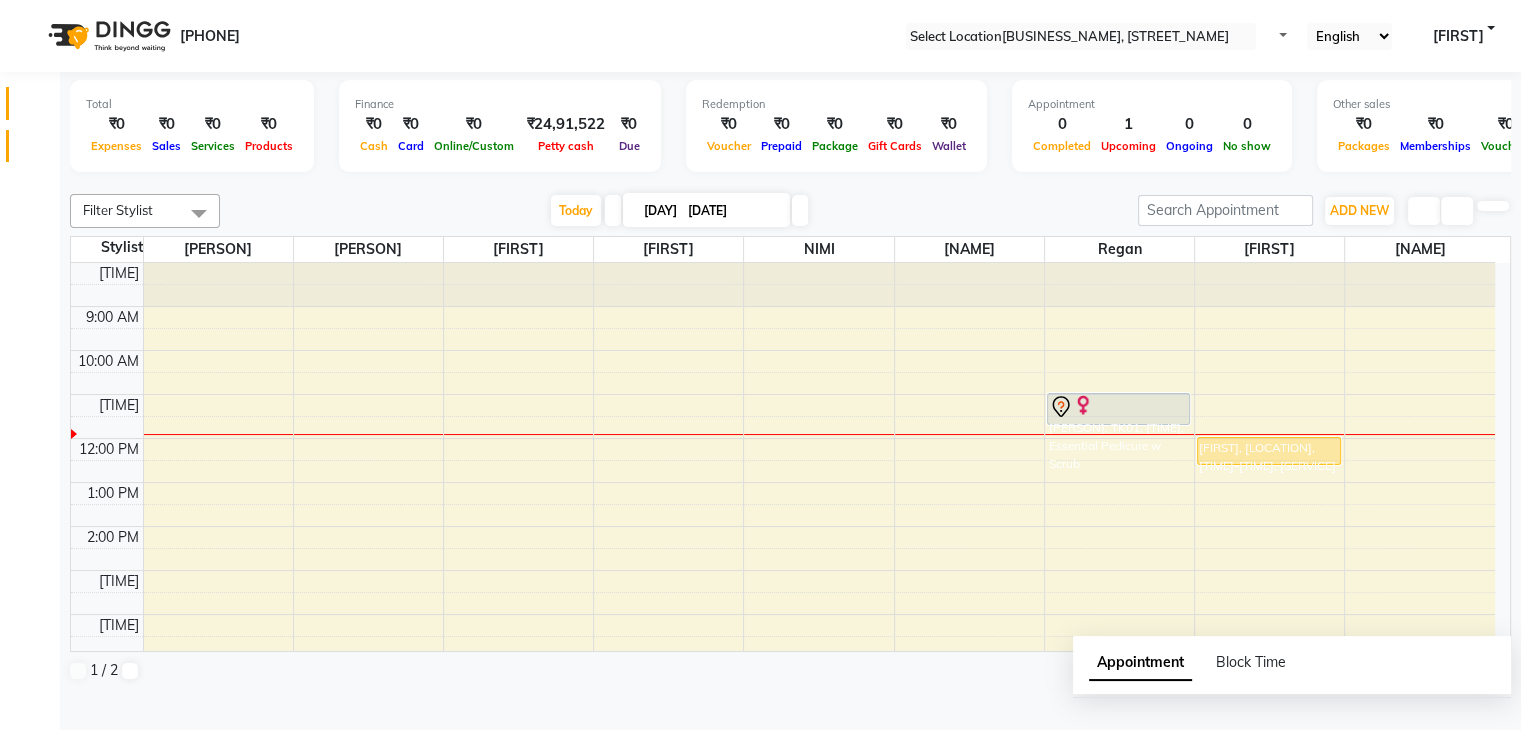 click on "Invoice" at bounding box center (30, 146) 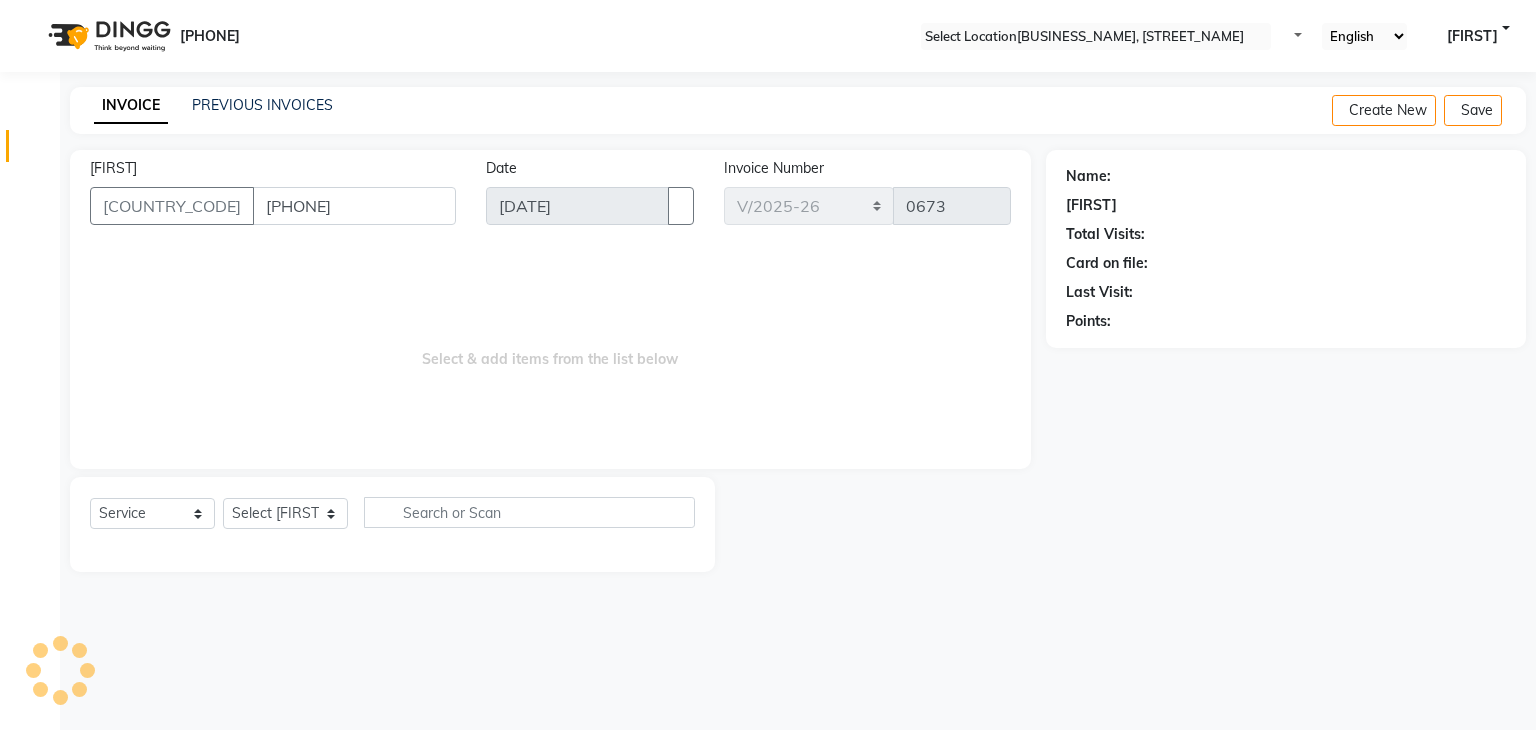 type on "[PHONE]" 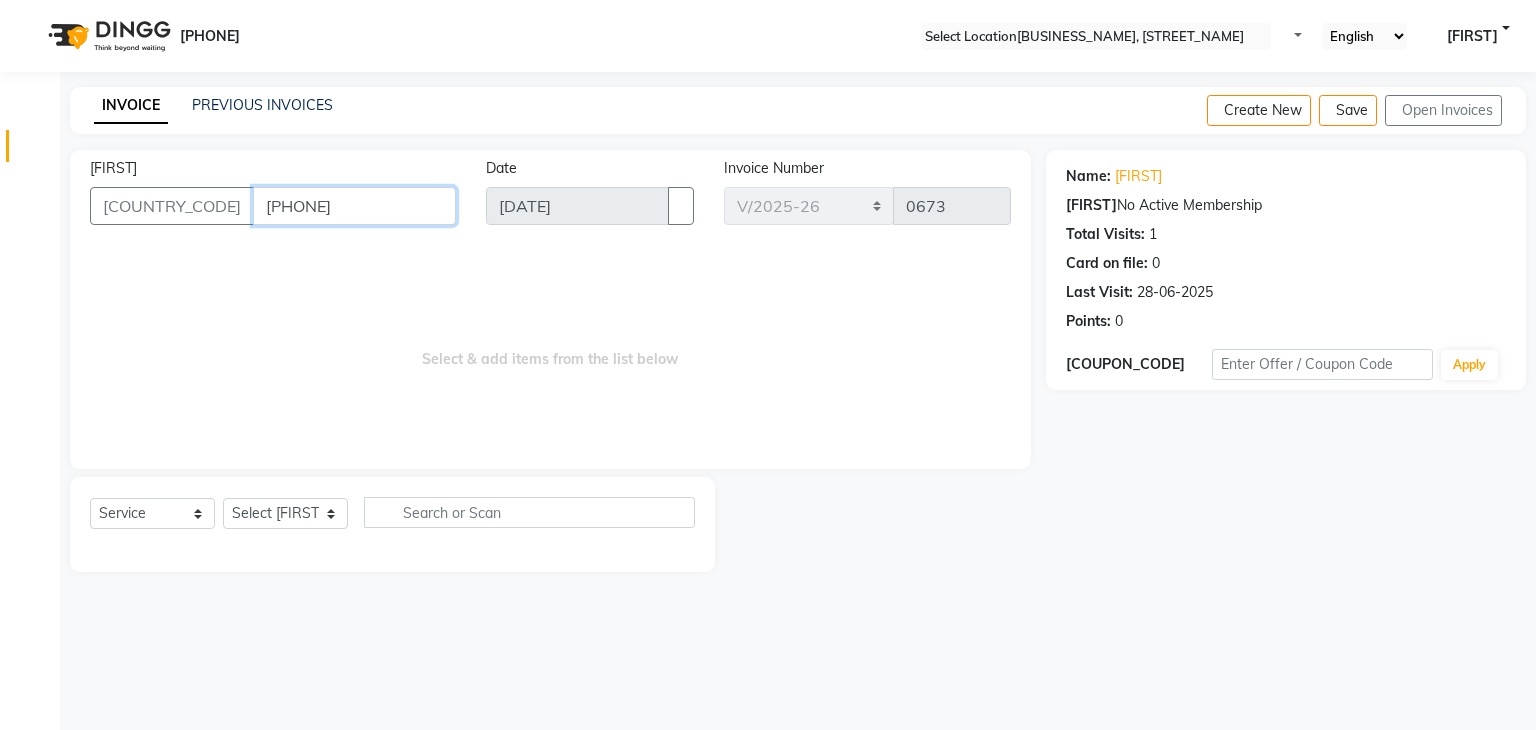 drag, startPoint x: 278, startPoint y: 208, endPoint x: 0, endPoint y: 189, distance: 278.64853 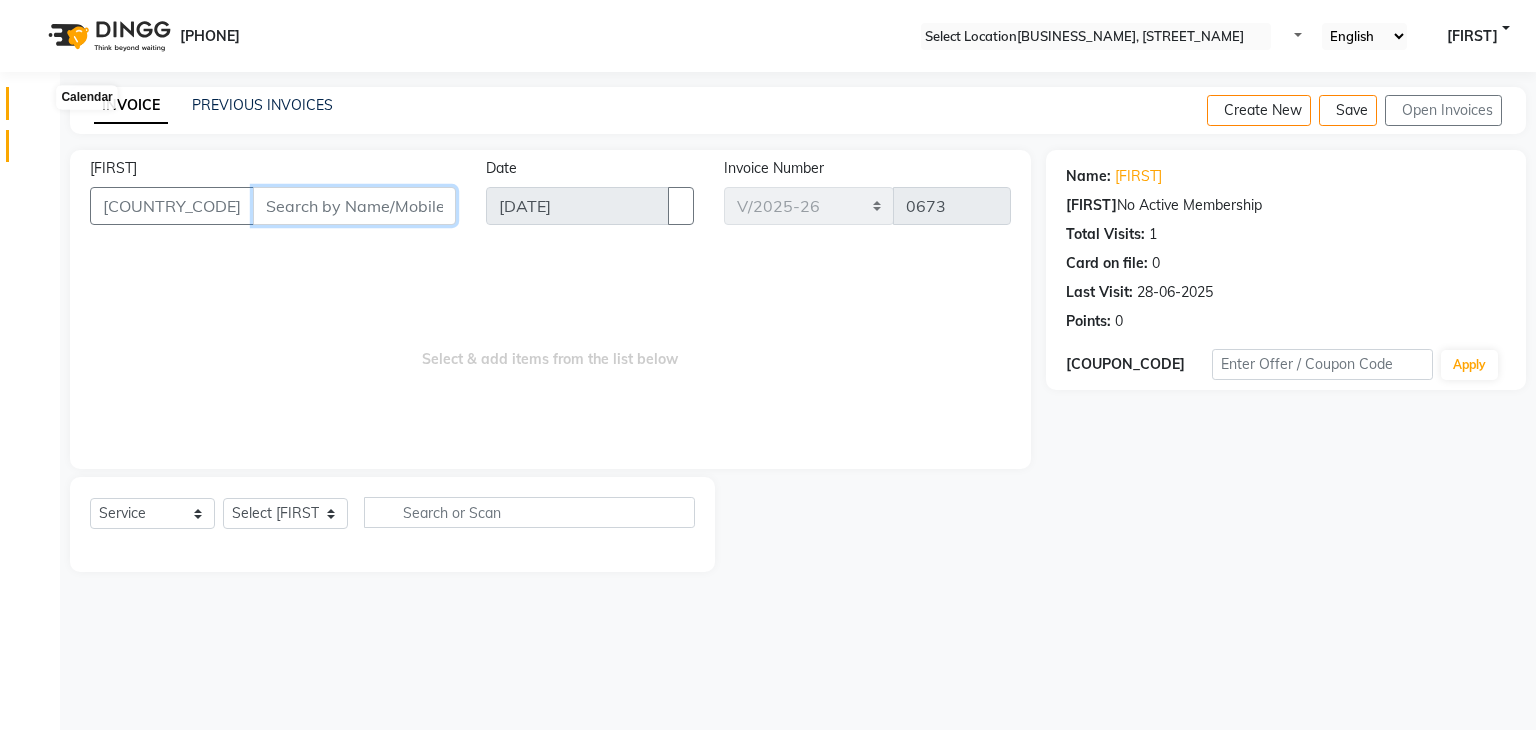 type 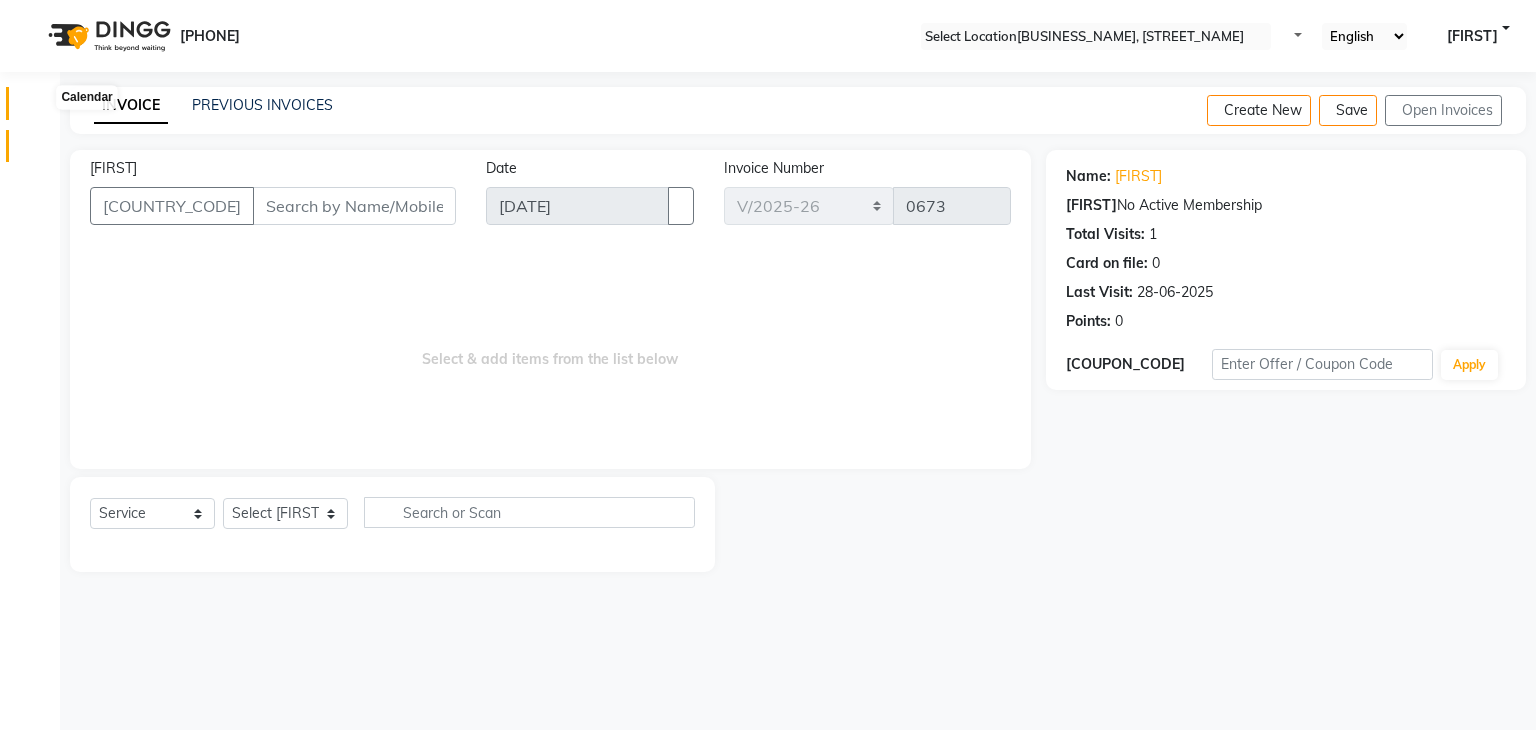 click at bounding box center (37, 108) 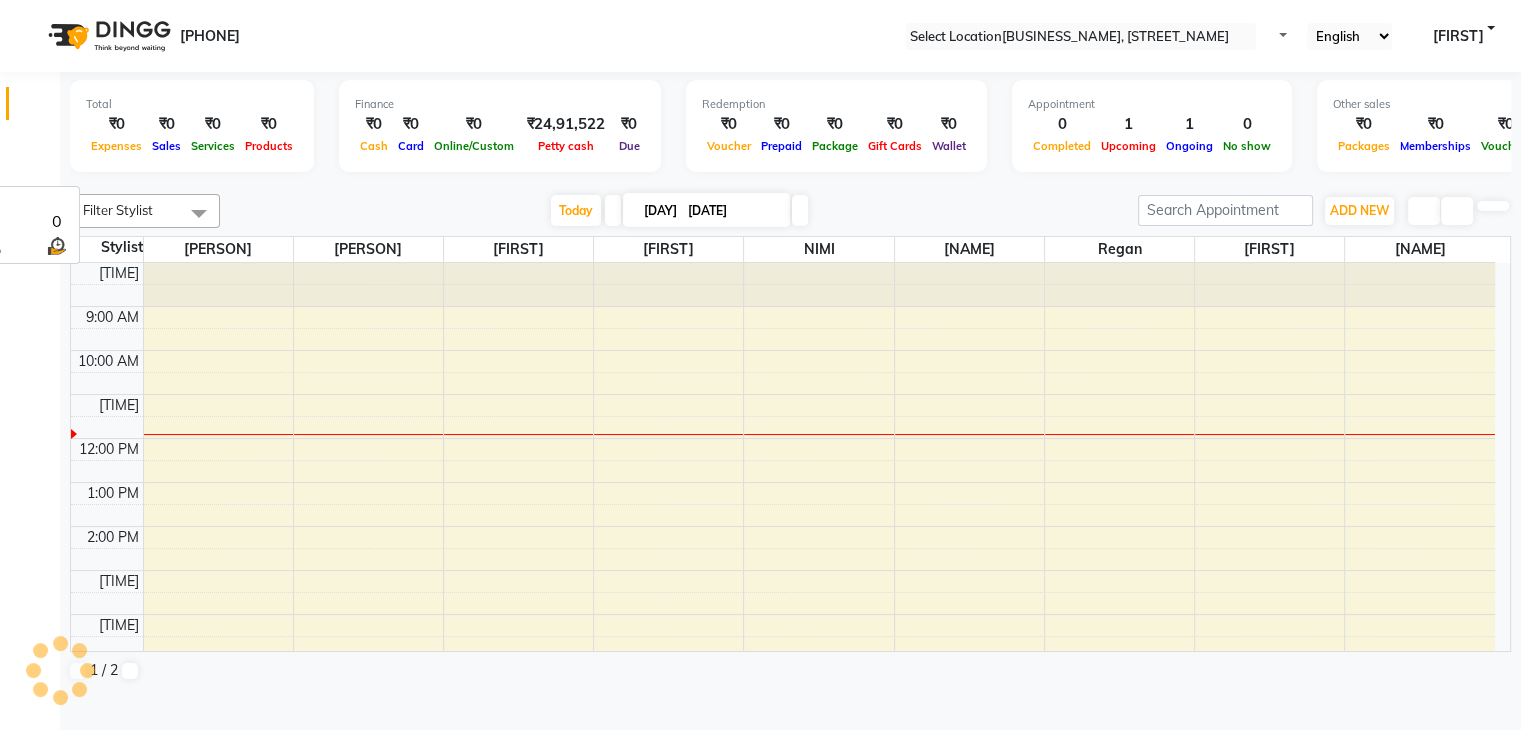 scroll, scrollTop: 0, scrollLeft: 0, axis: both 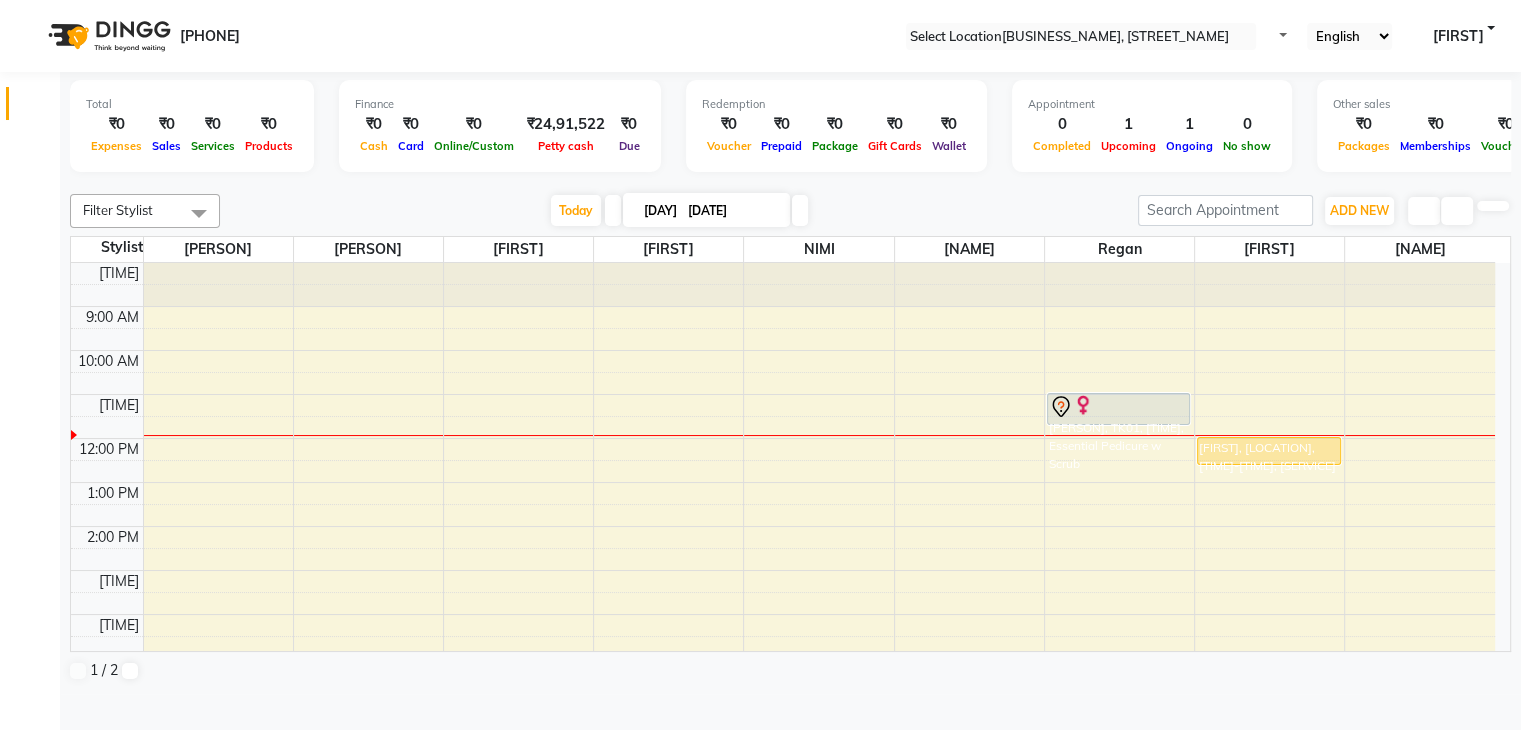 click at bounding box center [800, 210] 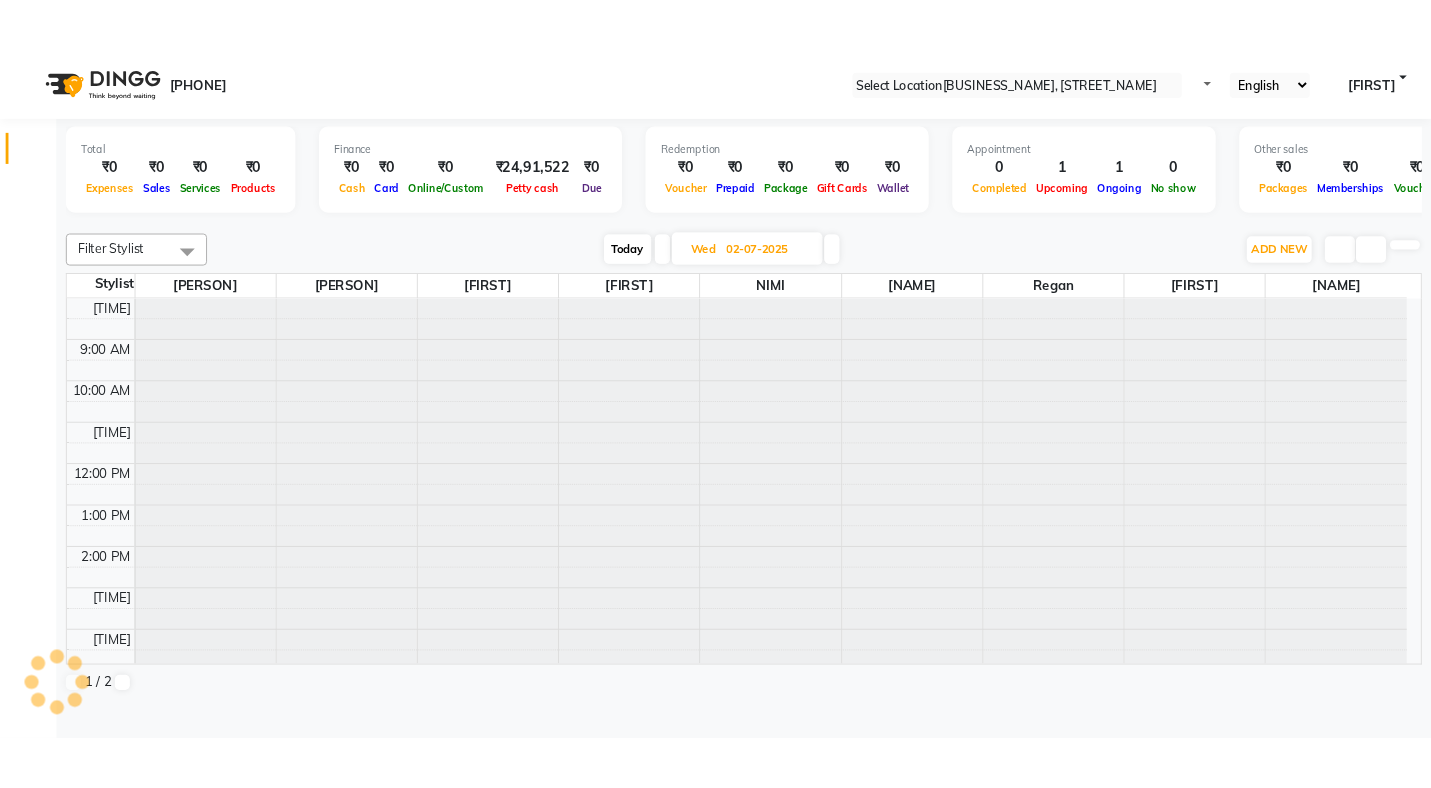 scroll, scrollTop: 132, scrollLeft: 0, axis: vertical 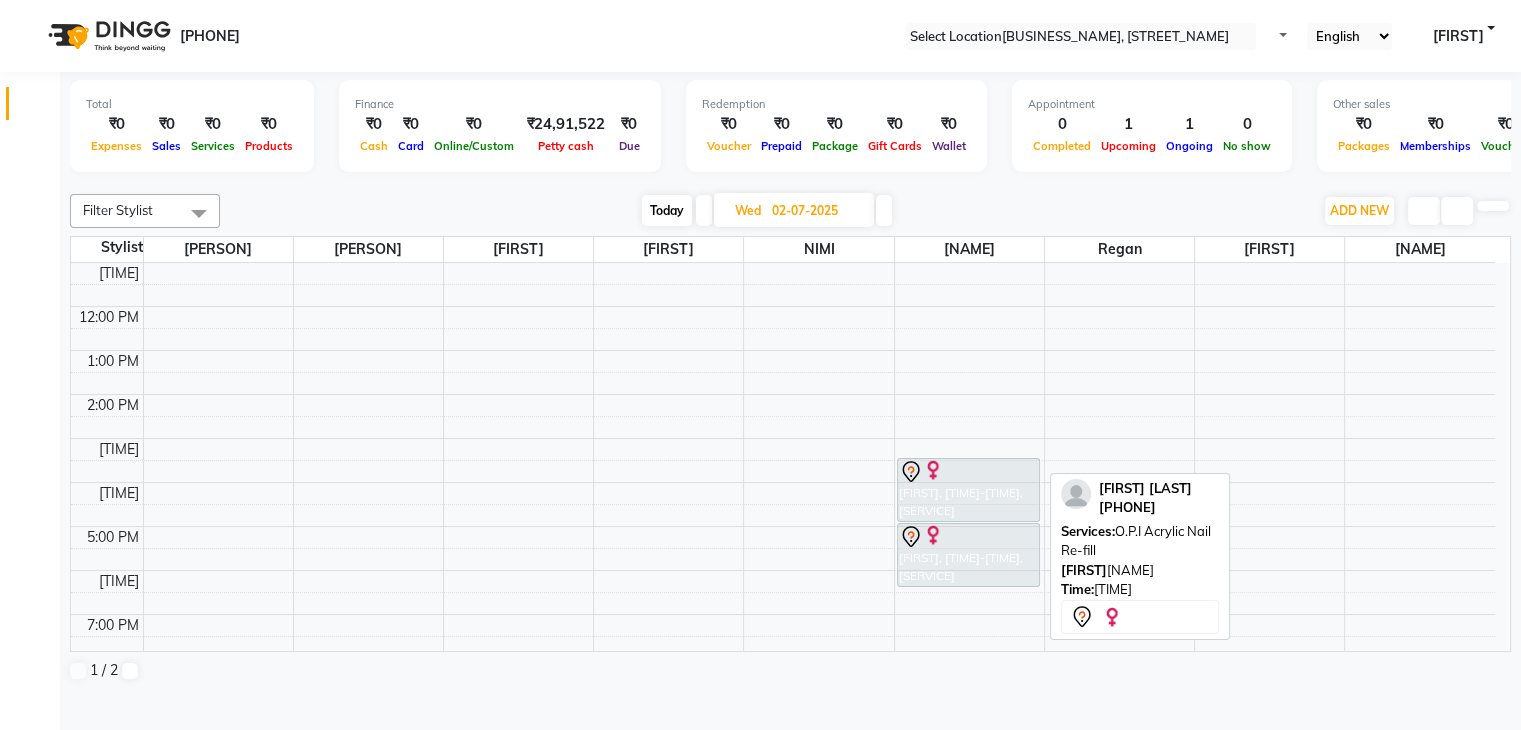 click on "[FIRST], [TIME]-[TIME], [SERVICE]" at bounding box center [969, 490] 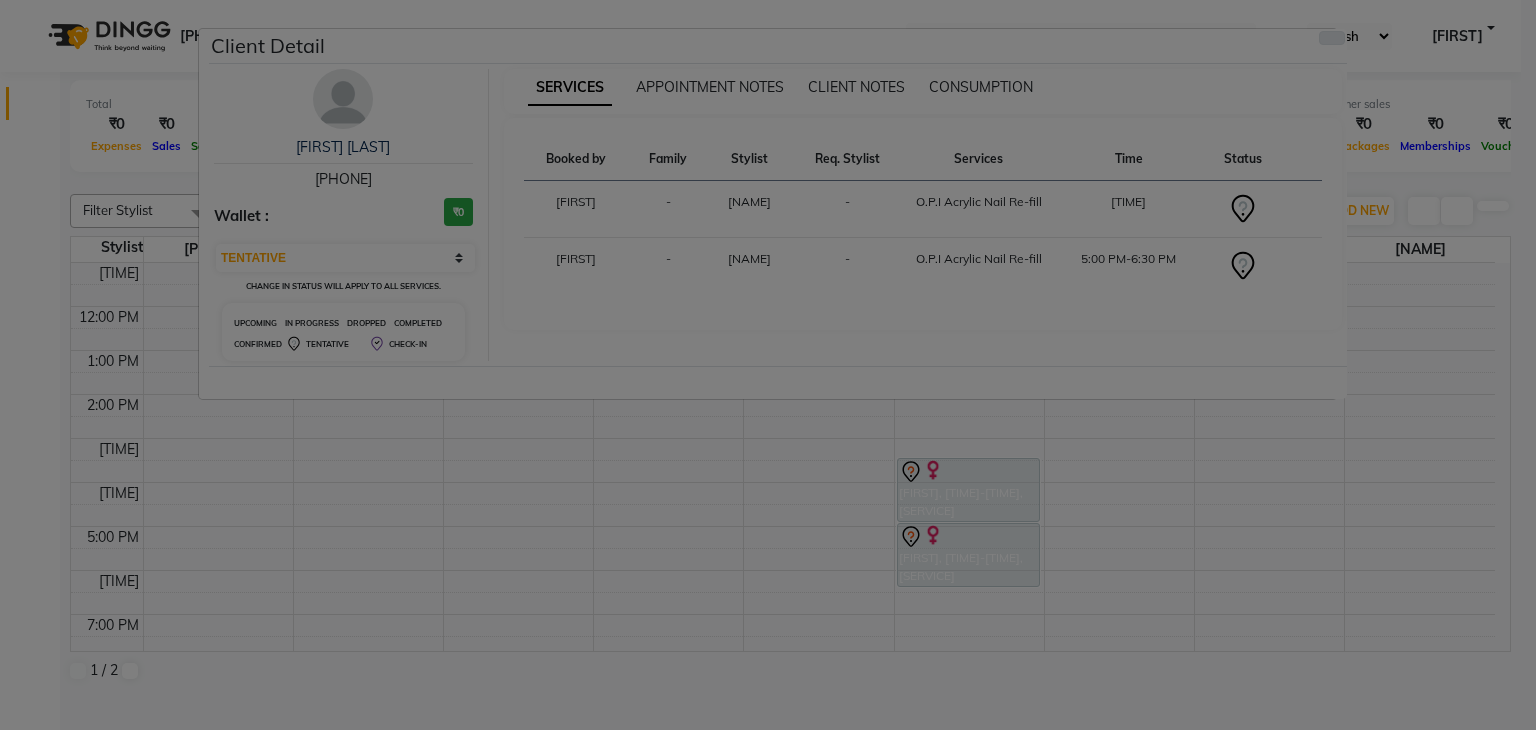 click at bounding box center [1332, 38] 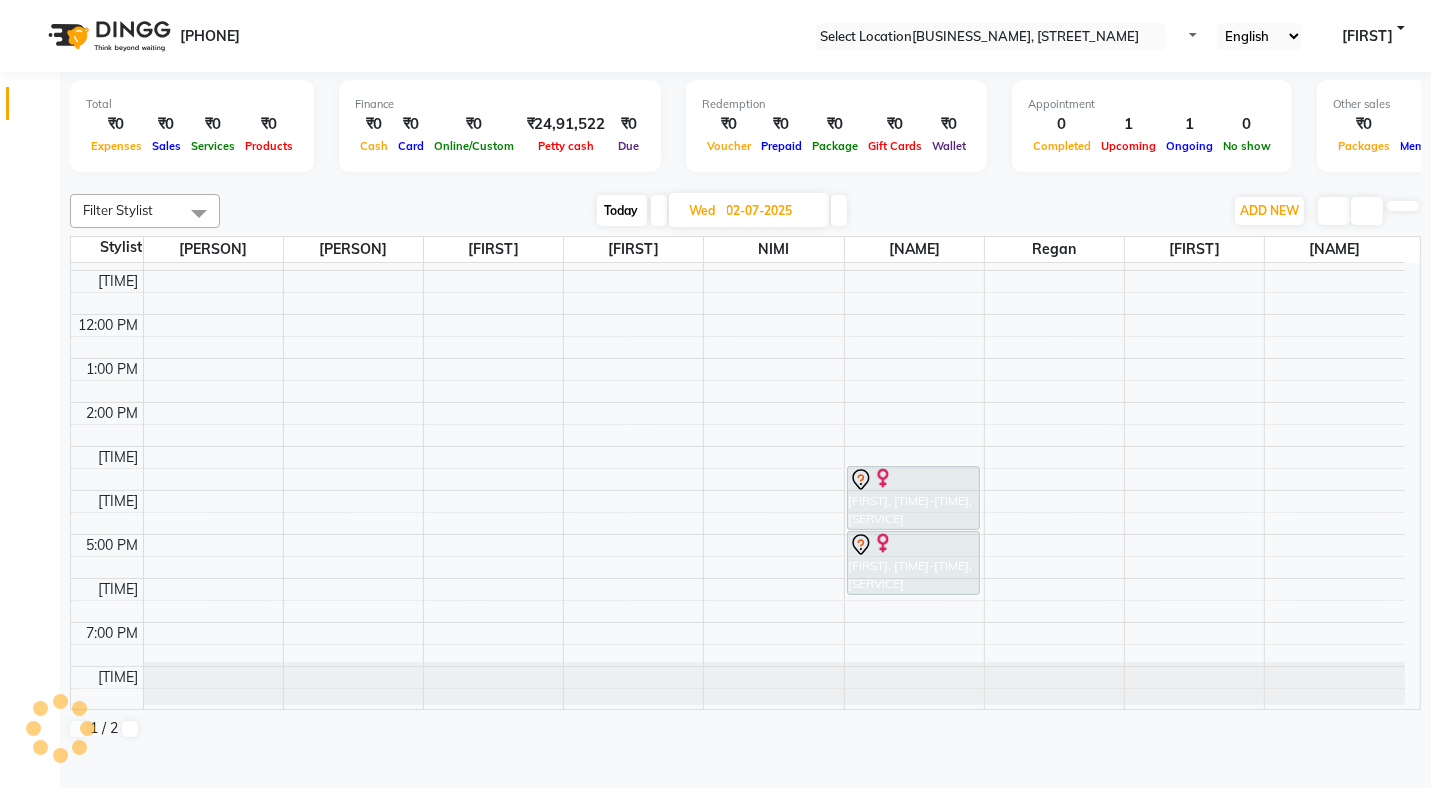 scroll, scrollTop: 119, scrollLeft: 0, axis: vertical 